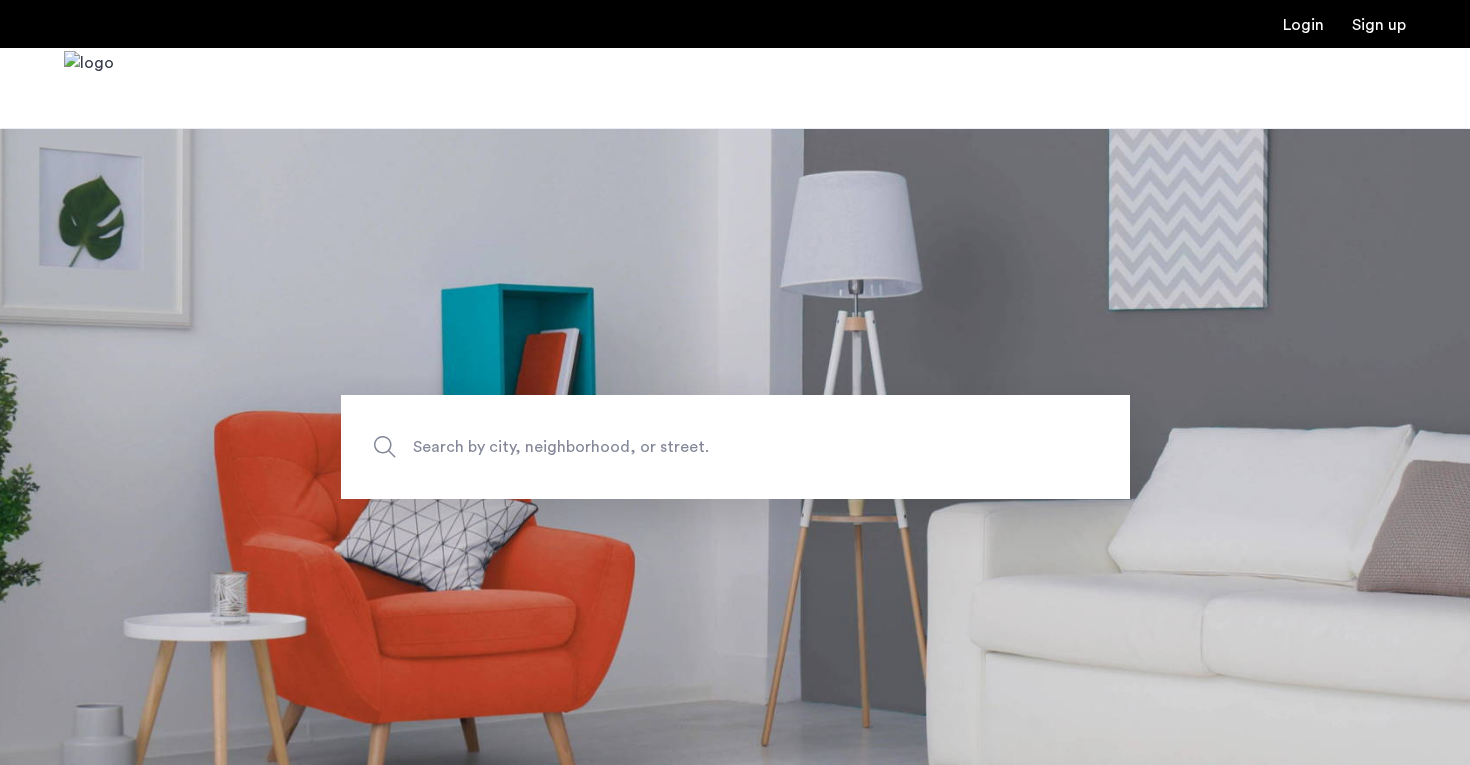 scroll, scrollTop: 0, scrollLeft: 0, axis: both 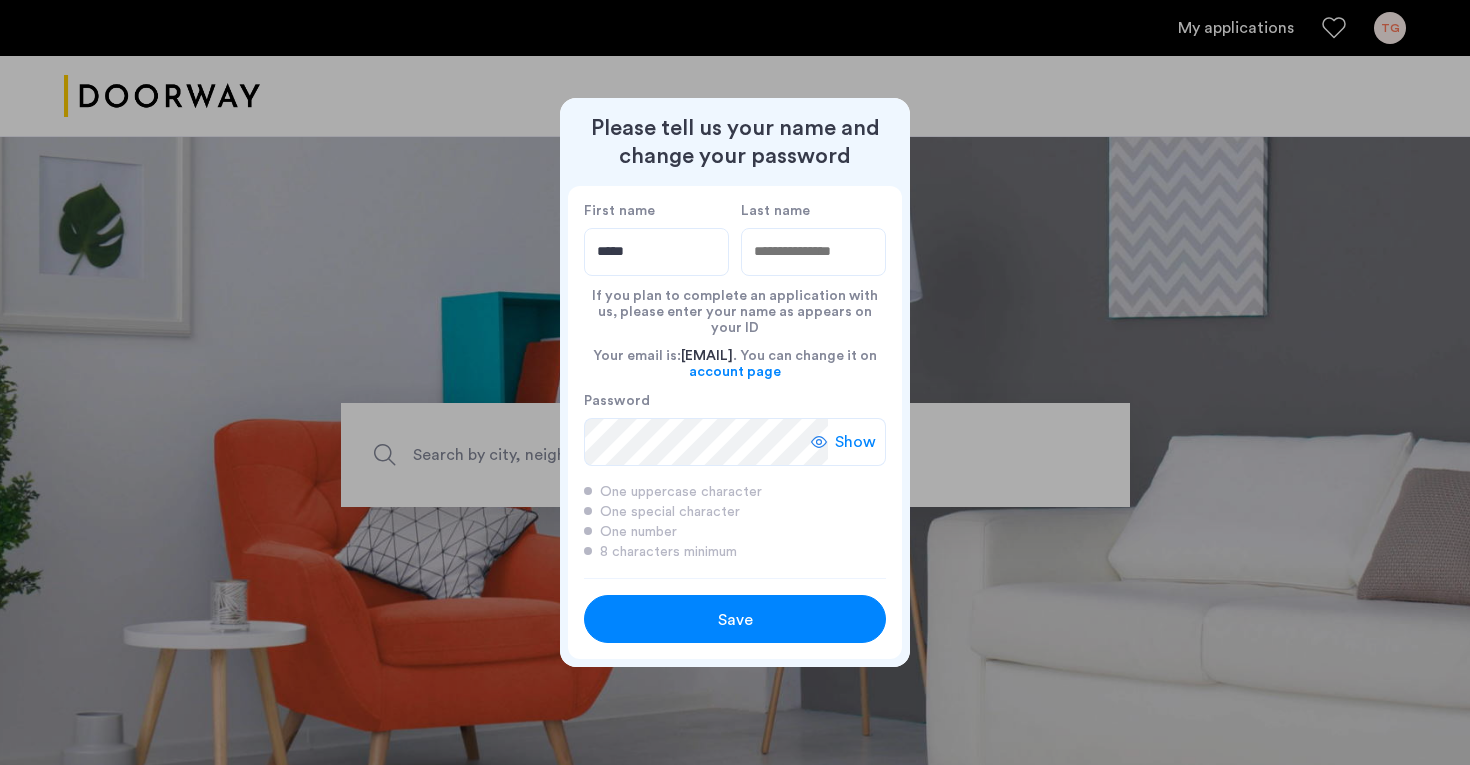 type on "****" 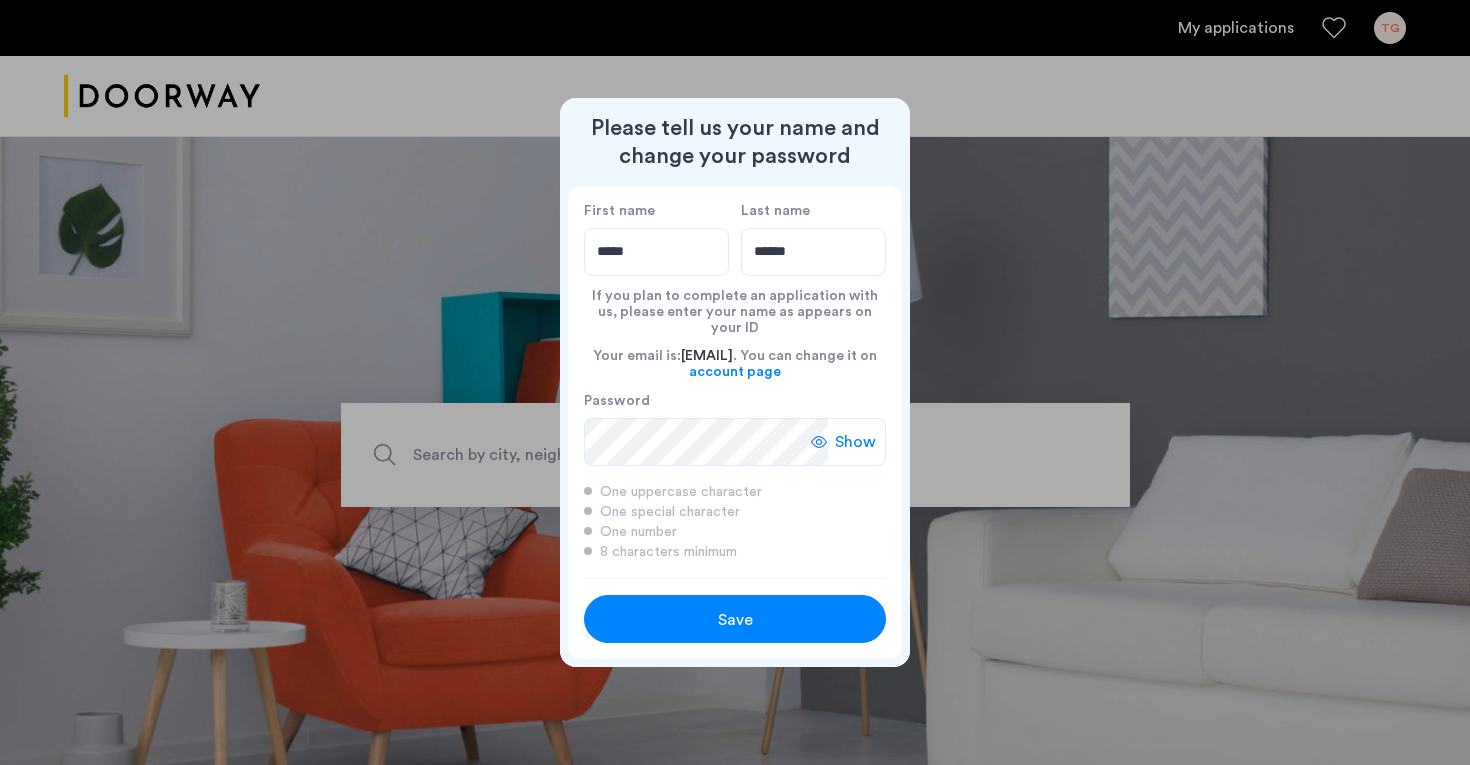 type on "******" 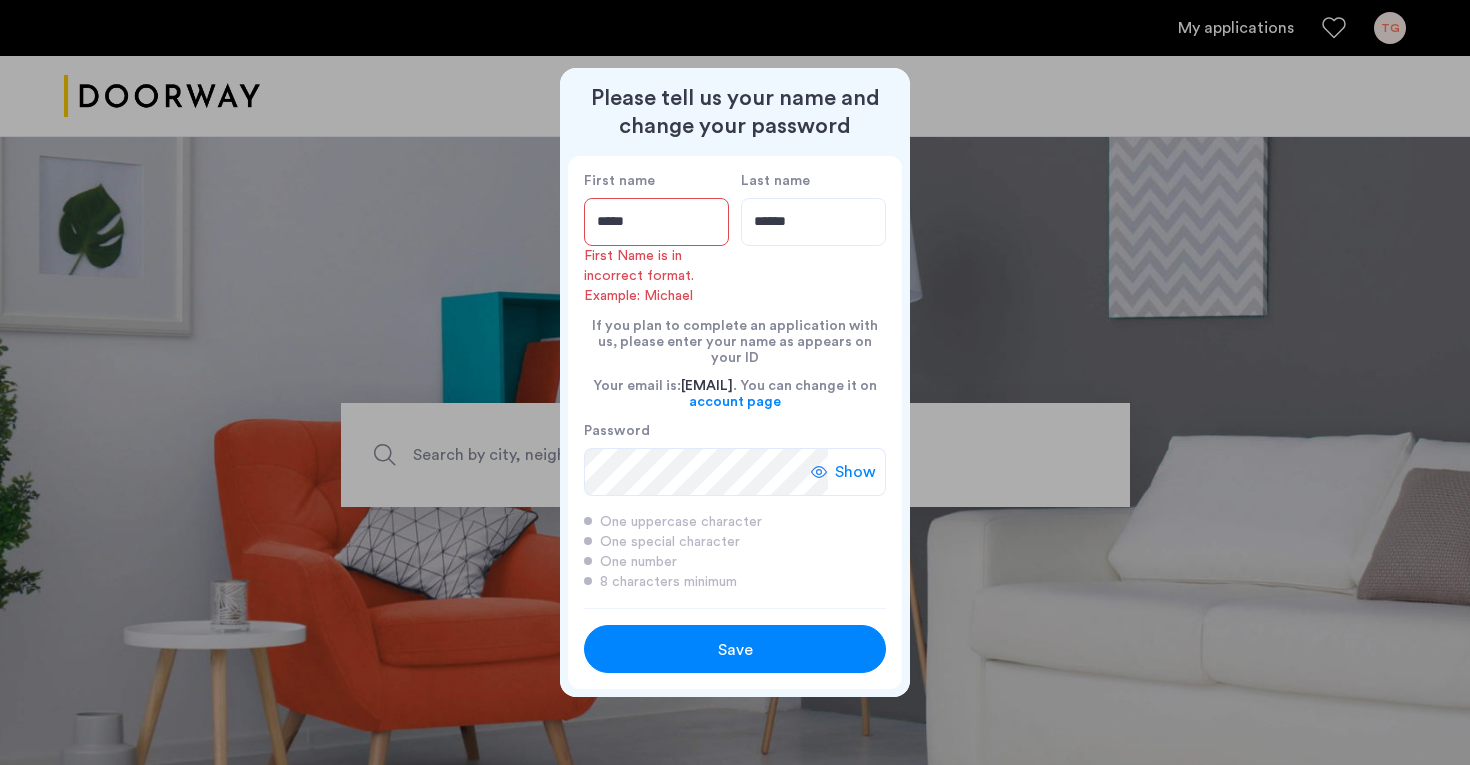 click on "****" at bounding box center [656, 222] 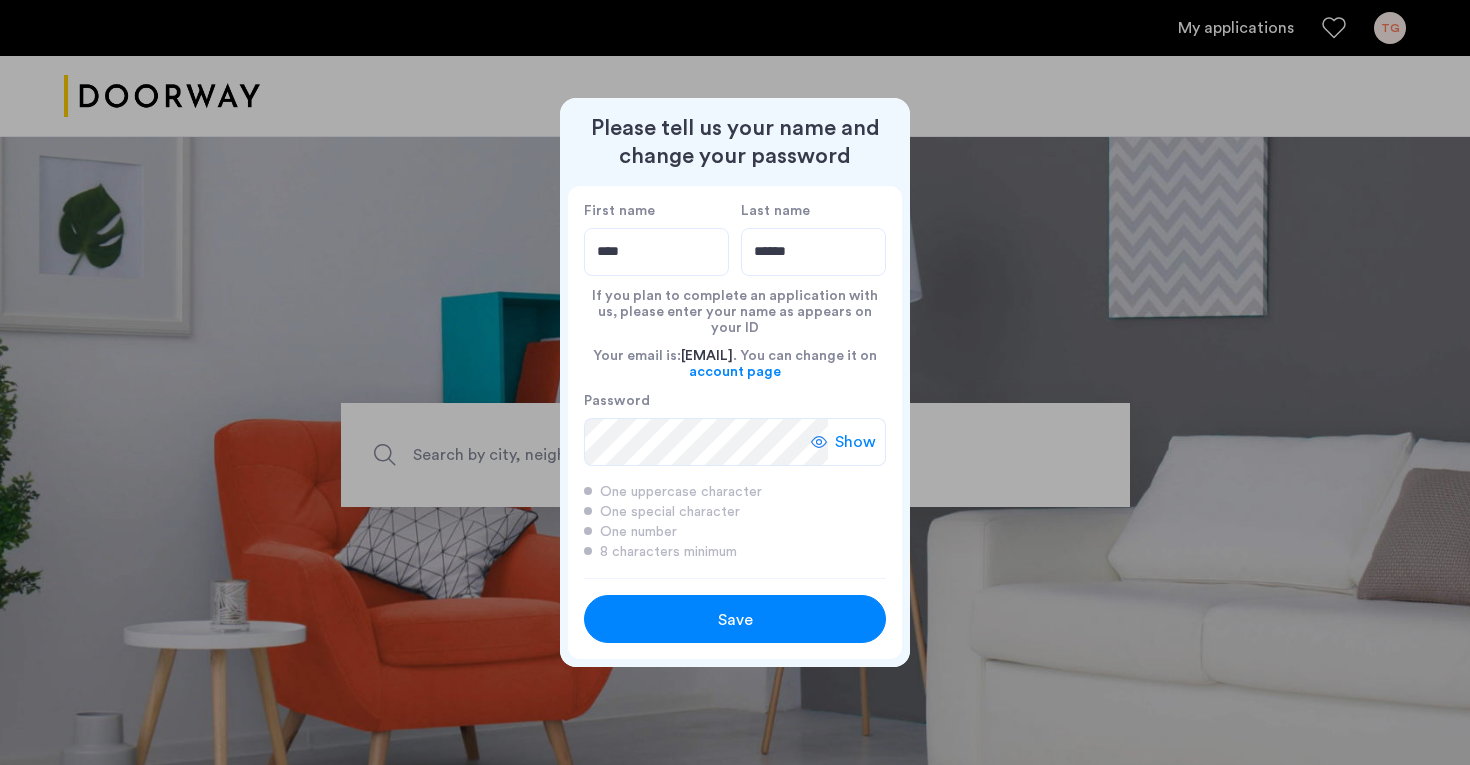 type on "****" 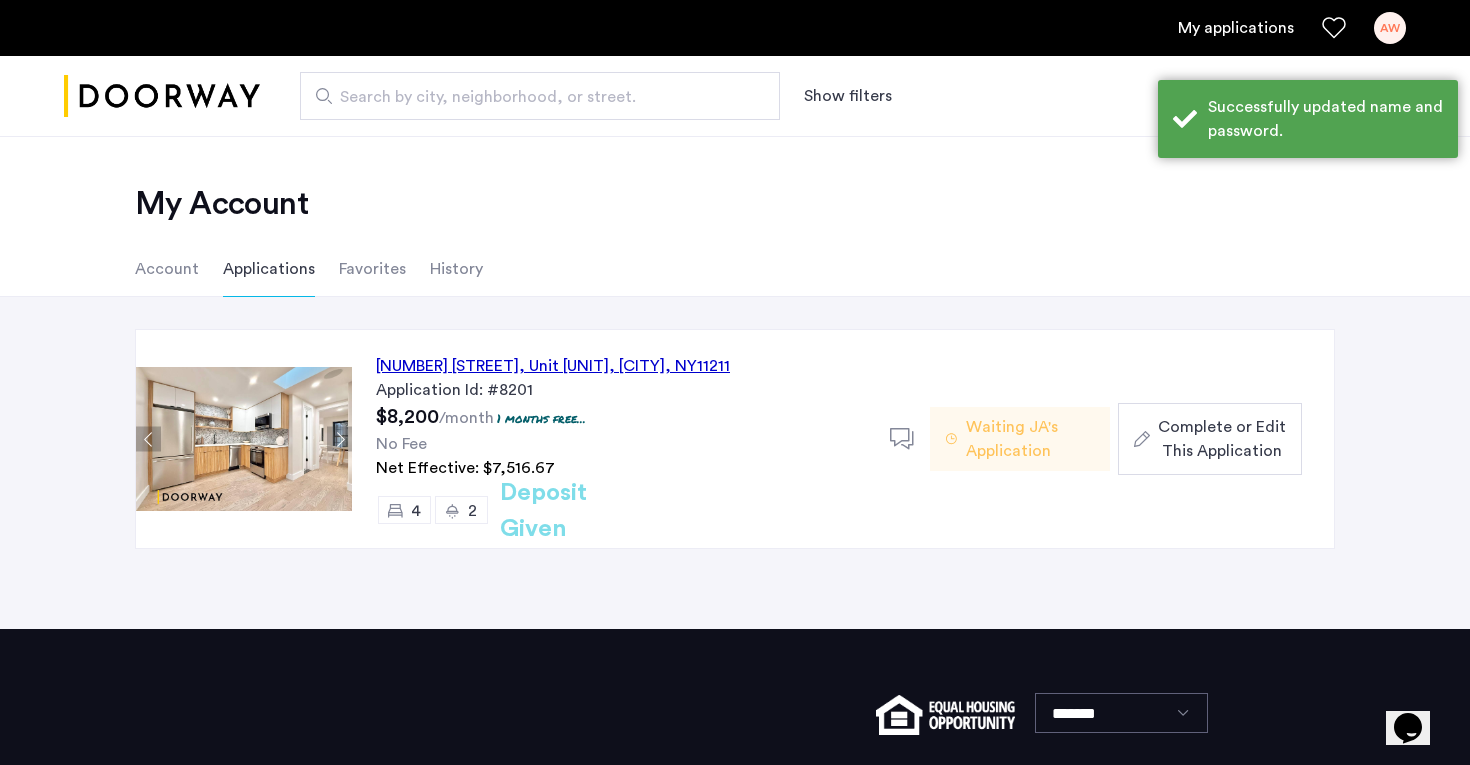 click on "Complete or Edit This Application" 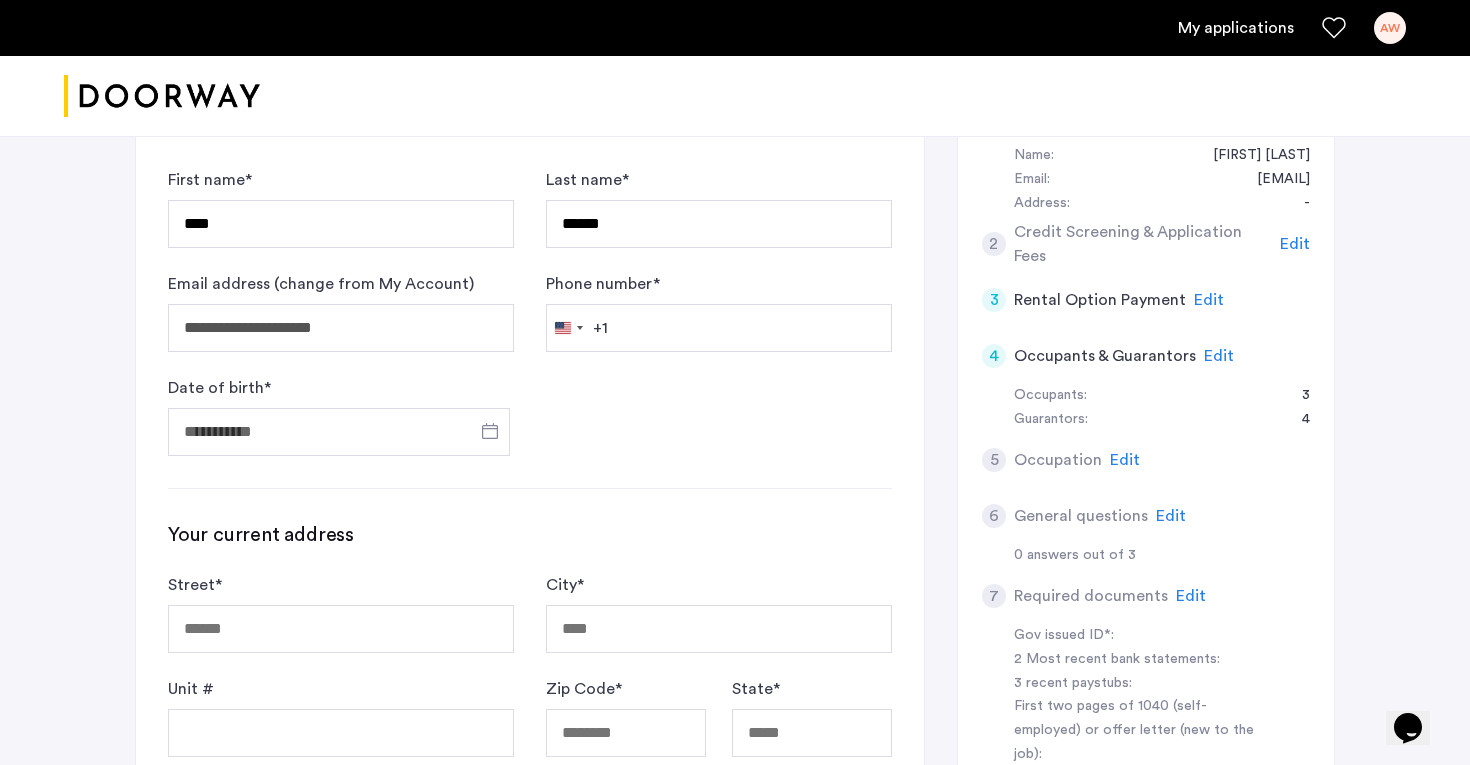 scroll, scrollTop: 382, scrollLeft: 0, axis: vertical 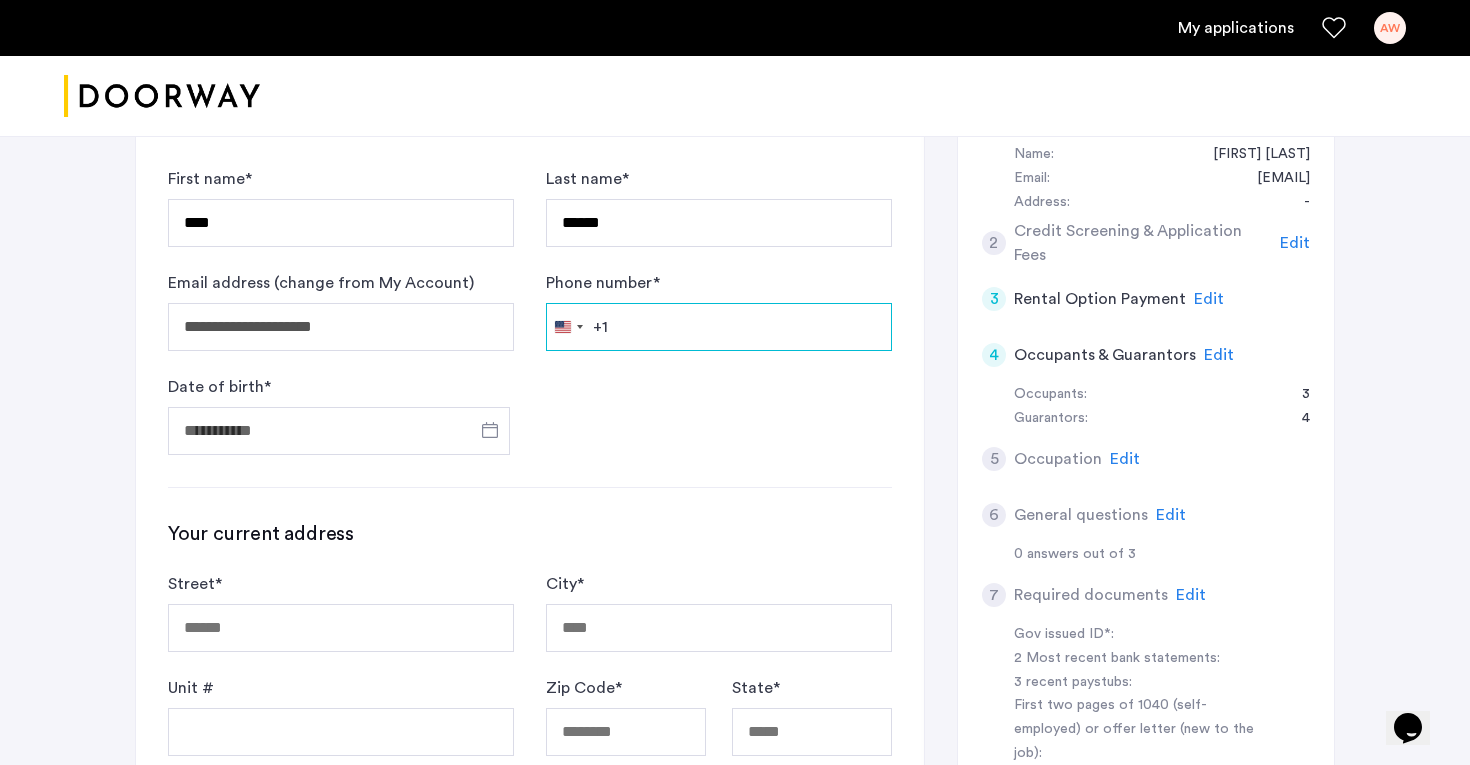 click on "Phone number  *" at bounding box center [719, 327] 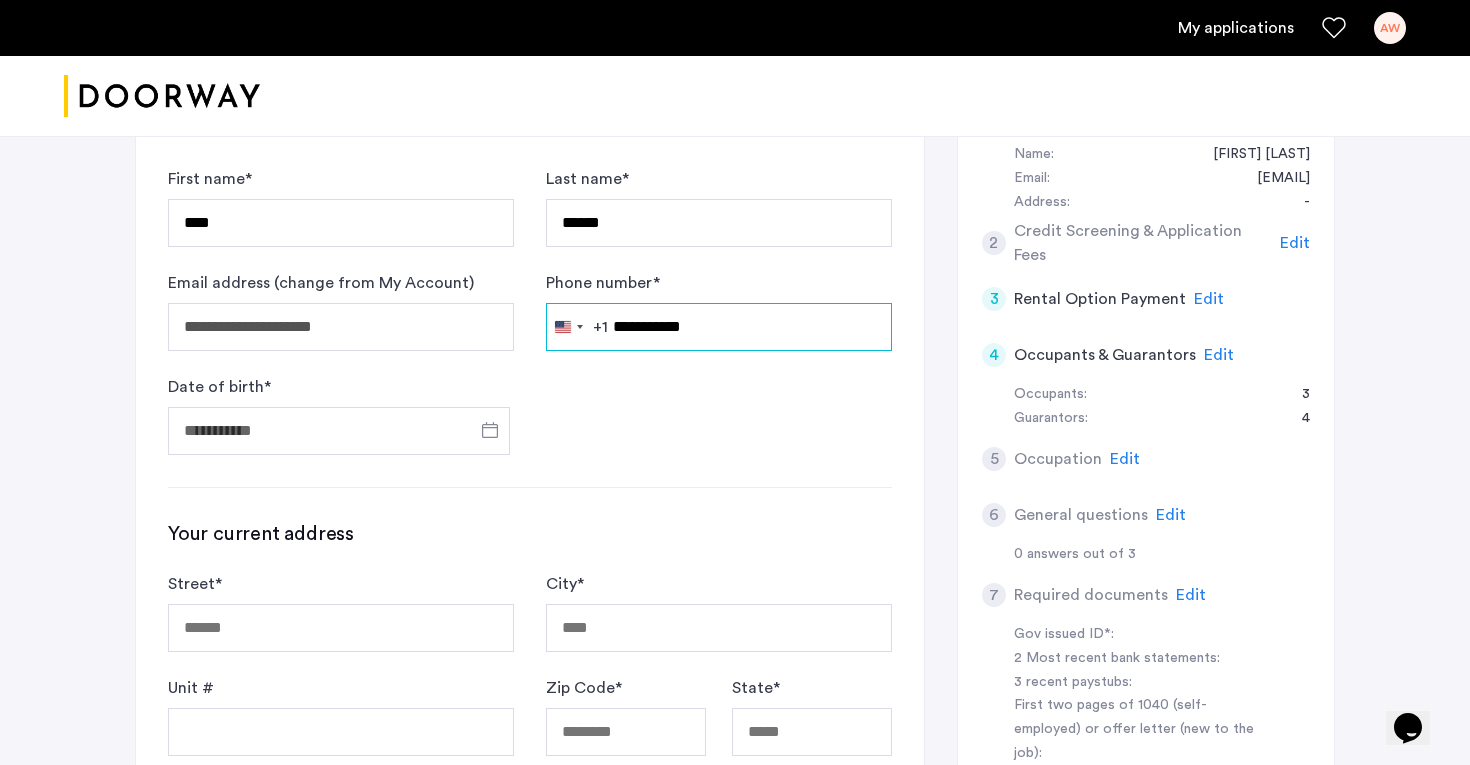click on "**********" at bounding box center (719, 327) 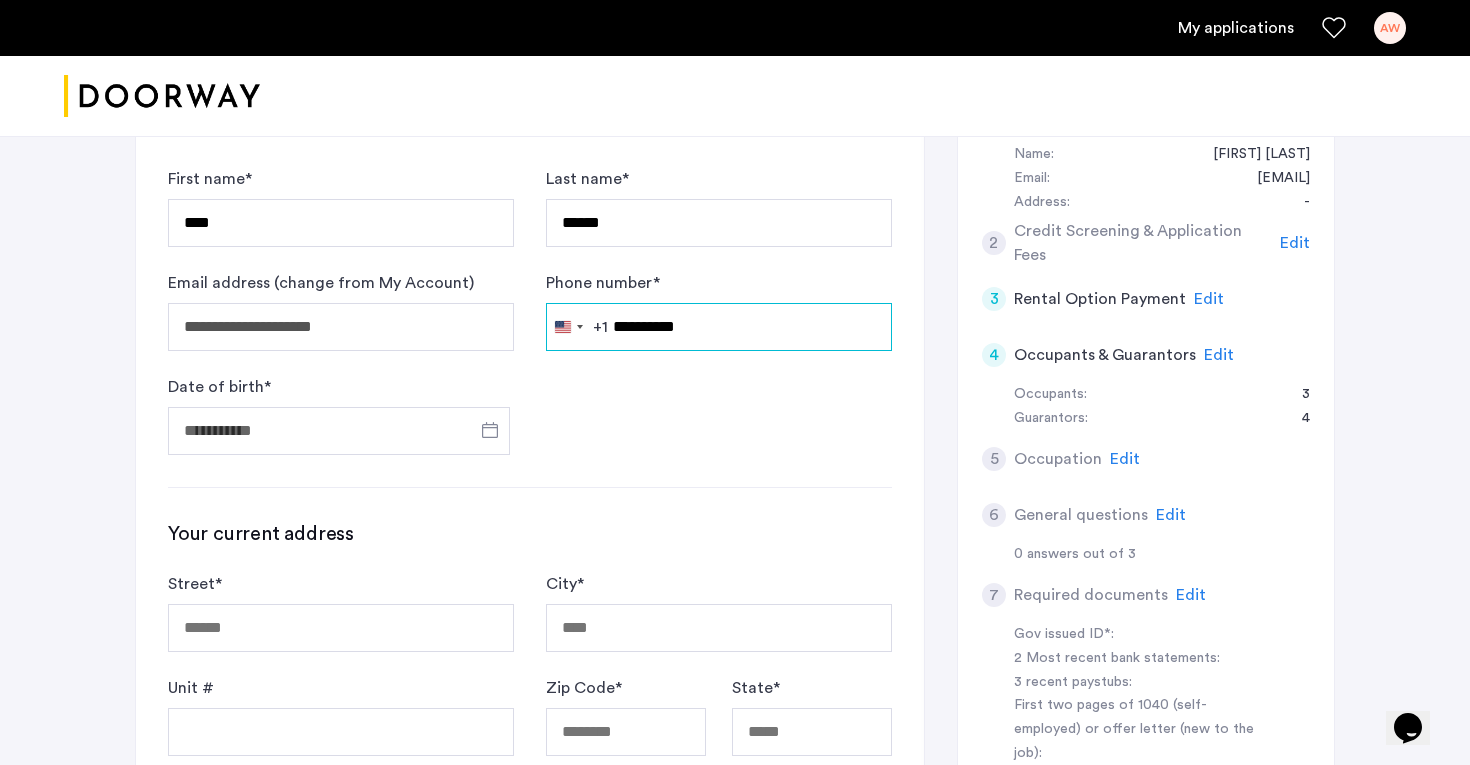 type on "**********" 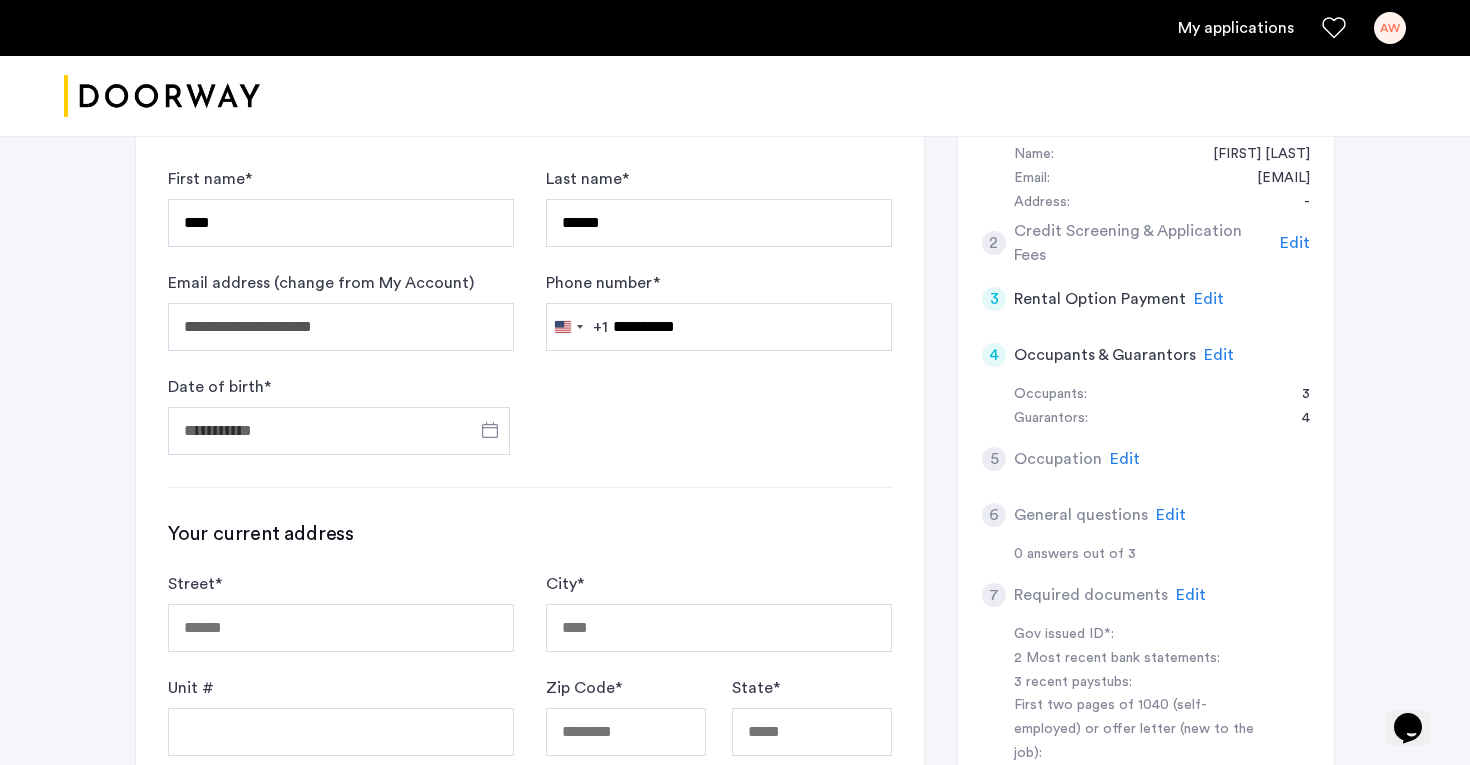 click on "**********" 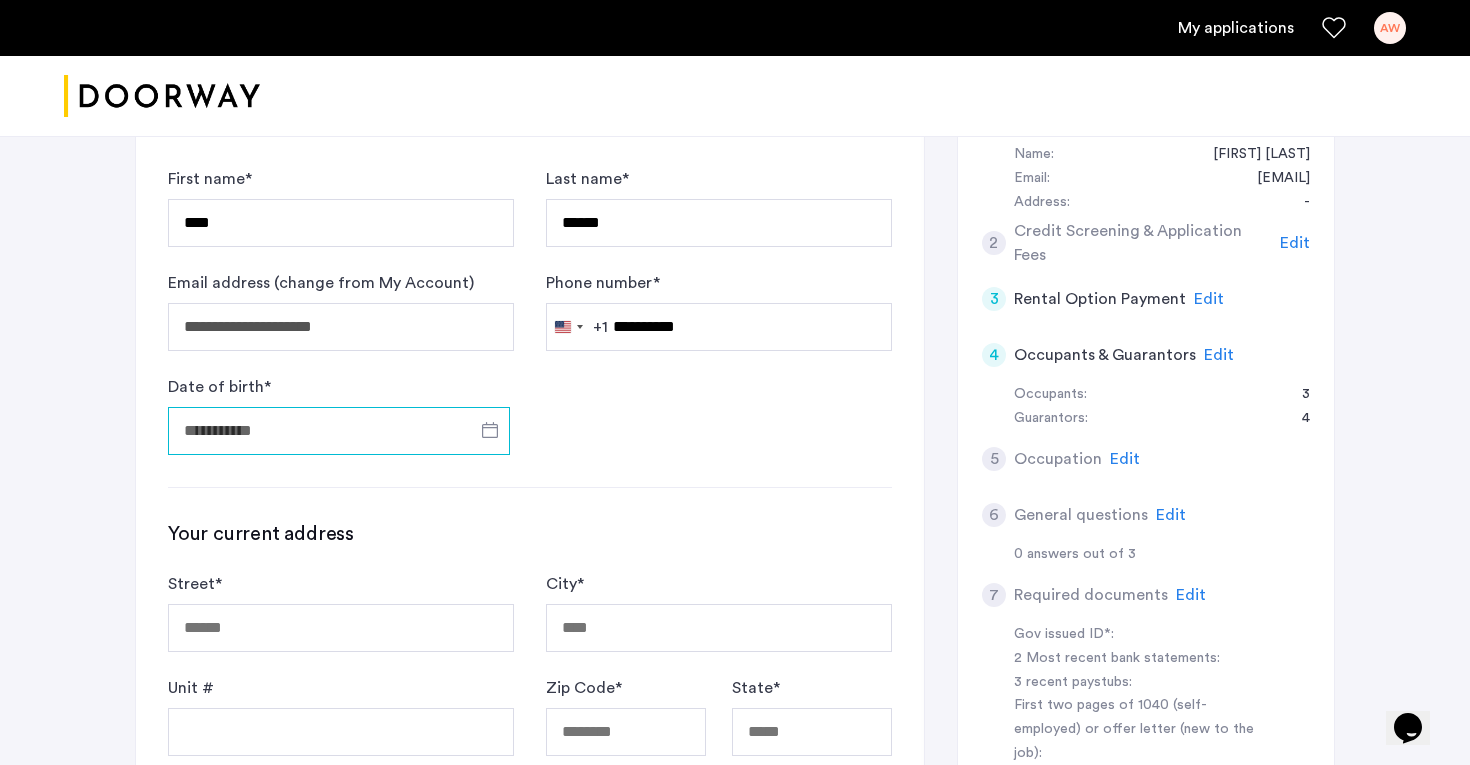 click on "Date of birth  *" at bounding box center (339, 431) 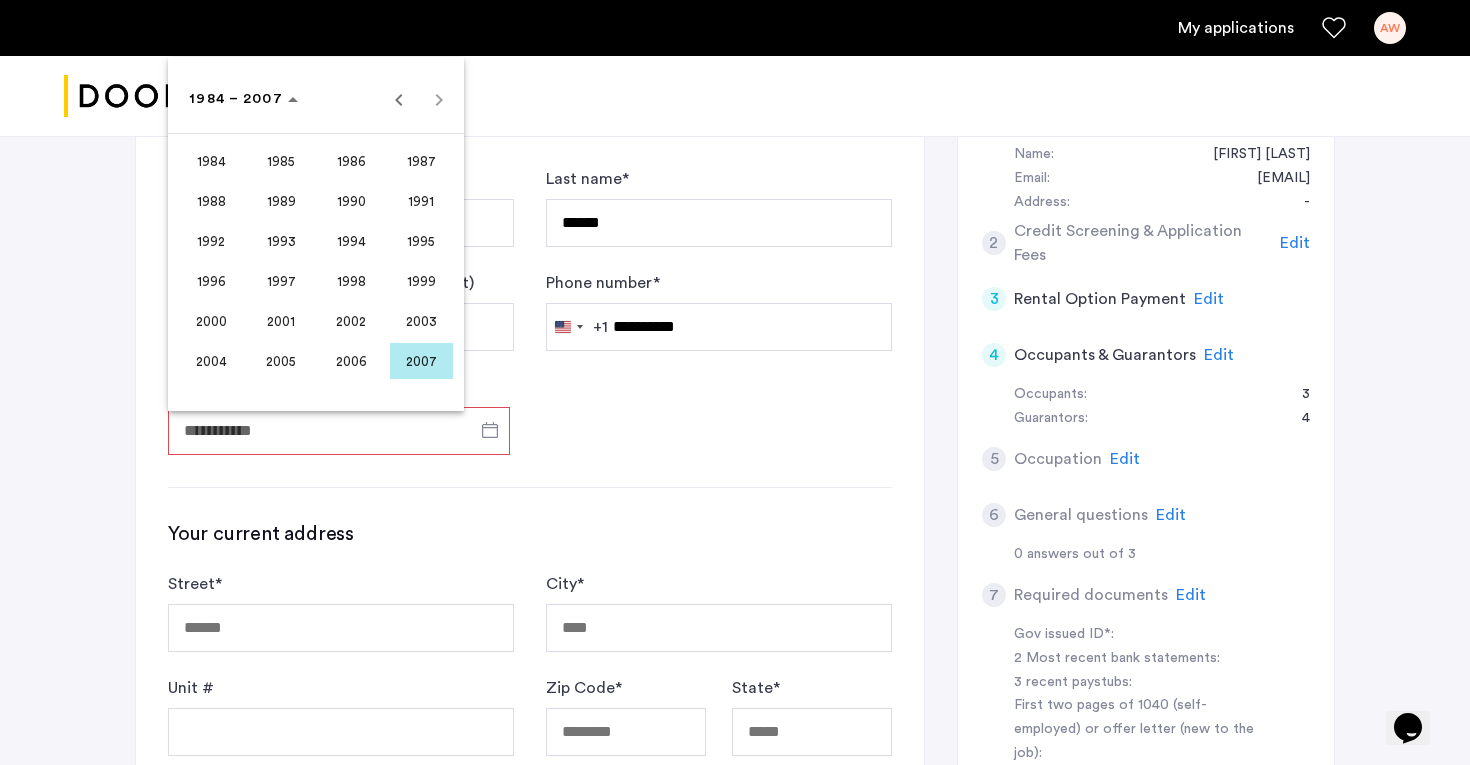 scroll, scrollTop: 367, scrollLeft: 0, axis: vertical 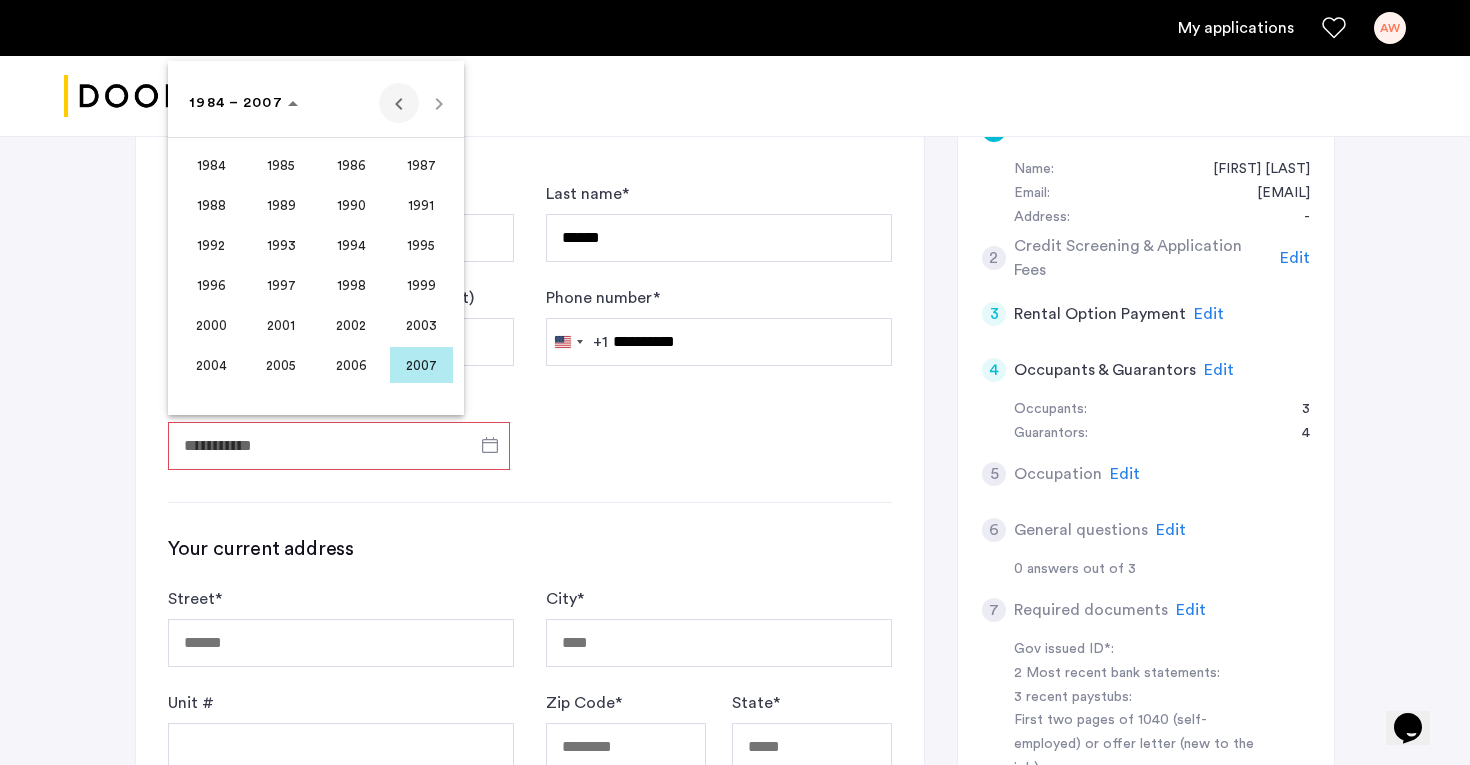 click at bounding box center (399, 103) 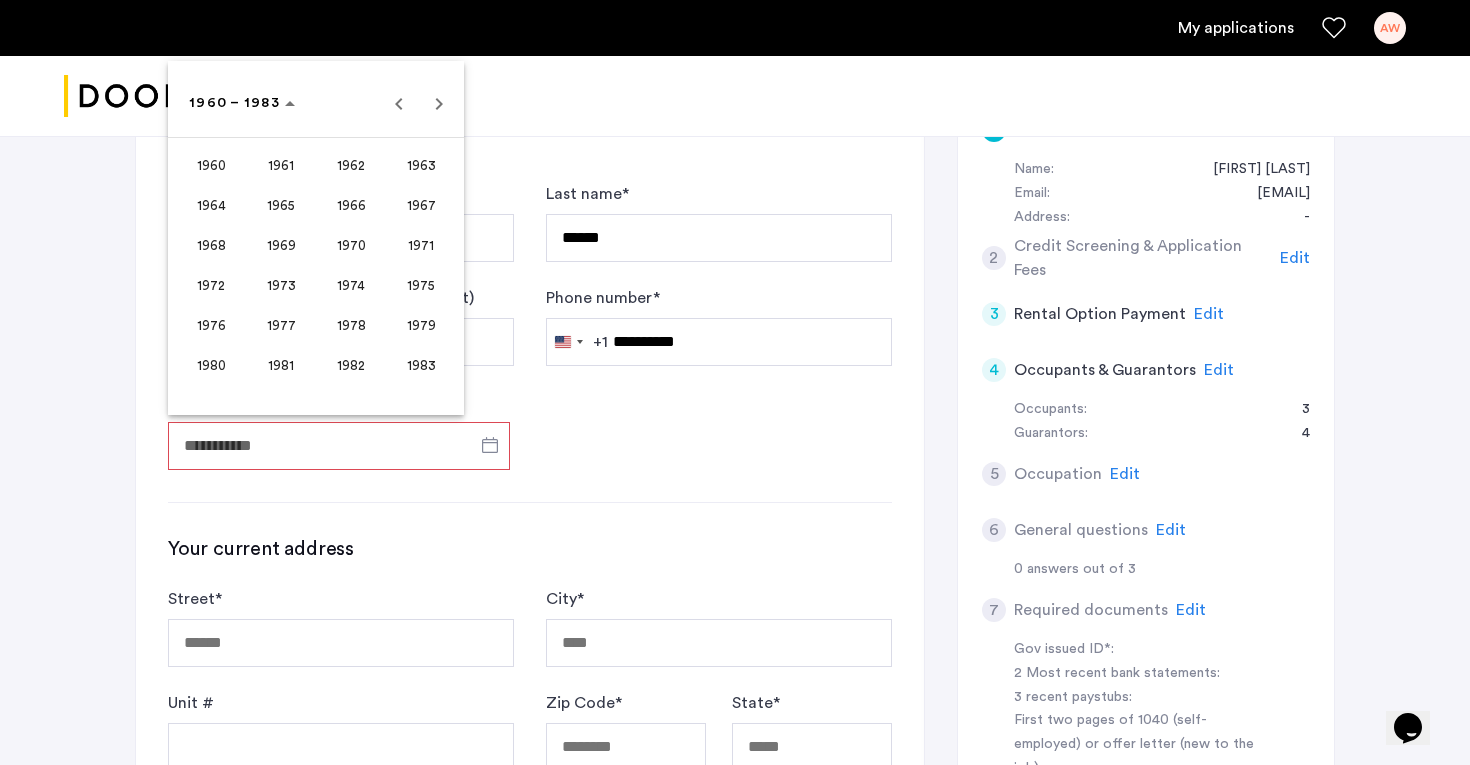 click on "1967" at bounding box center [421, 205] 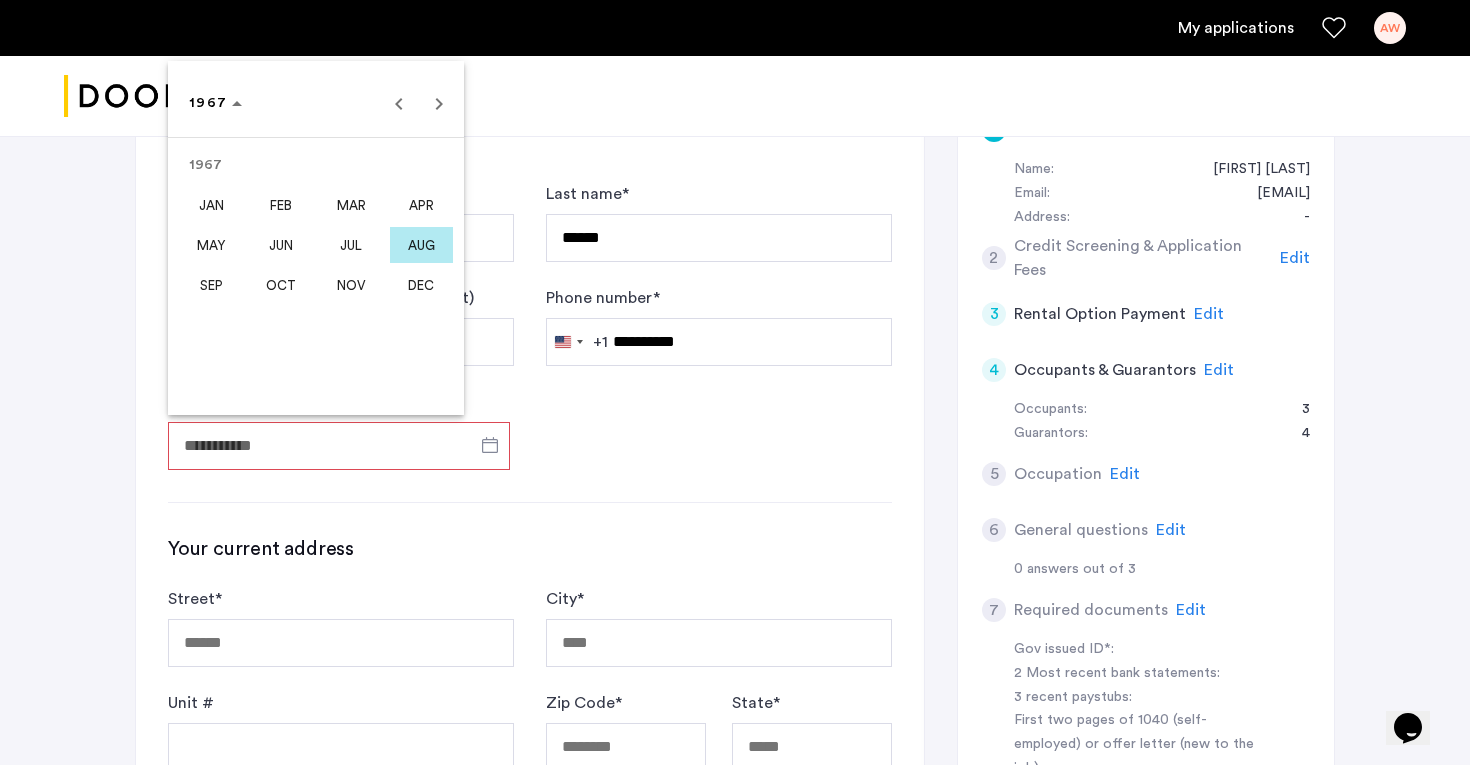 click on "JAN" at bounding box center (211, 205) 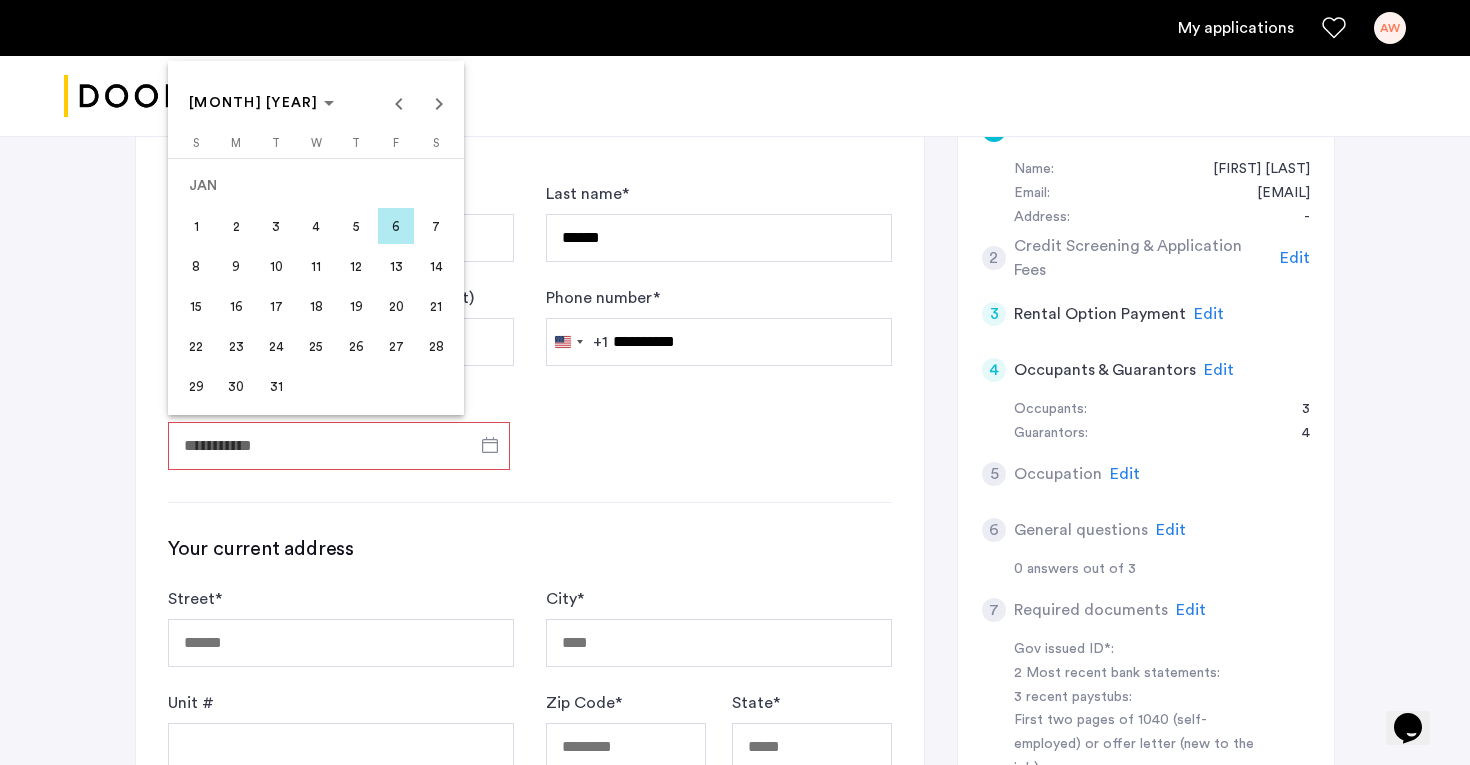click on "7" 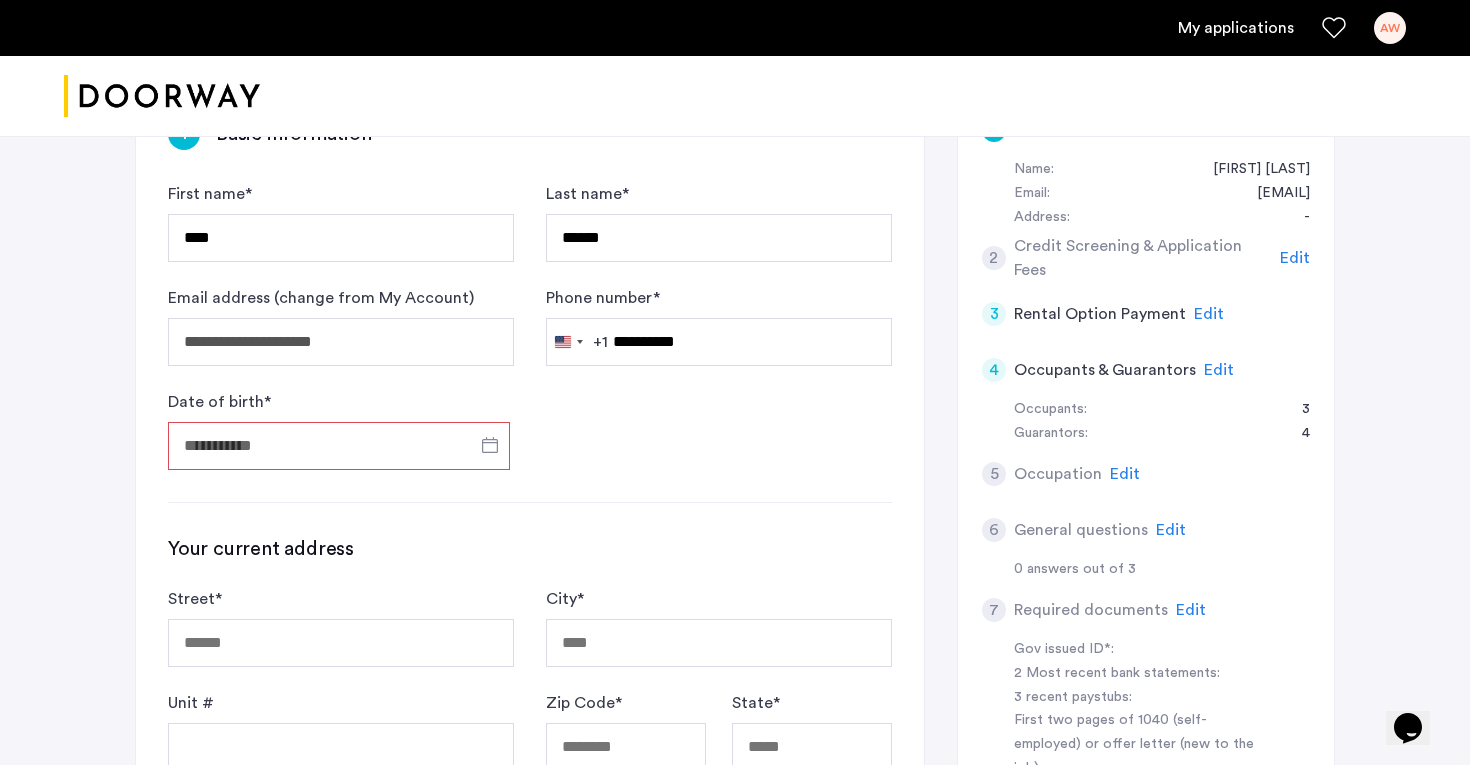 type on "**********" 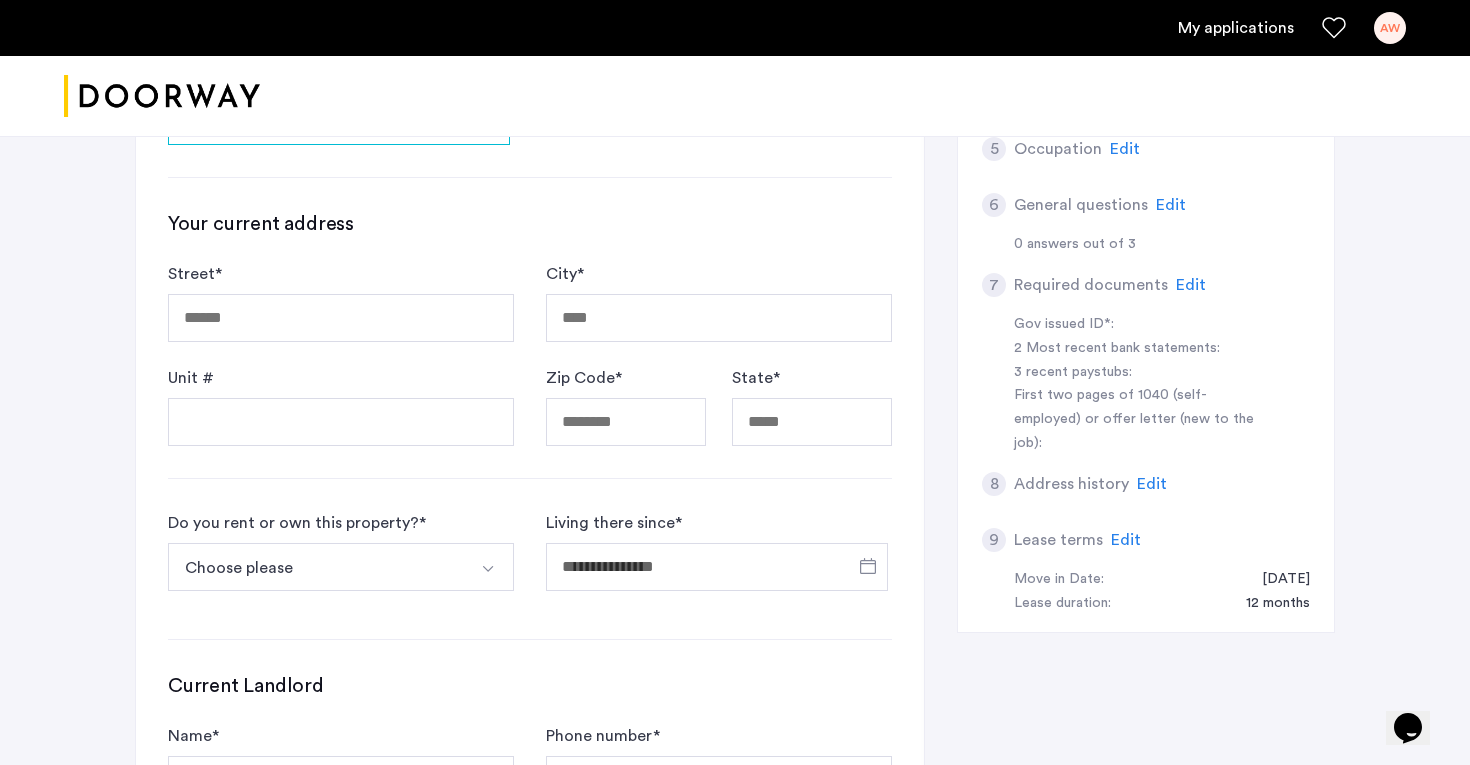 scroll, scrollTop: 726, scrollLeft: 0, axis: vertical 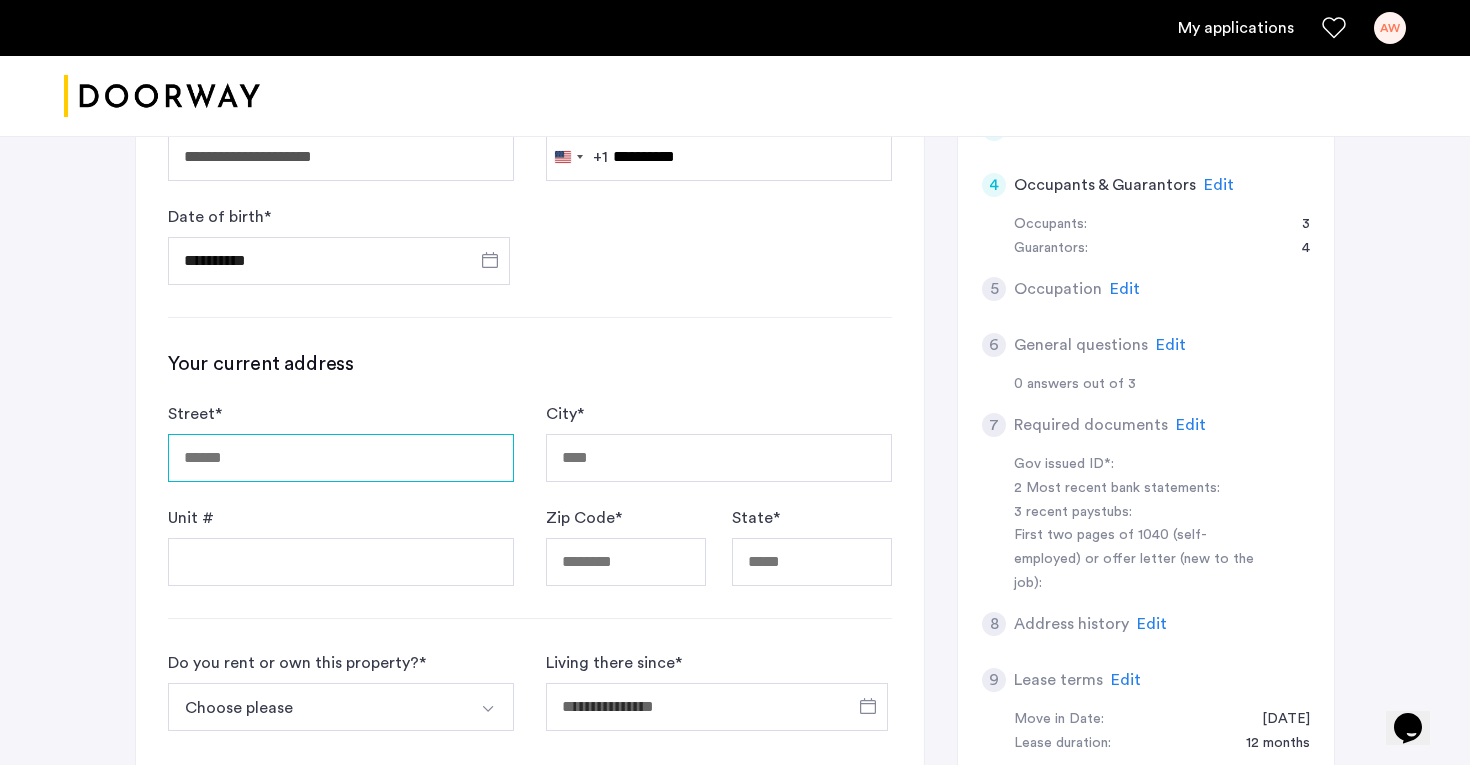 click on "Street  *" at bounding box center [341, 458] 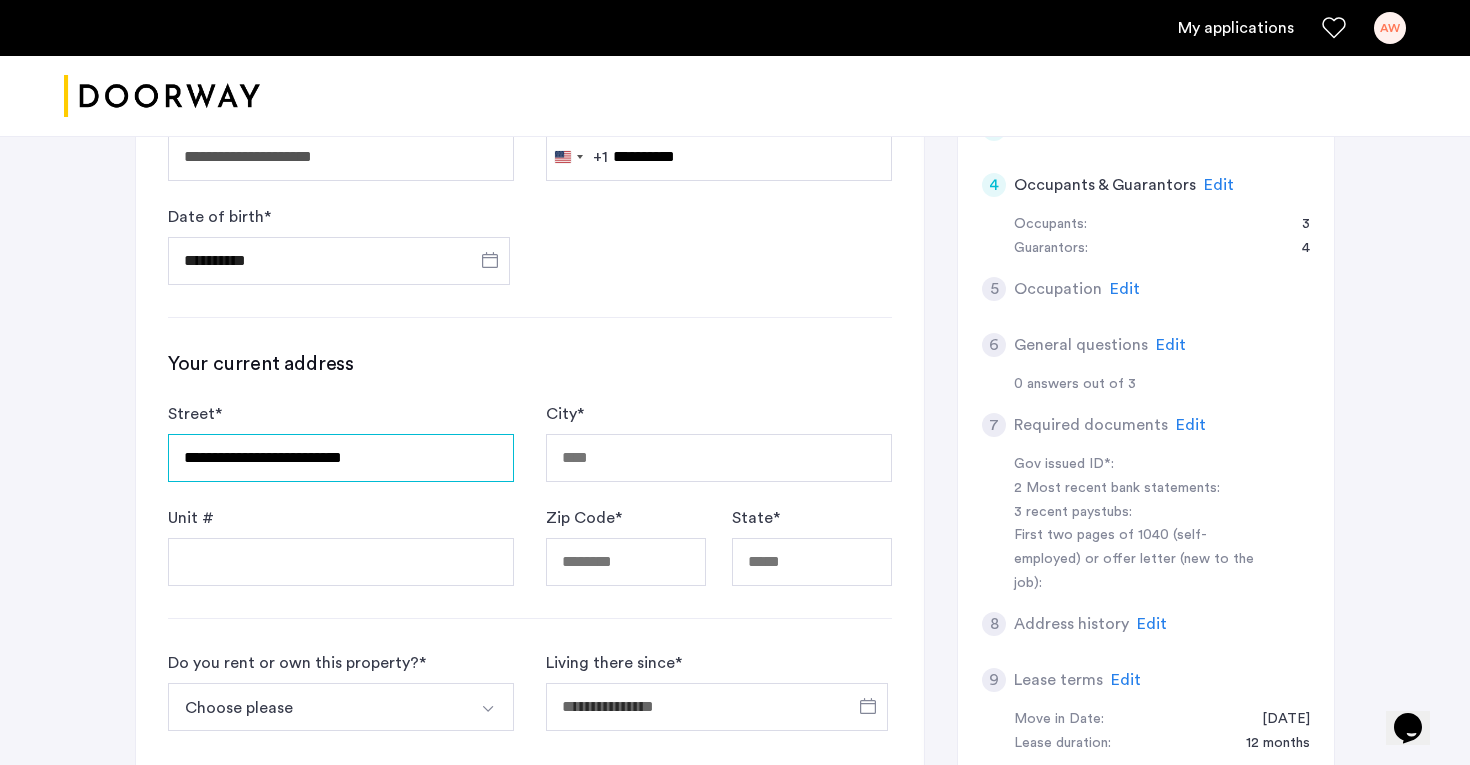 type on "**********" 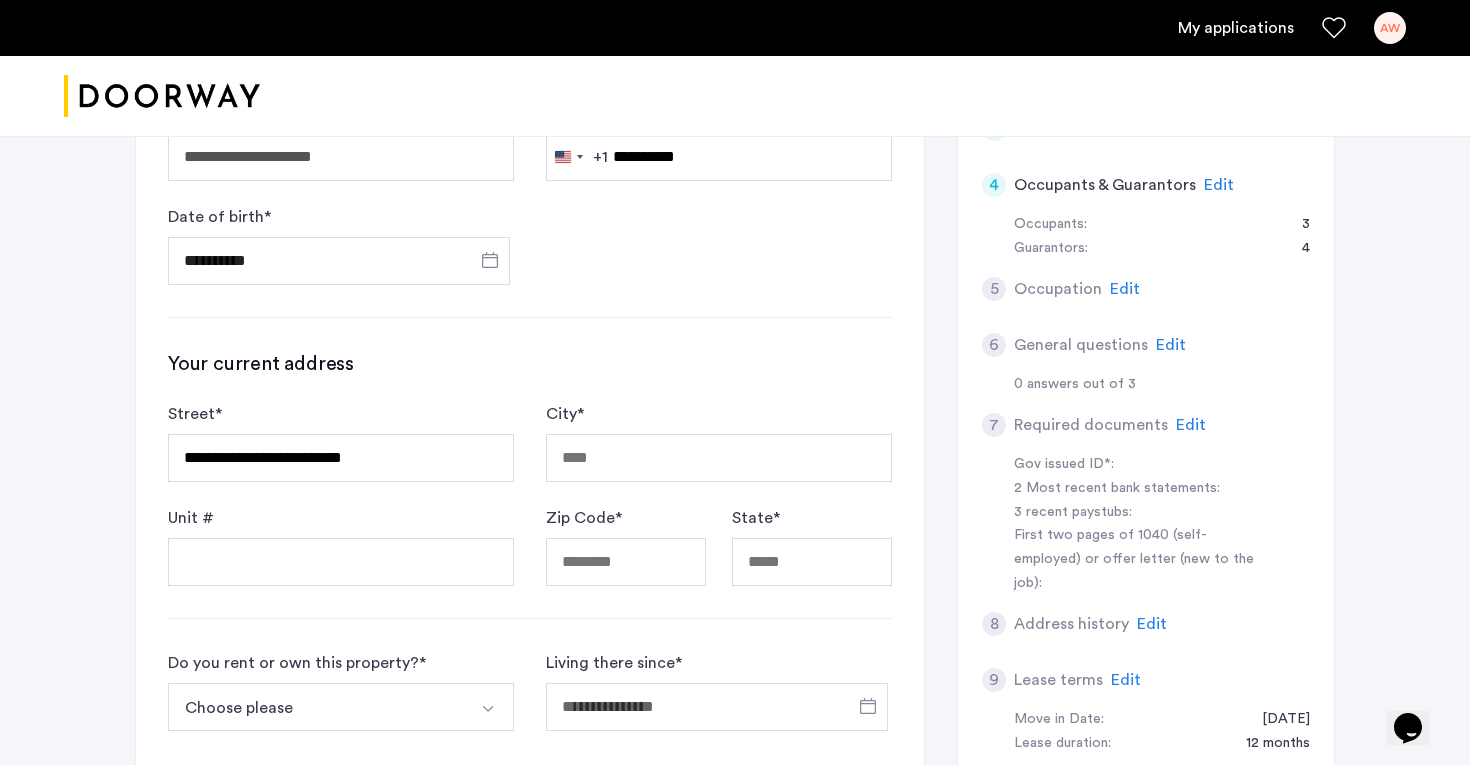 click on "**********" 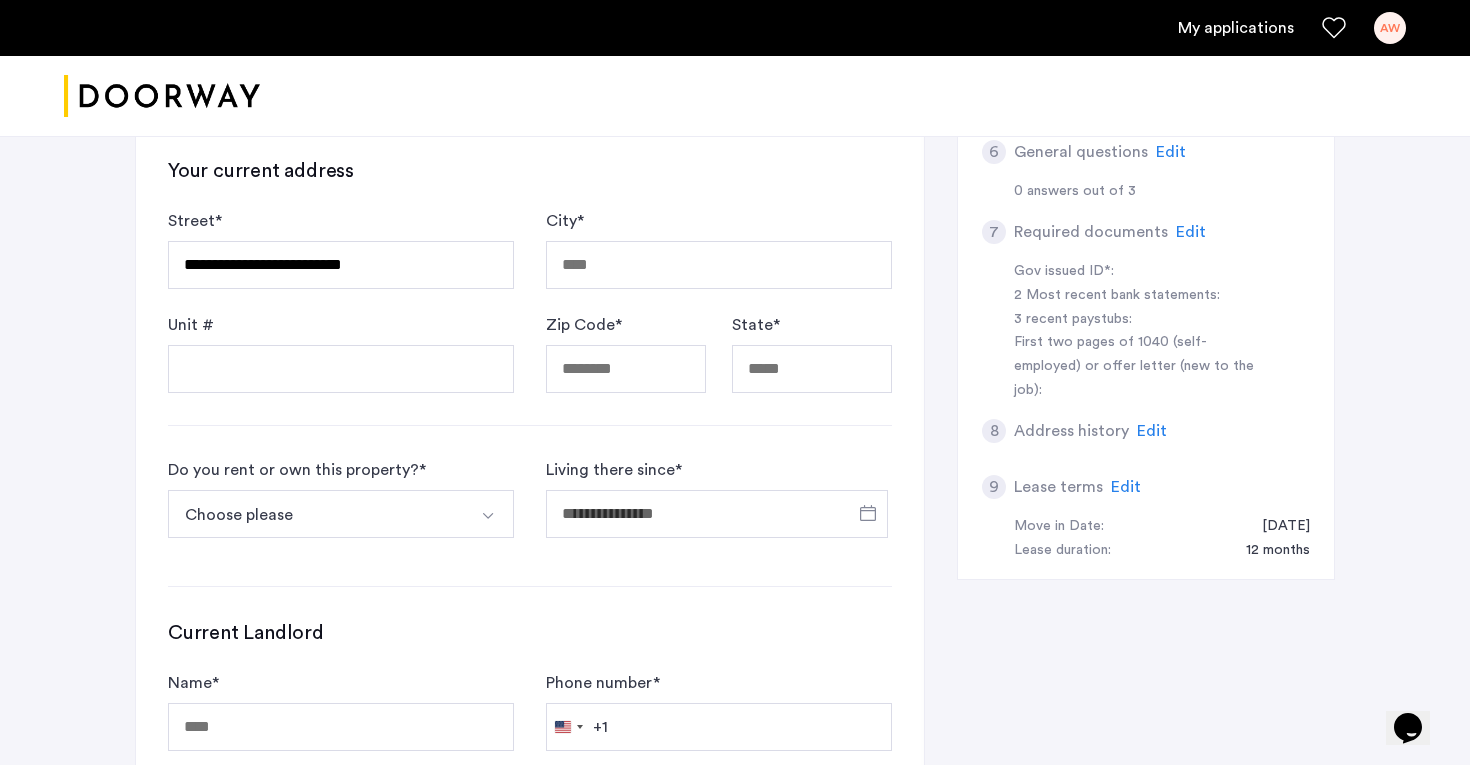 scroll, scrollTop: 769, scrollLeft: 0, axis: vertical 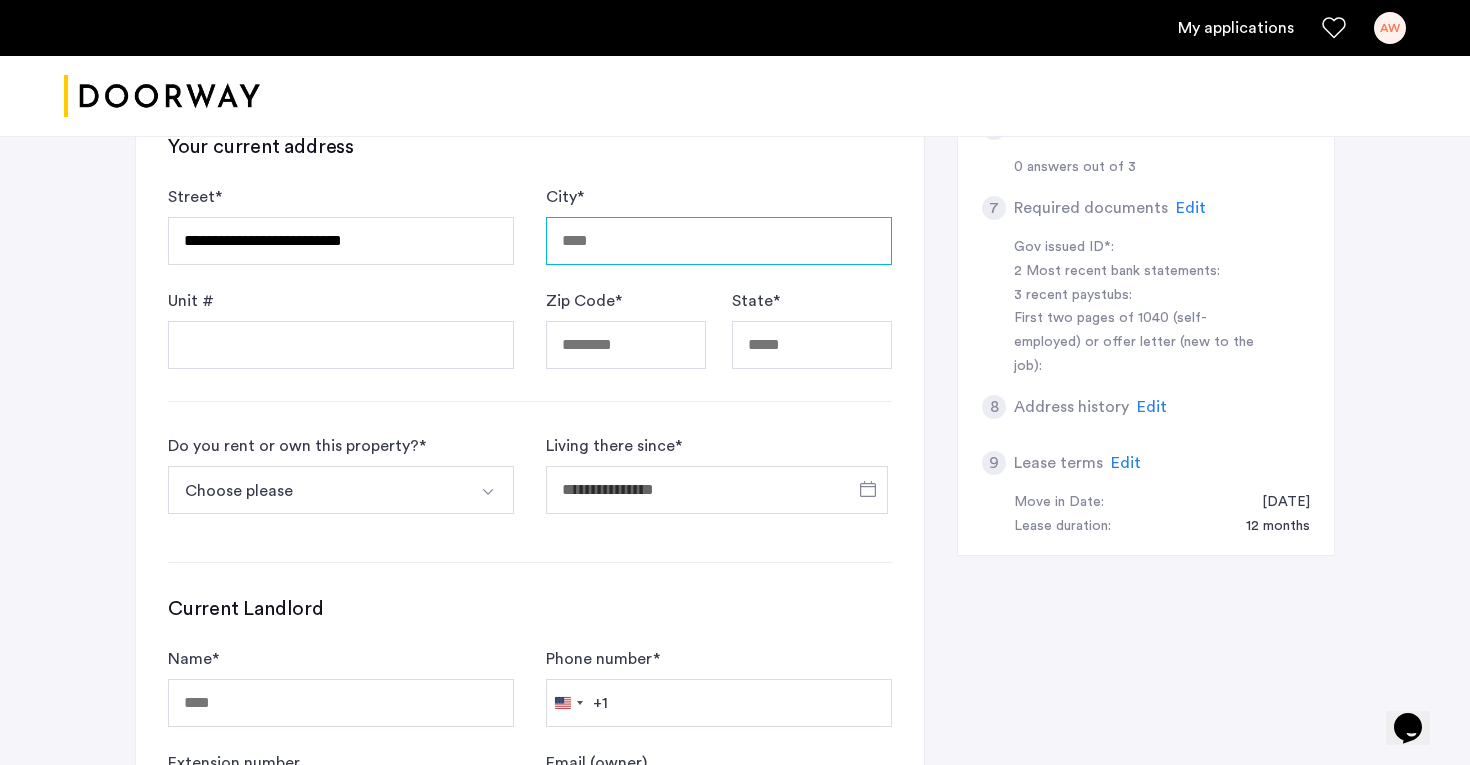 click on "City  *" at bounding box center [719, 241] 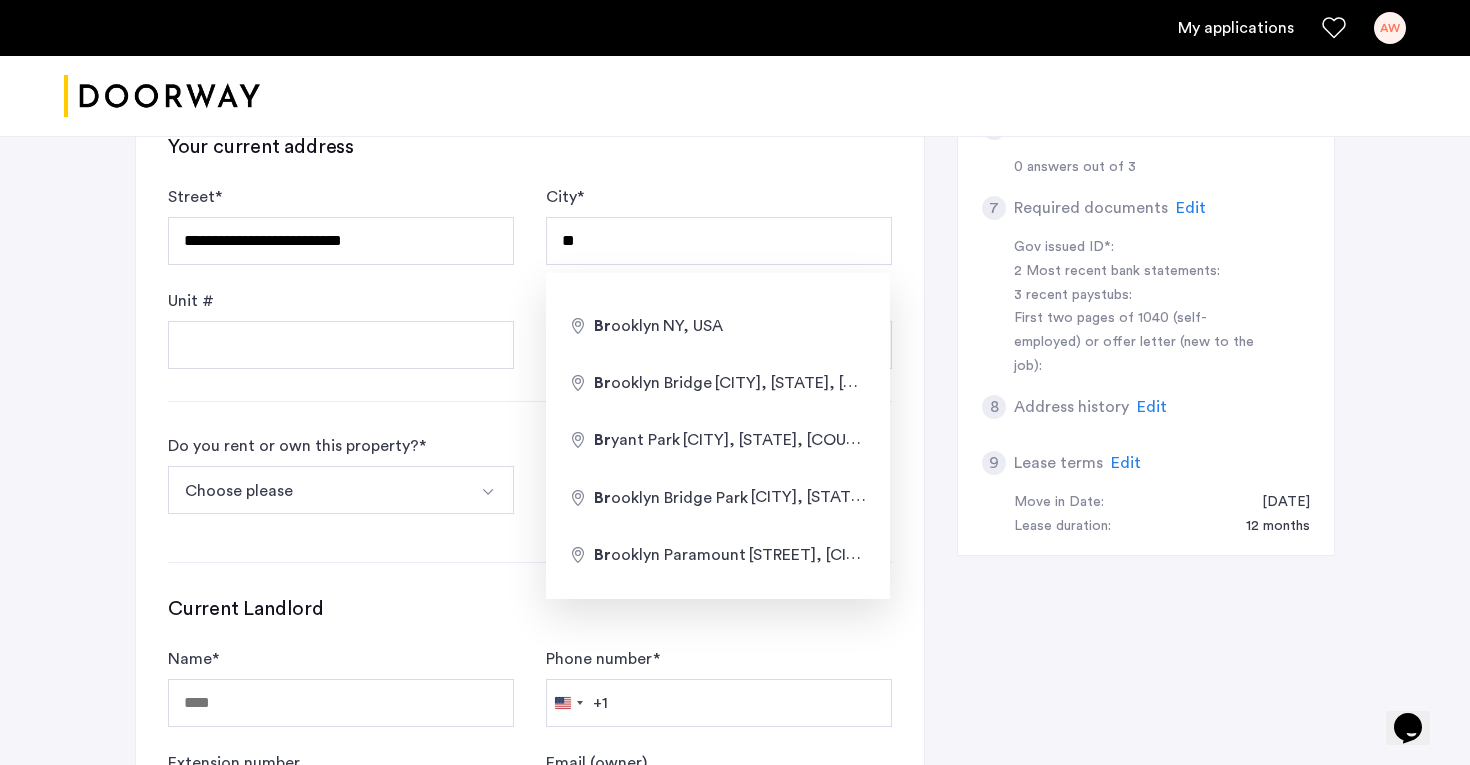 type on "**********" 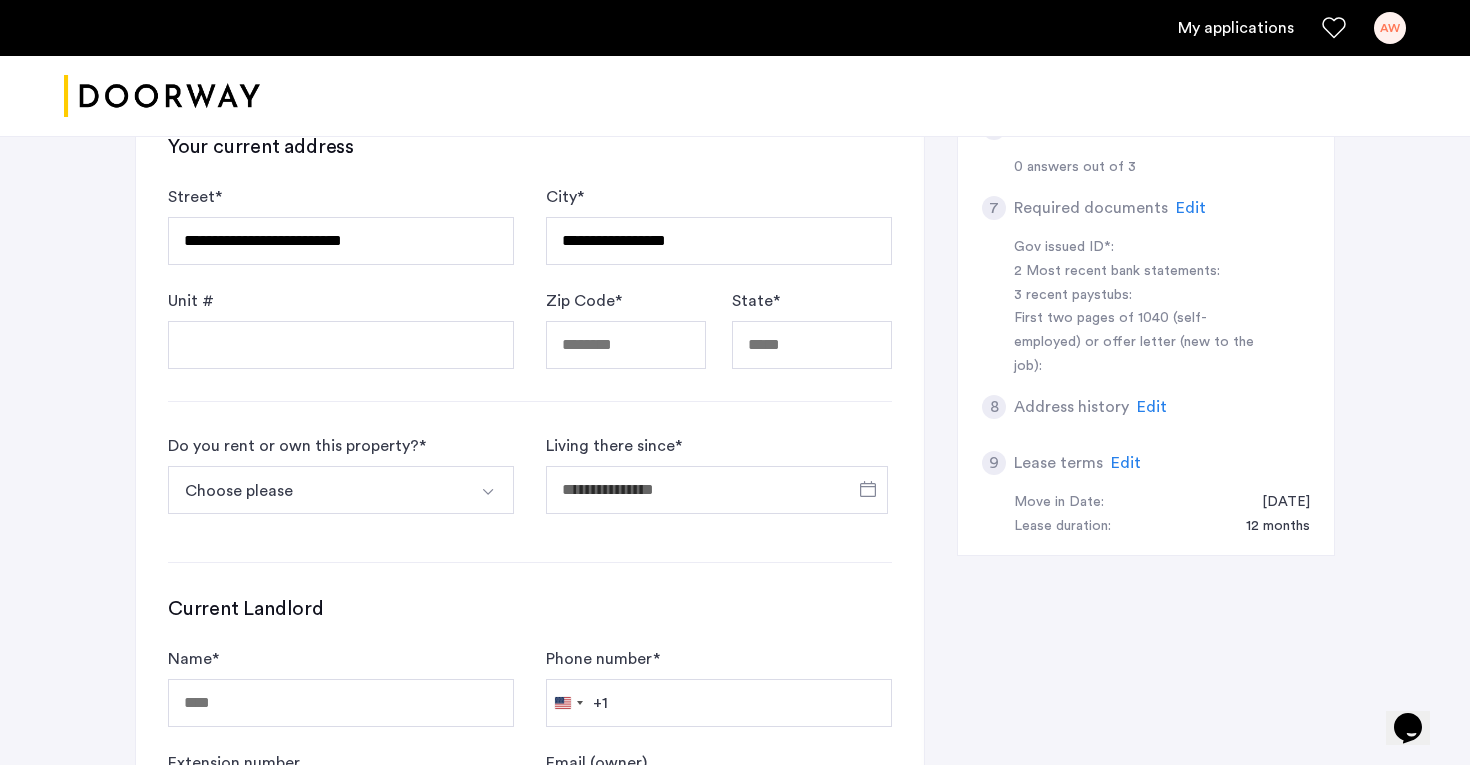 type 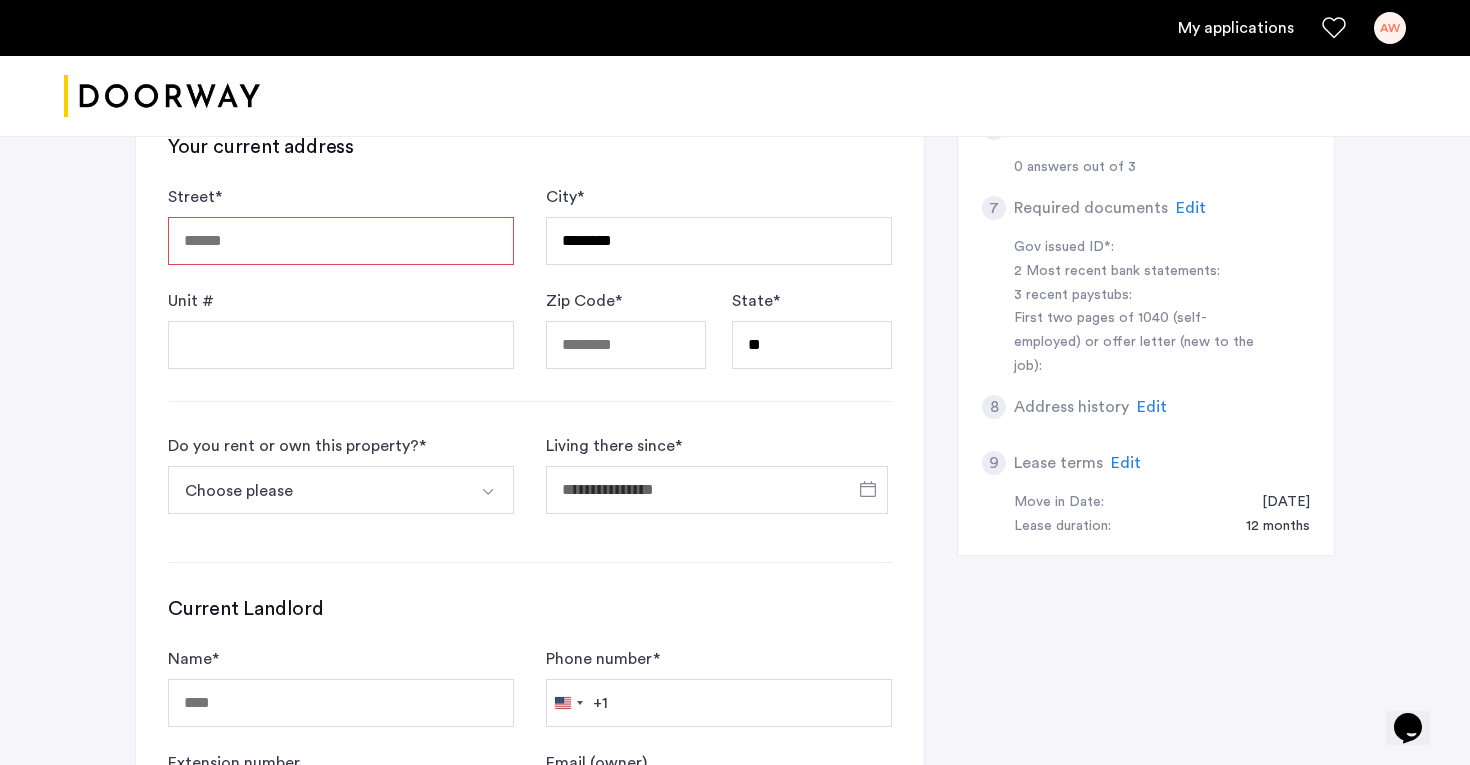 click on "Street  *" at bounding box center (341, 241) 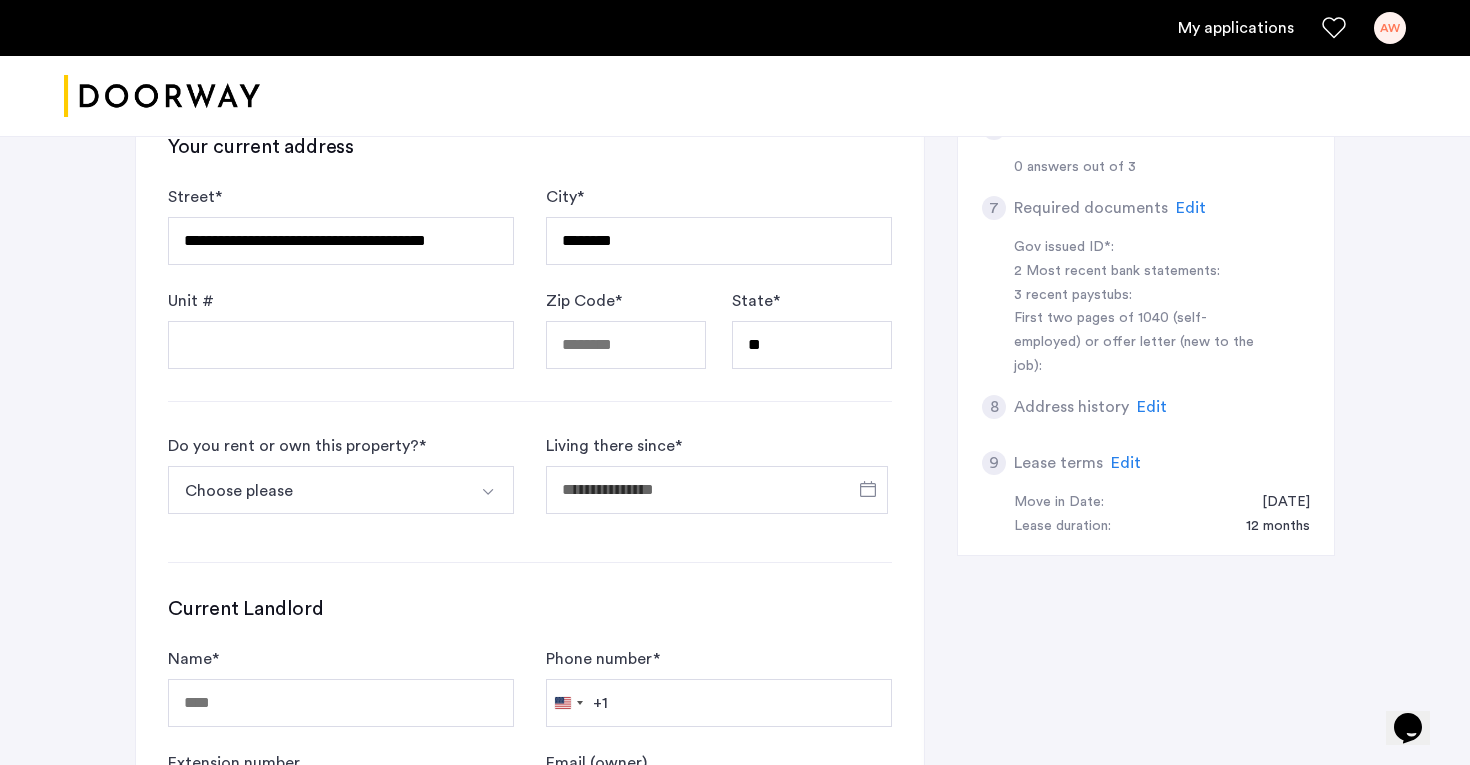 type on "**********" 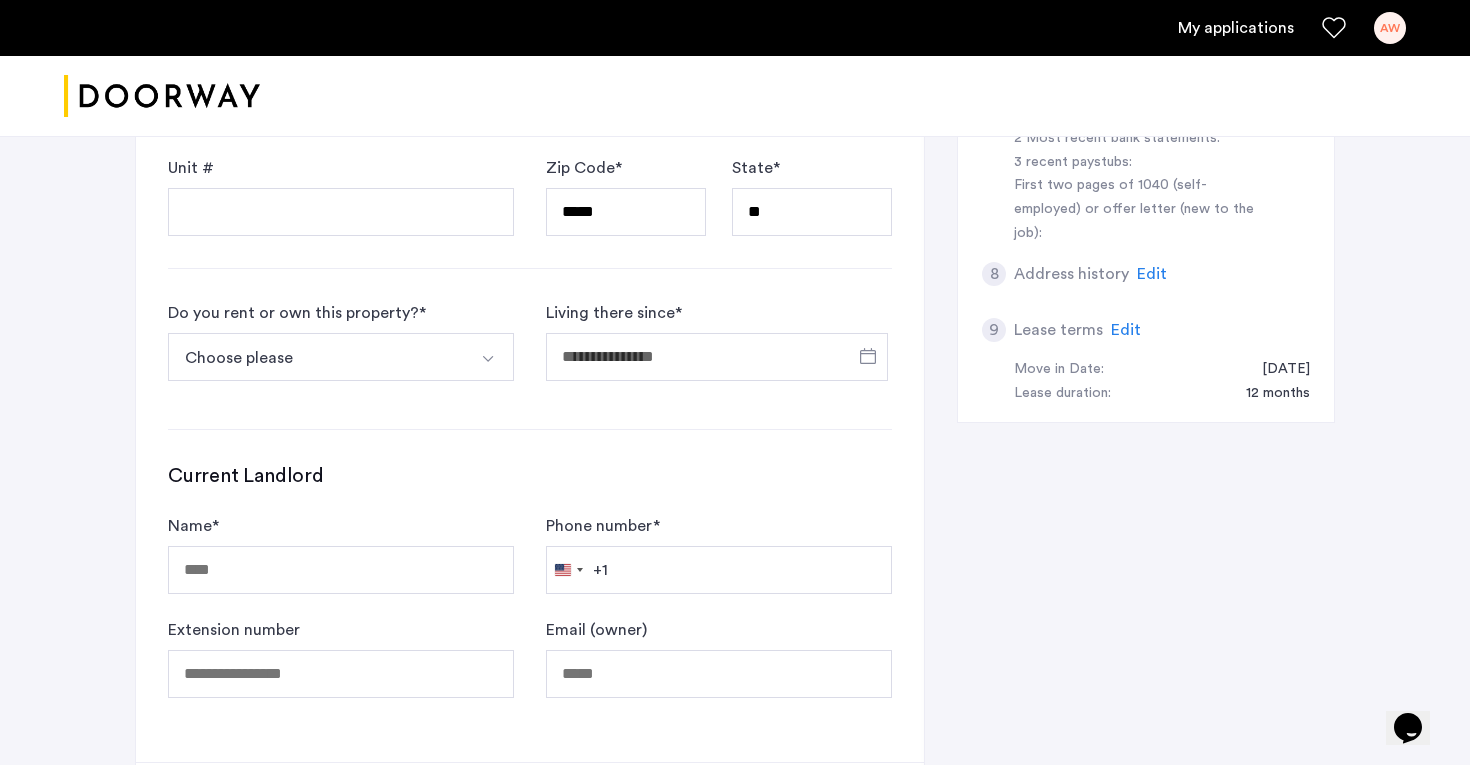 scroll, scrollTop: 920, scrollLeft: 0, axis: vertical 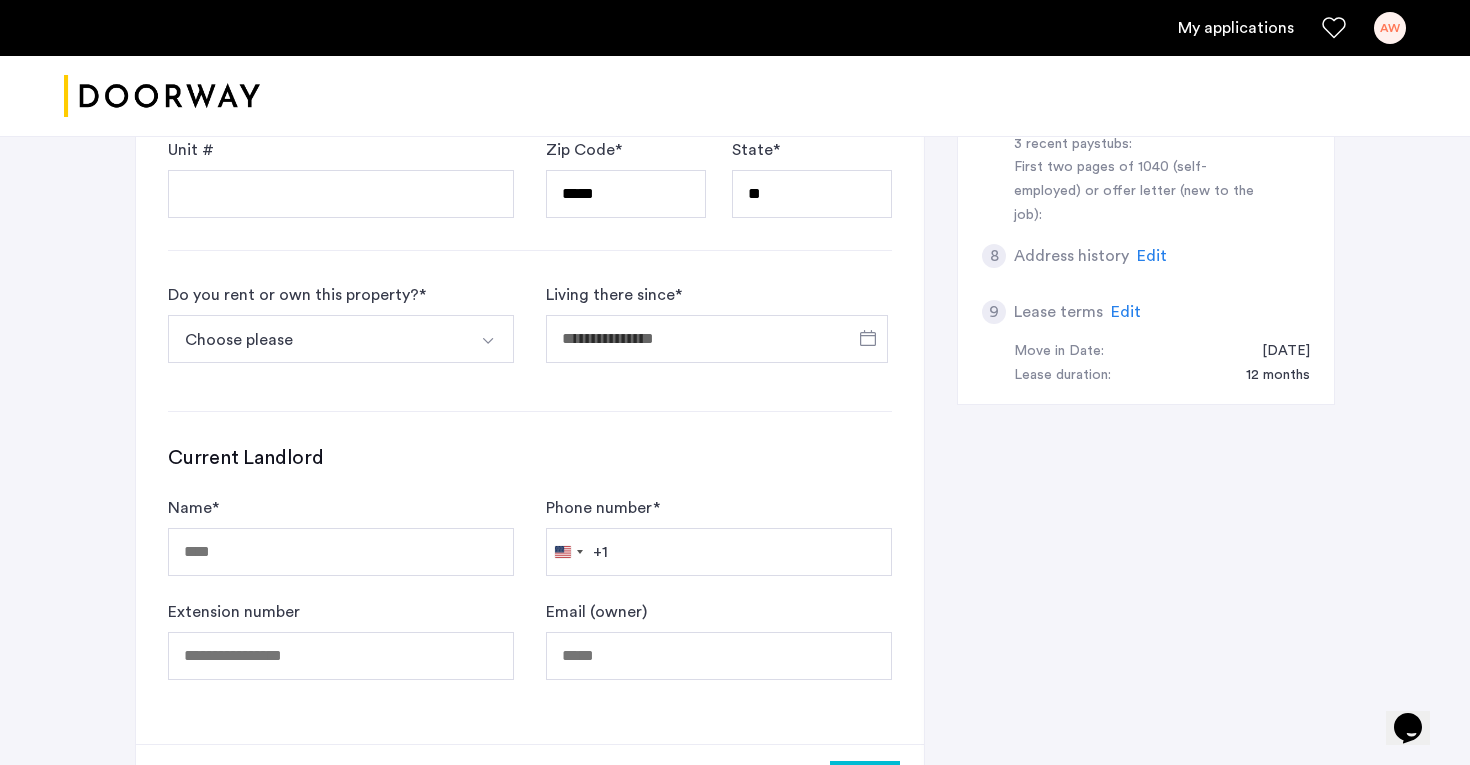 click on "Choose please" at bounding box center [317, 339] 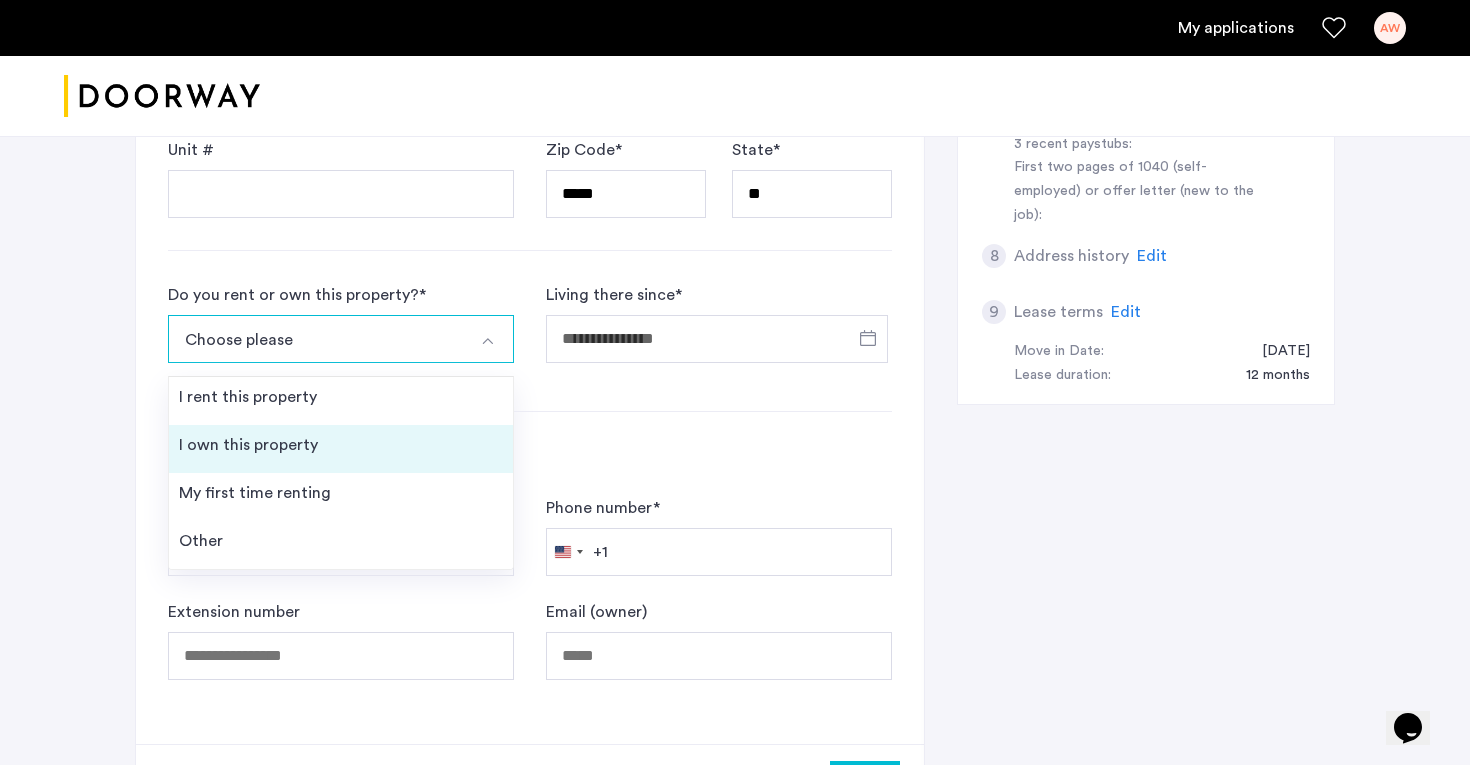 click on "I own this property" at bounding box center [341, 449] 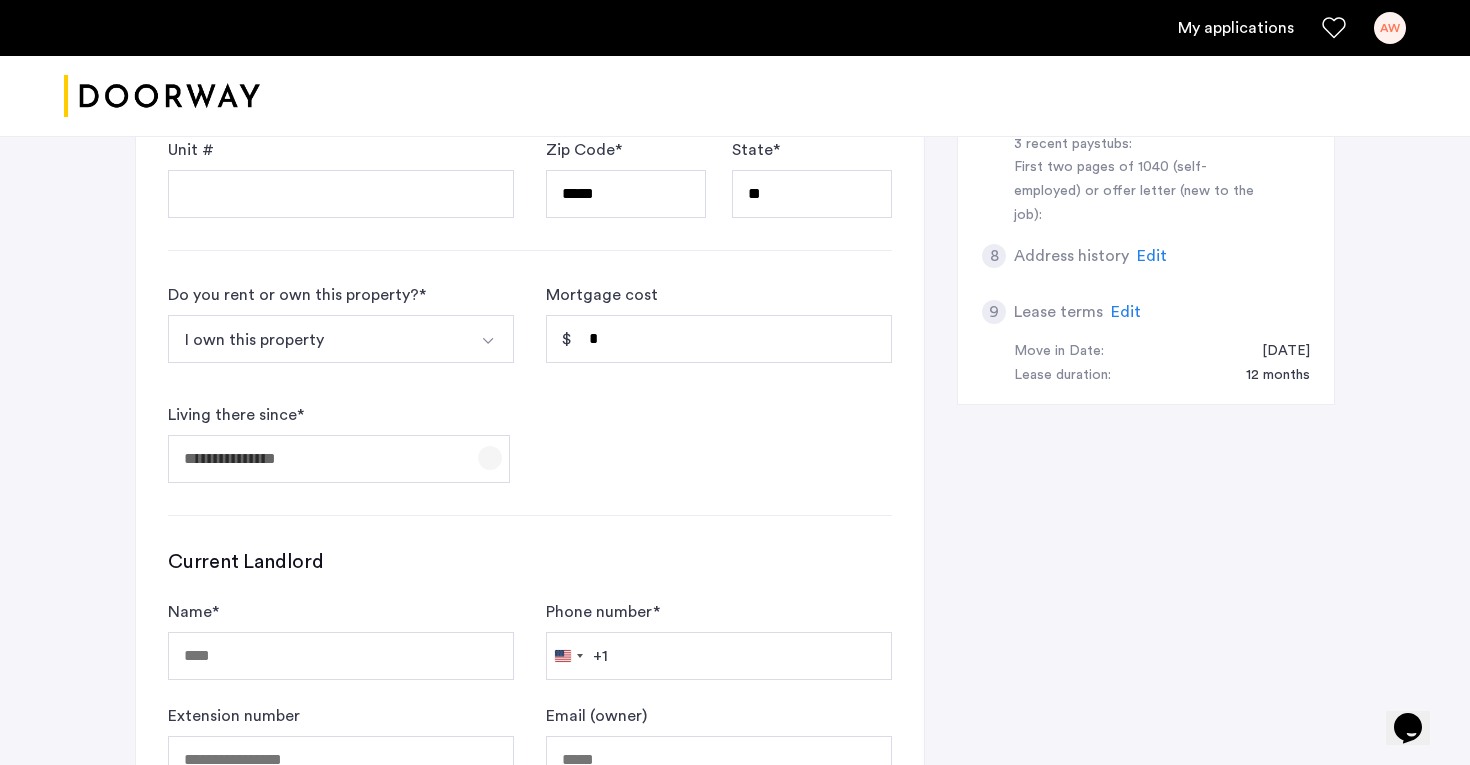 click 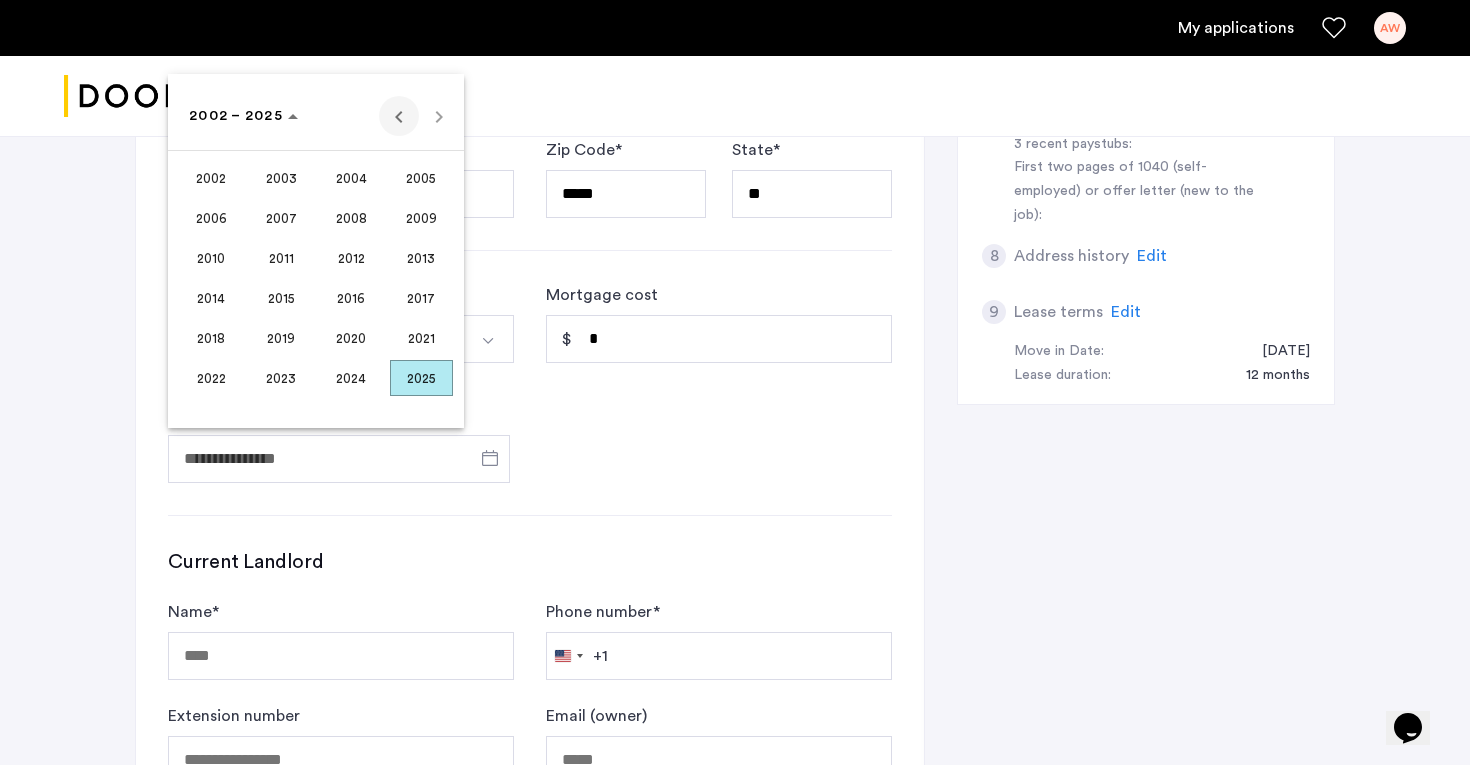 click at bounding box center (399, 116) 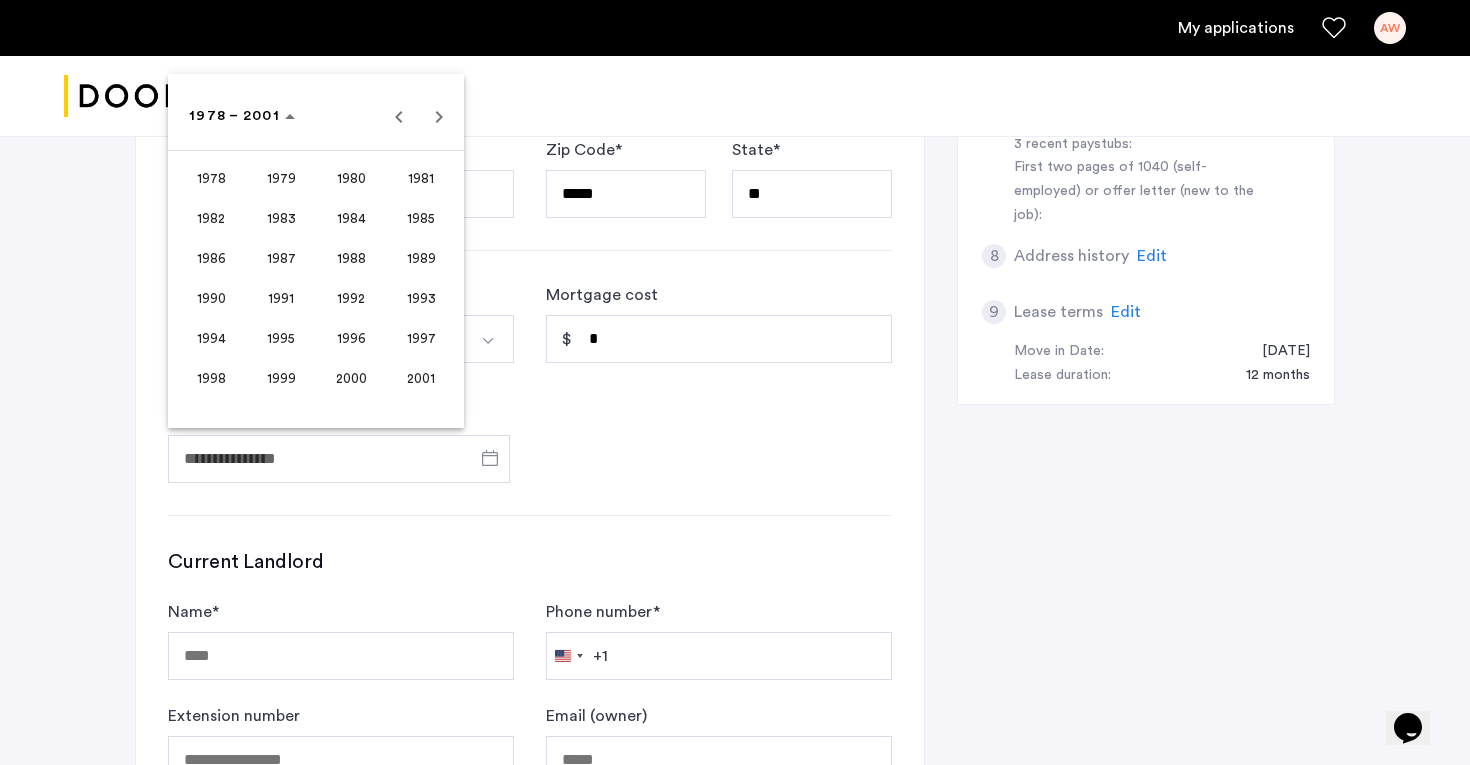 click on "2000" at bounding box center [351, 378] 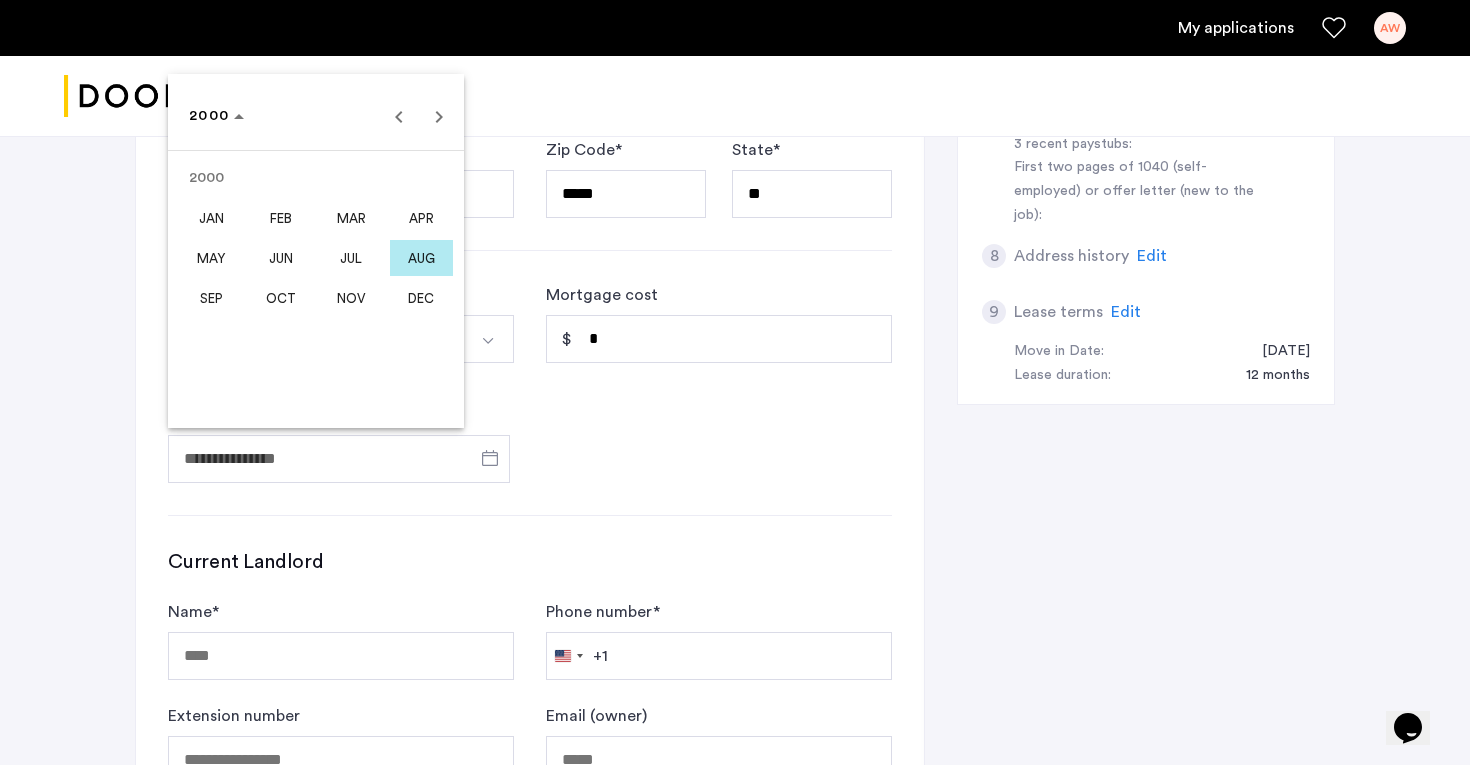 click on "JUN" at bounding box center (281, 258) 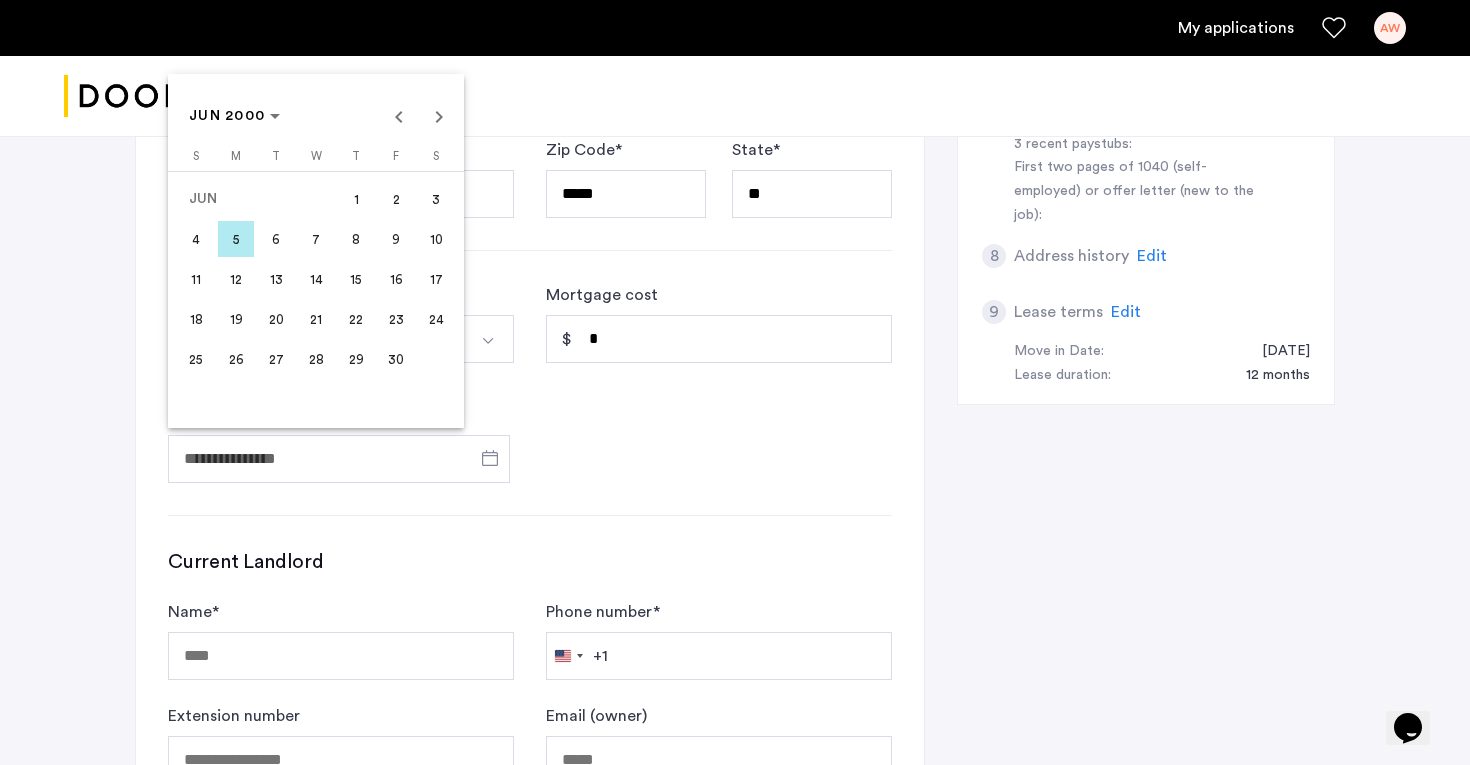 click on "22" at bounding box center (356, 319) 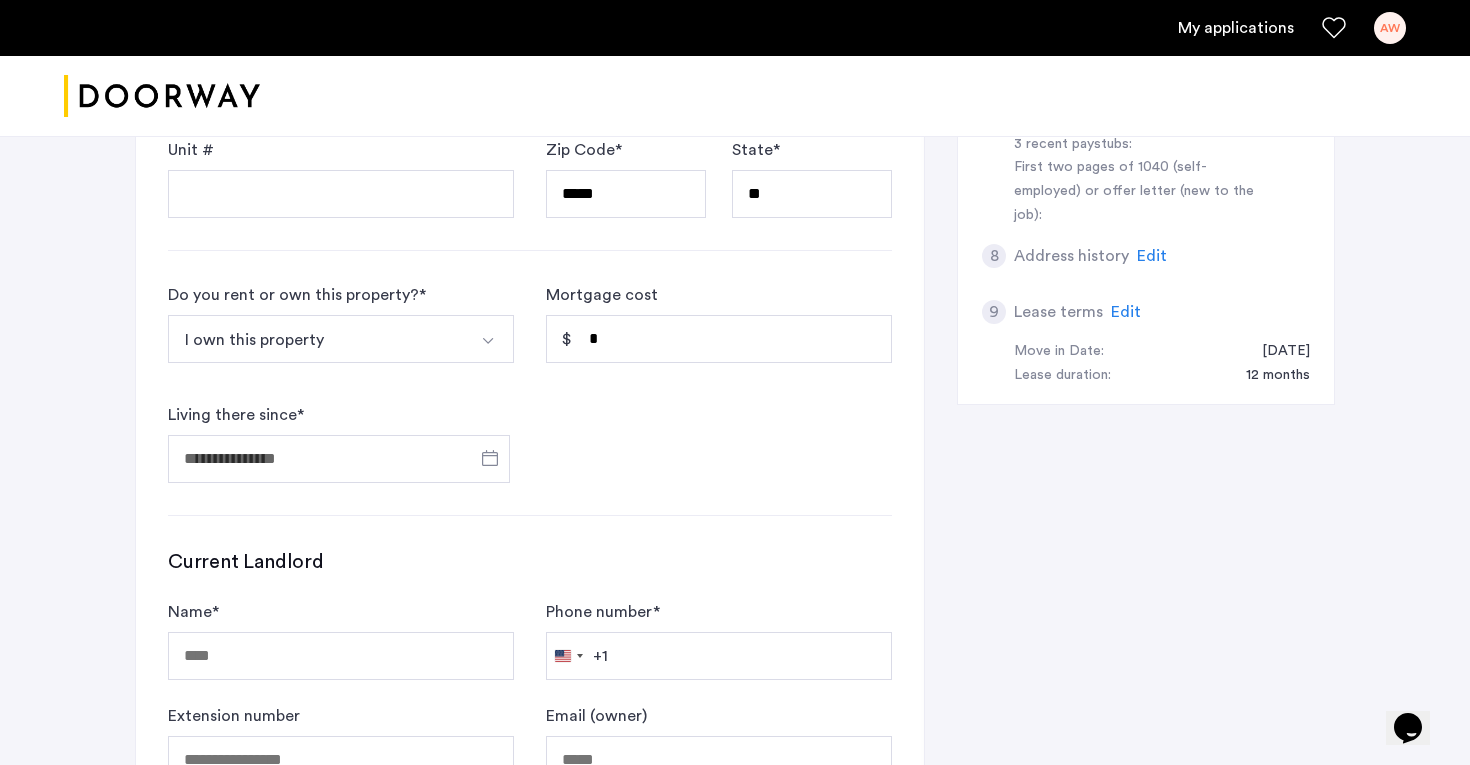 type on "**********" 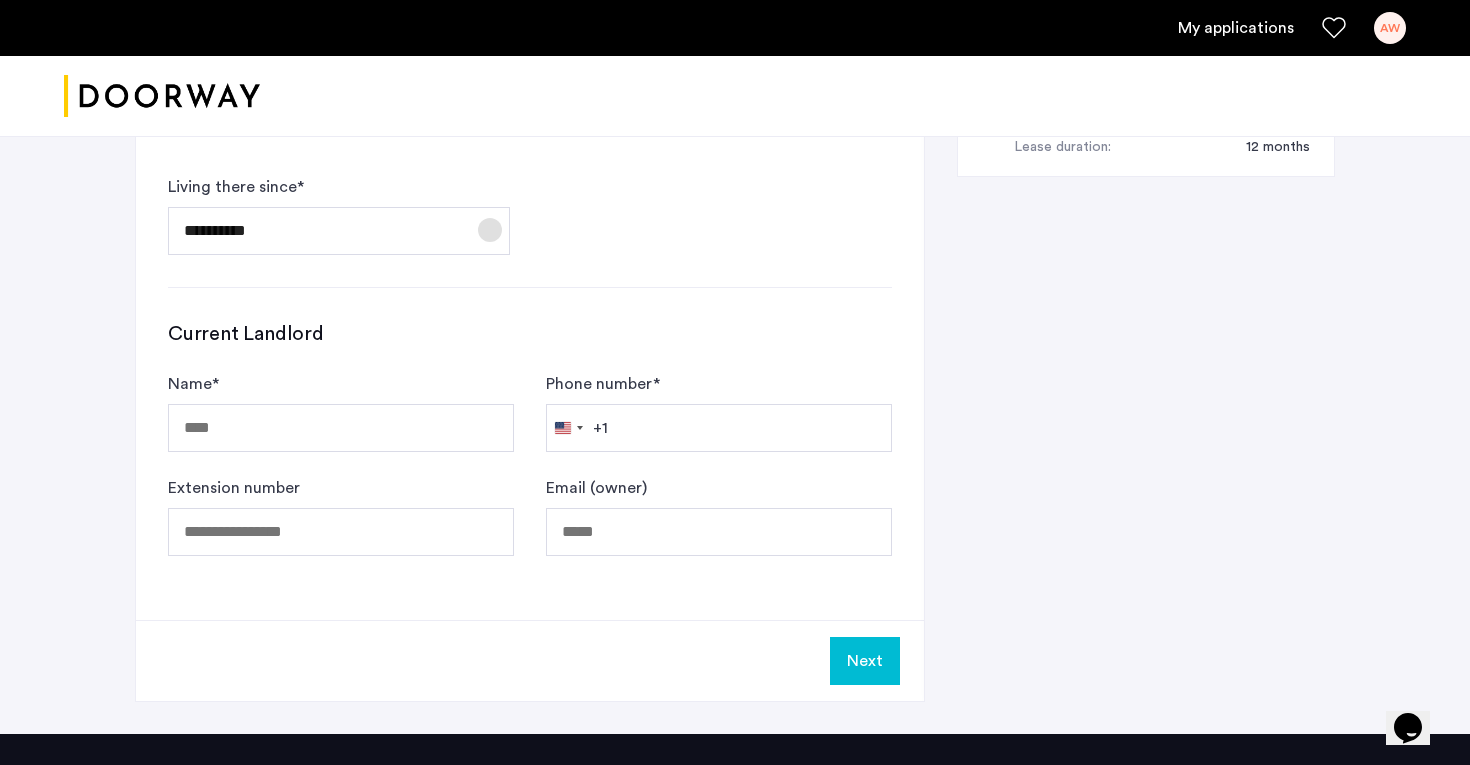 scroll, scrollTop: 1165, scrollLeft: 0, axis: vertical 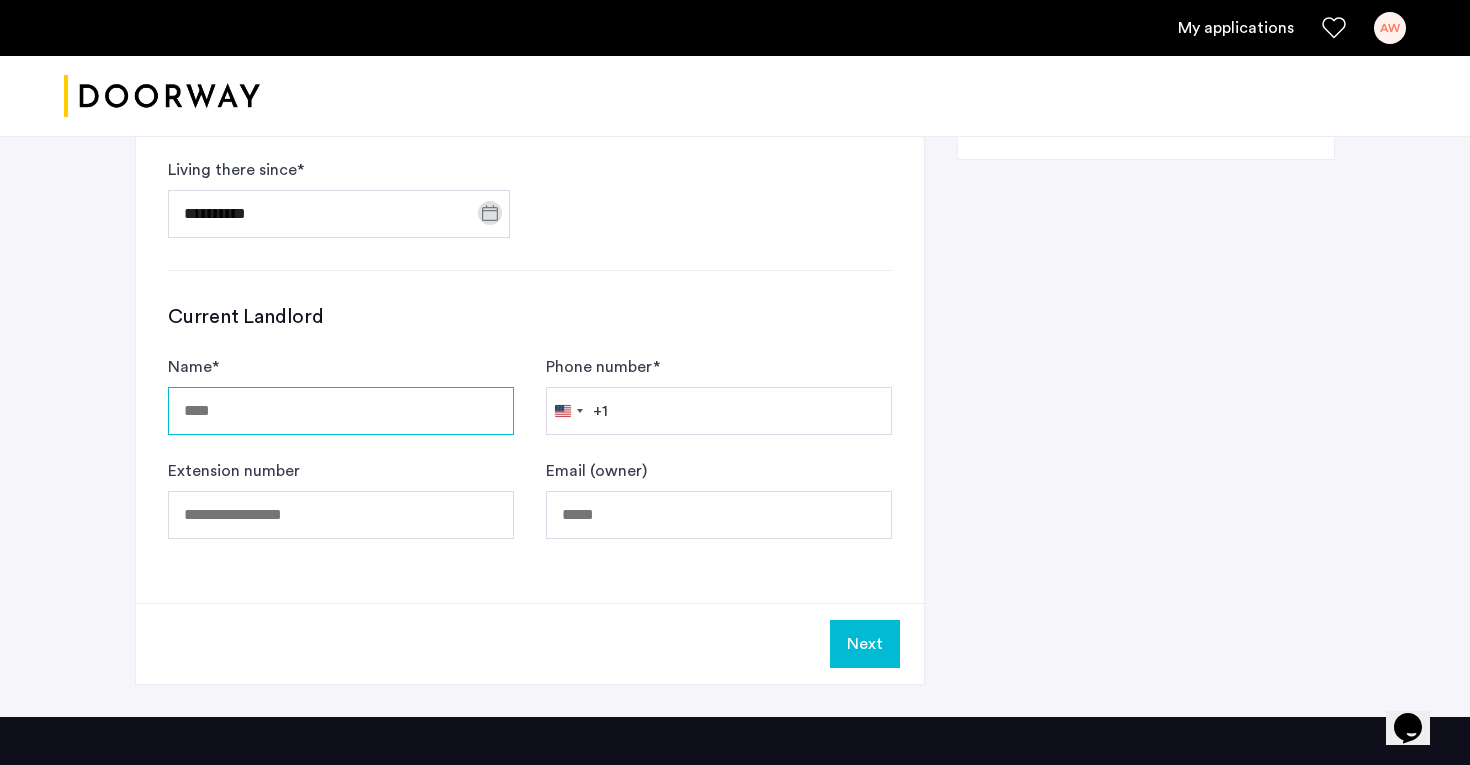 click on "Name  *" at bounding box center [341, 411] 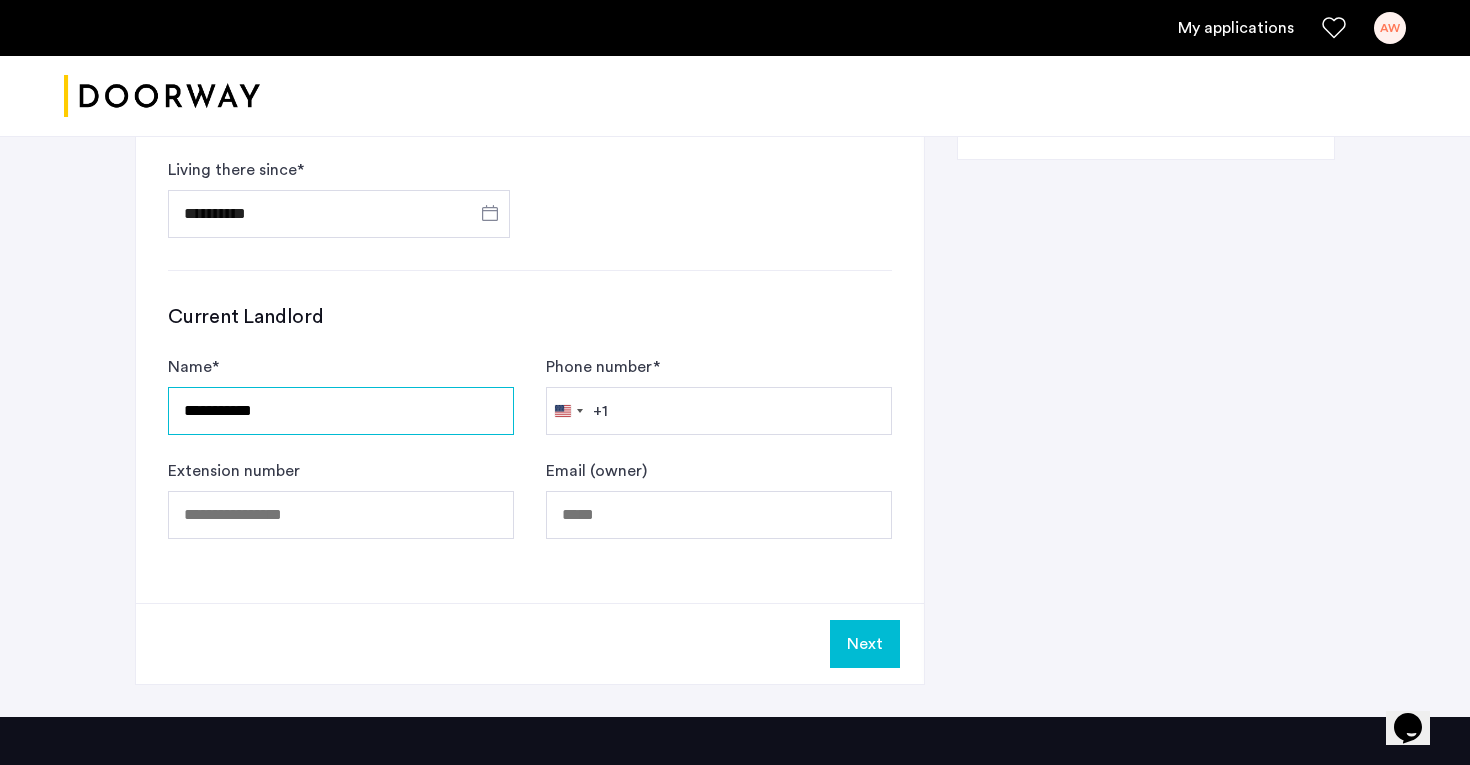 type on "**********" 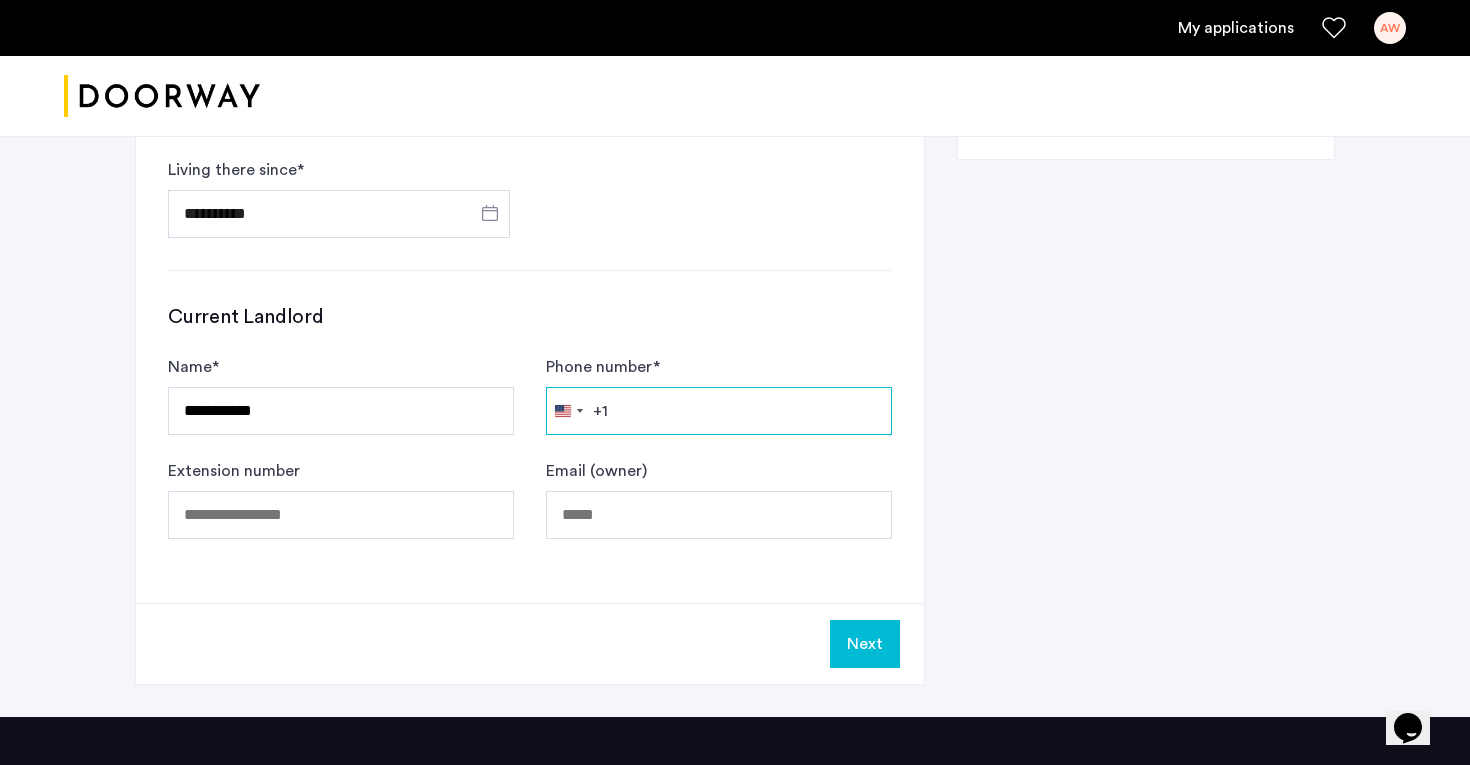 click on "Phone number  *" at bounding box center (719, 411) 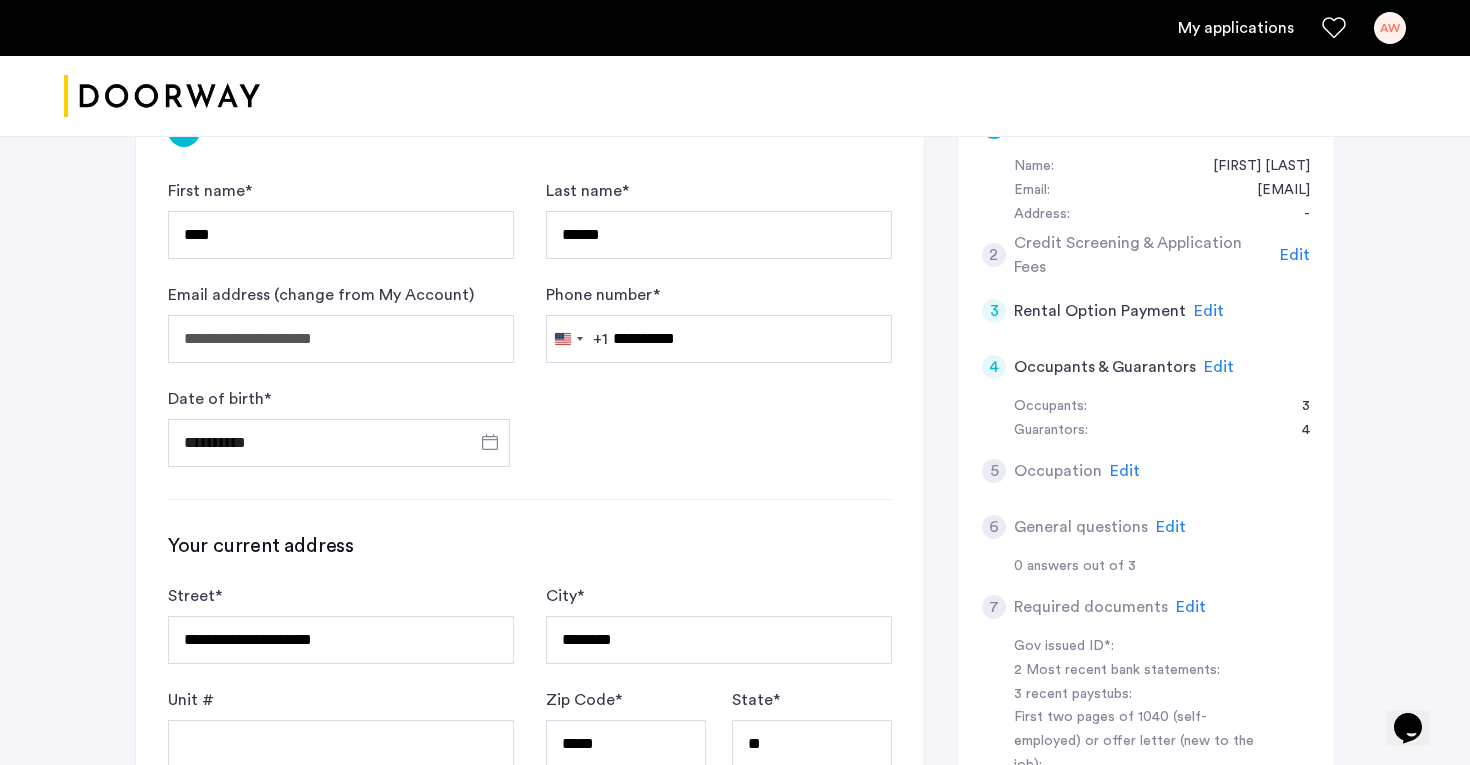 scroll, scrollTop: 387, scrollLeft: 0, axis: vertical 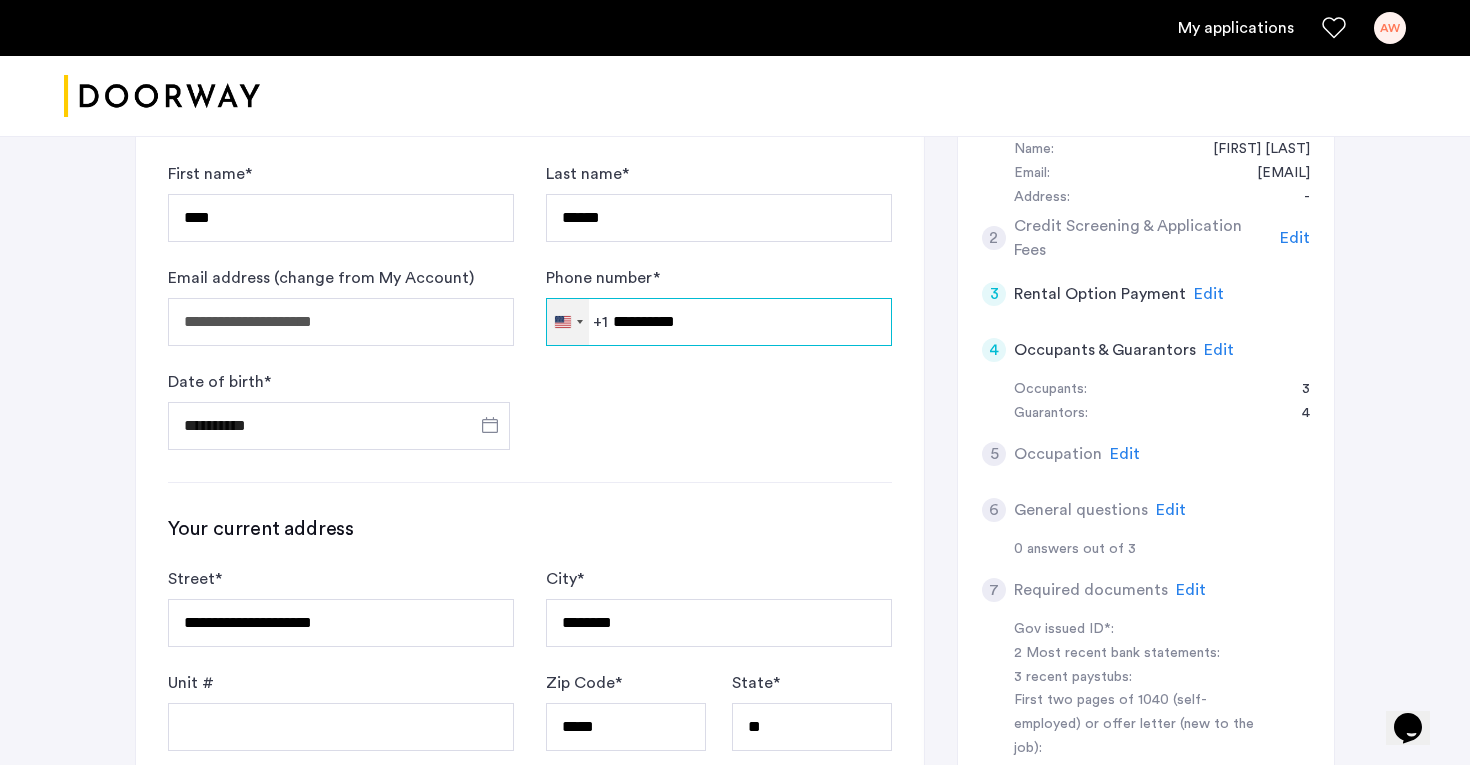 drag, startPoint x: 705, startPoint y: 325, endPoint x: 579, endPoint y: 326, distance: 126.00397 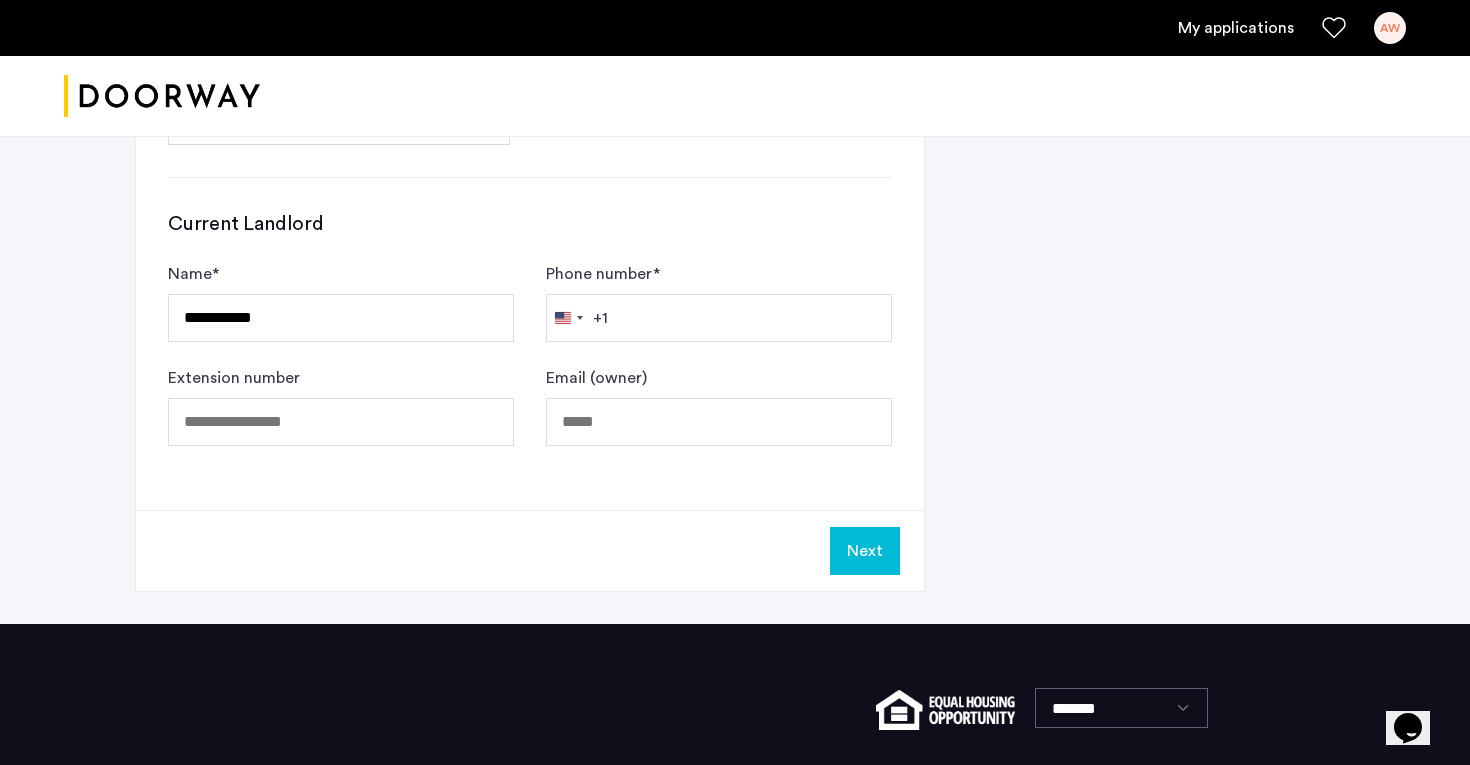 scroll, scrollTop: 1239, scrollLeft: 0, axis: vertical 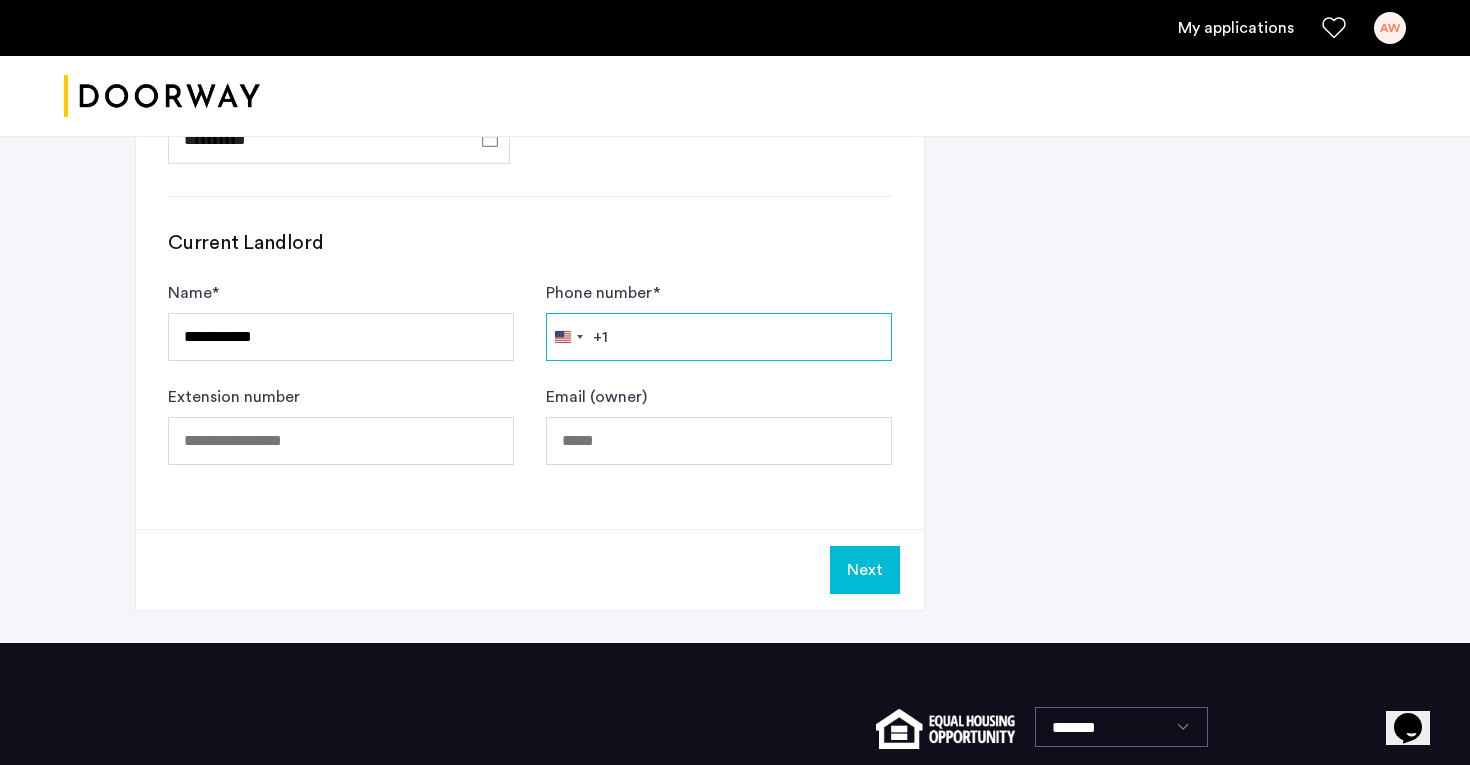click on "Phone number  *" at bounding box center [719, 337] 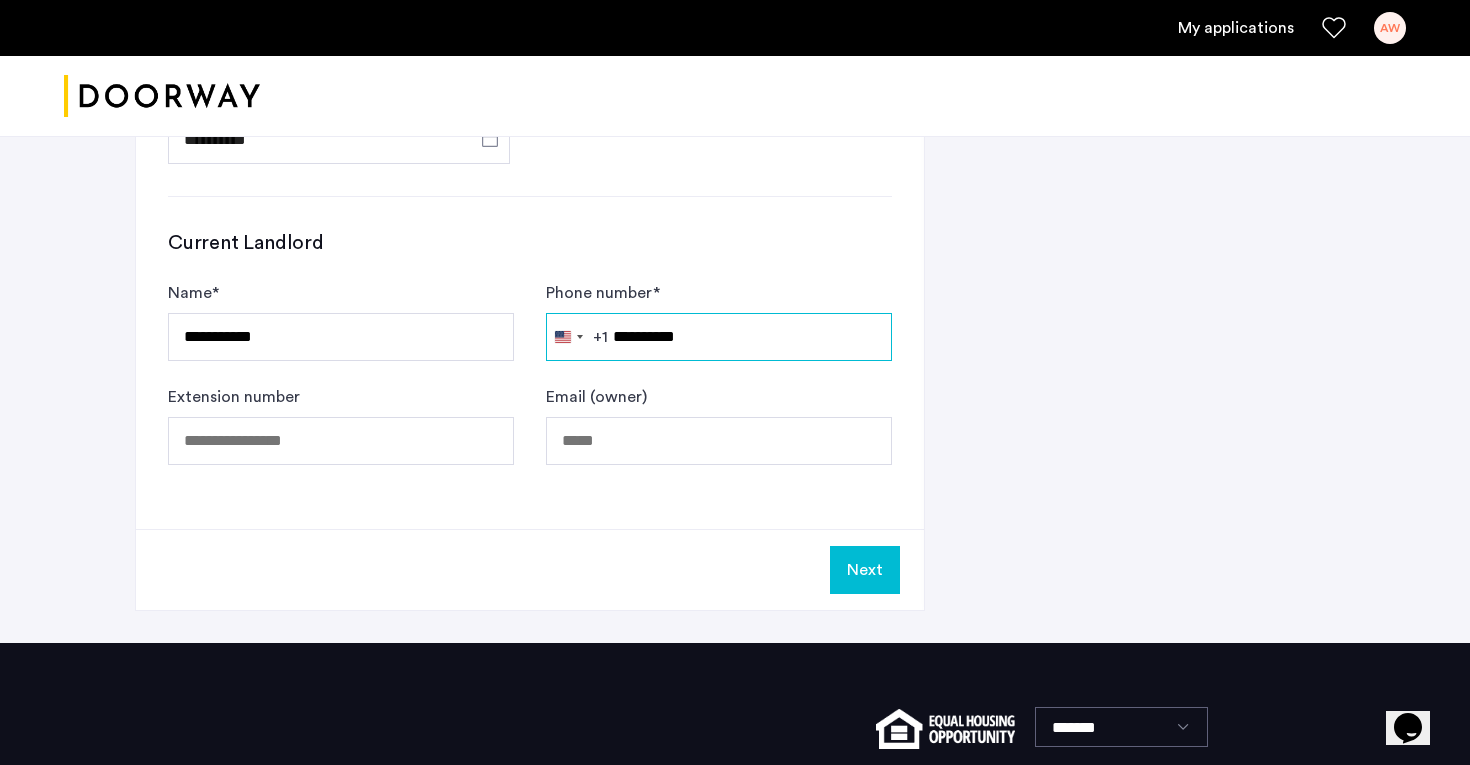 type on "**********" 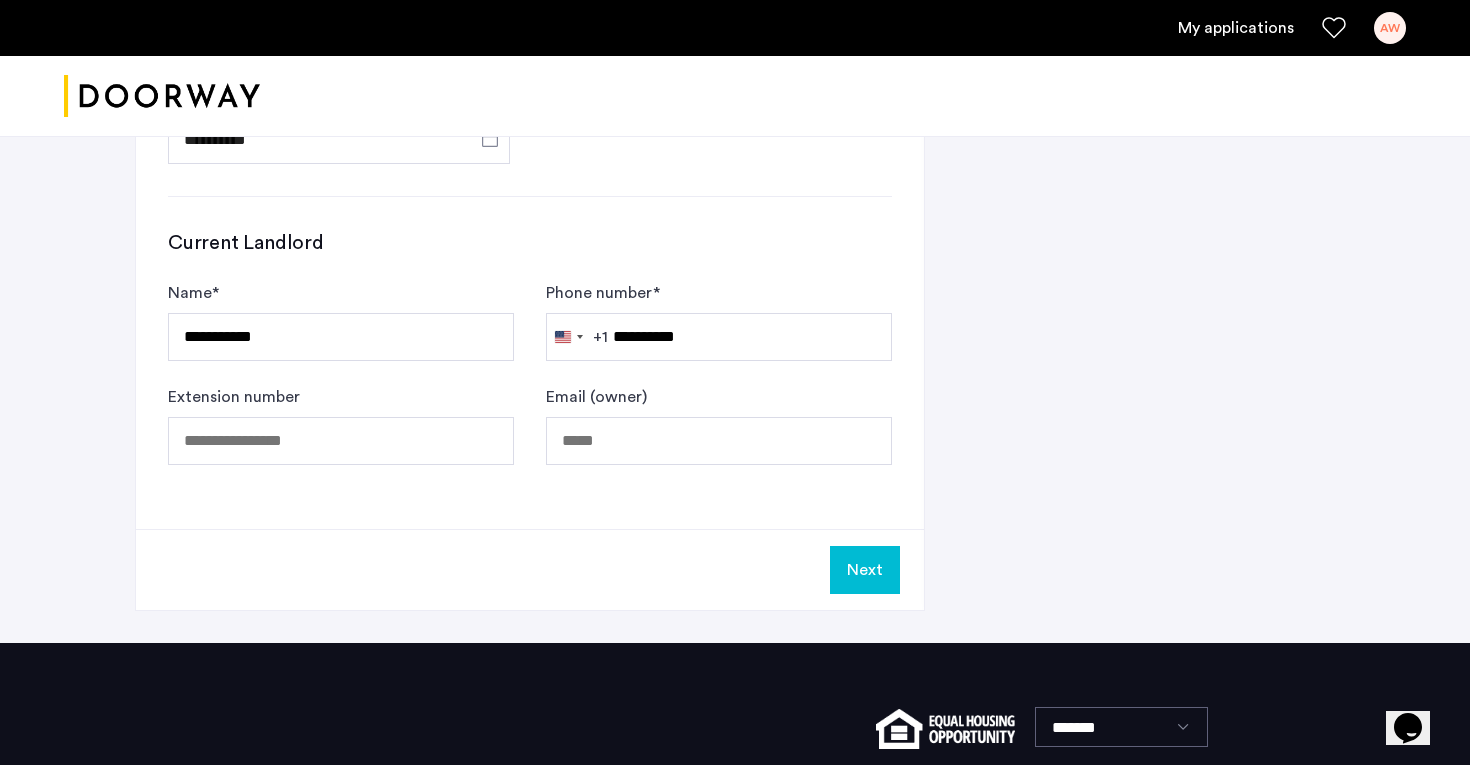 click on "**********" 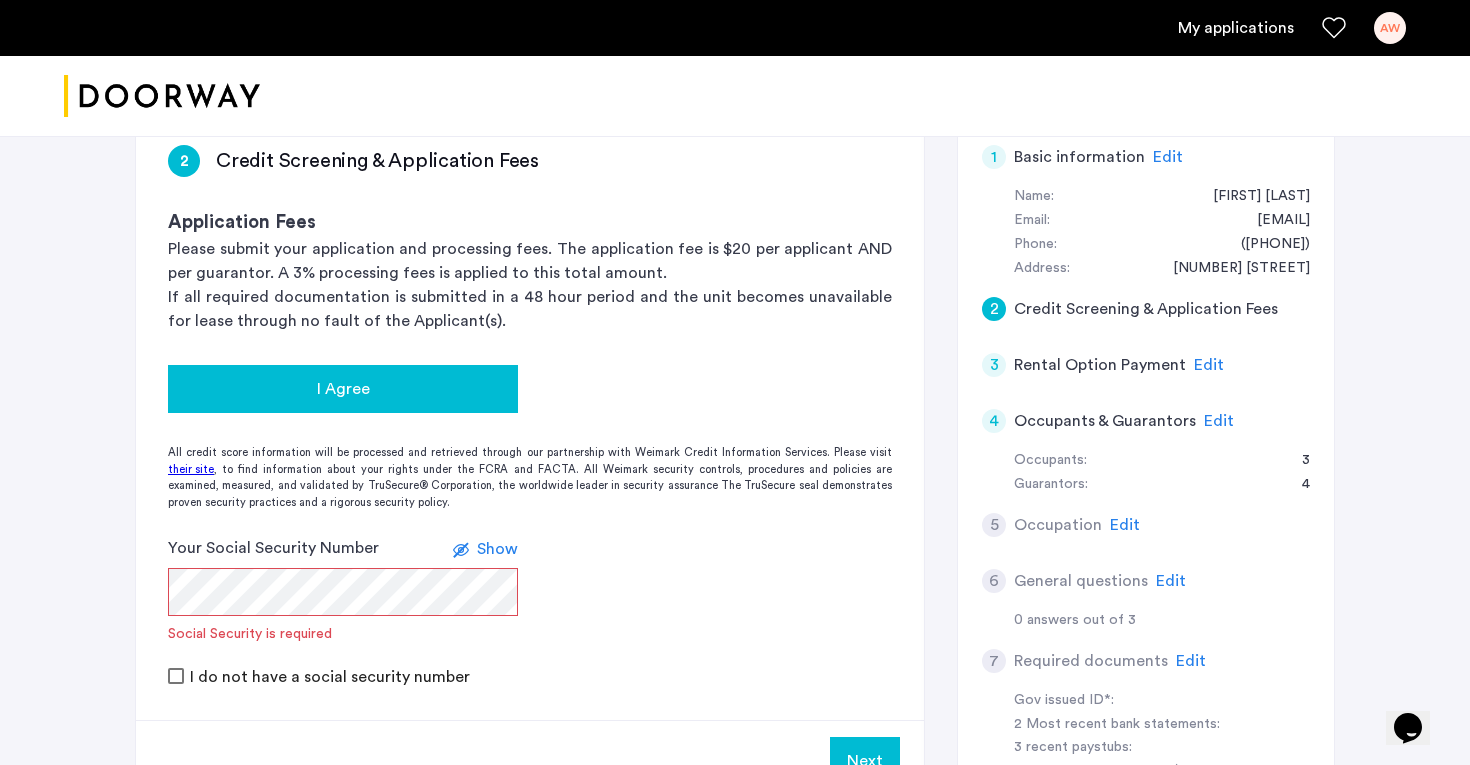 click on "I Agree" 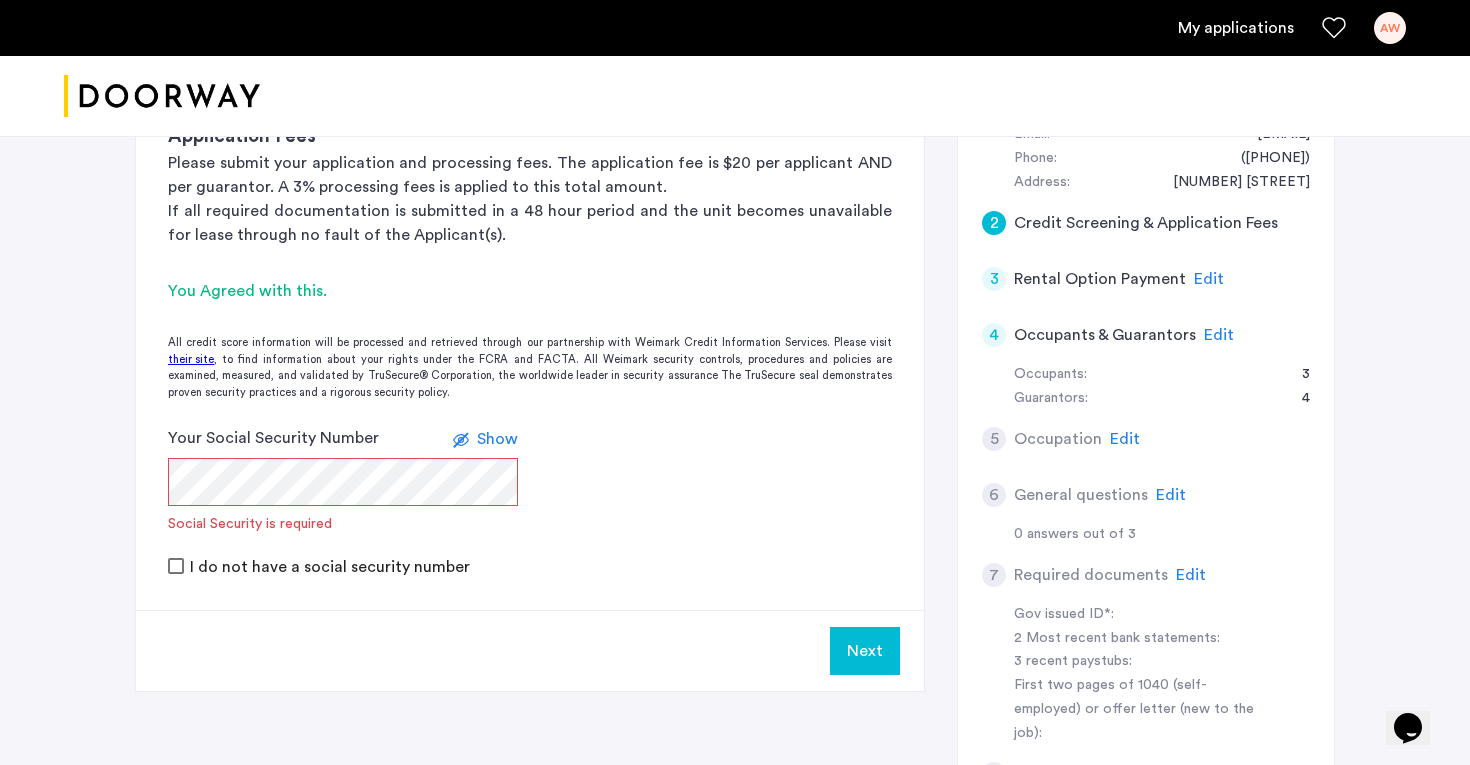 scroll, scrollTop: 433, scrollLeft: 0, axis: vertical 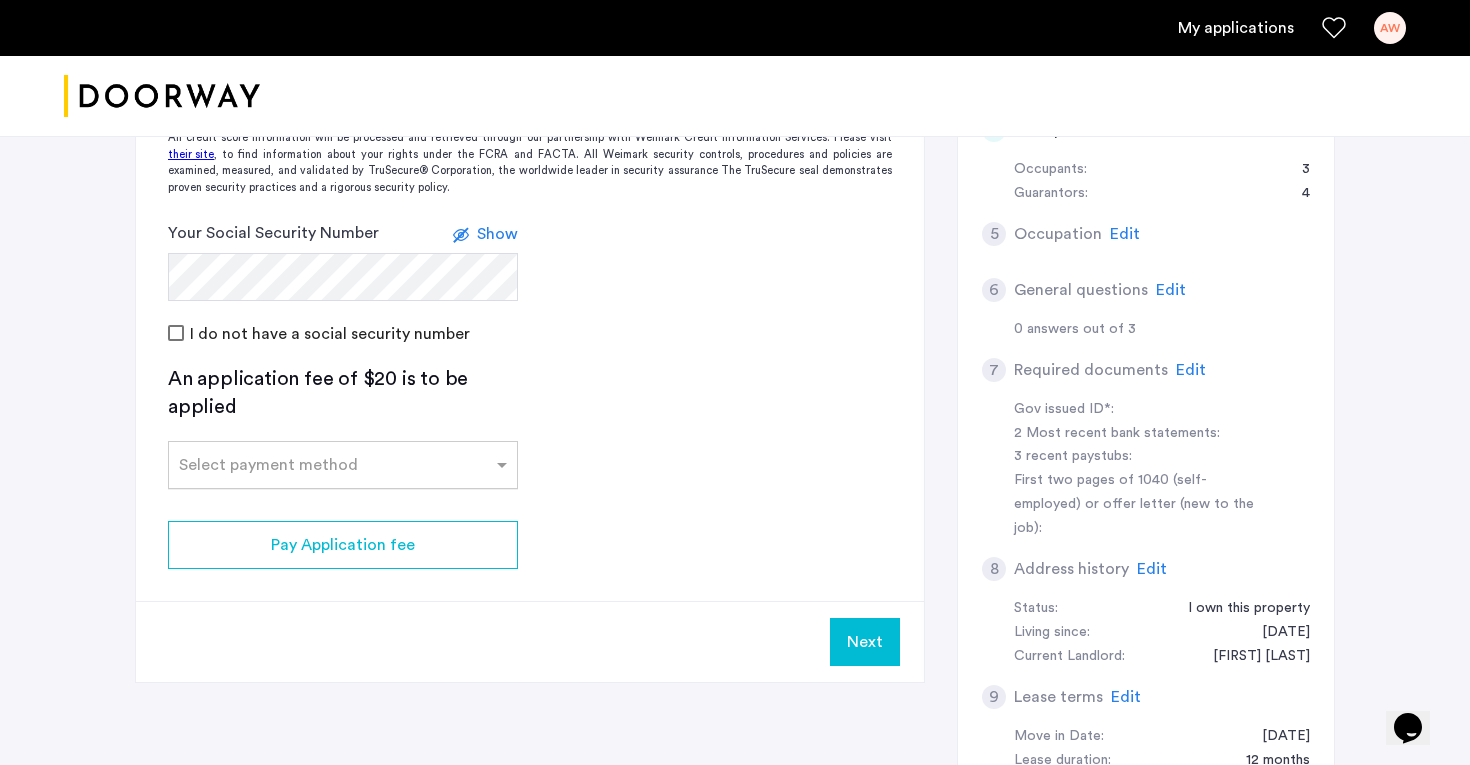 click 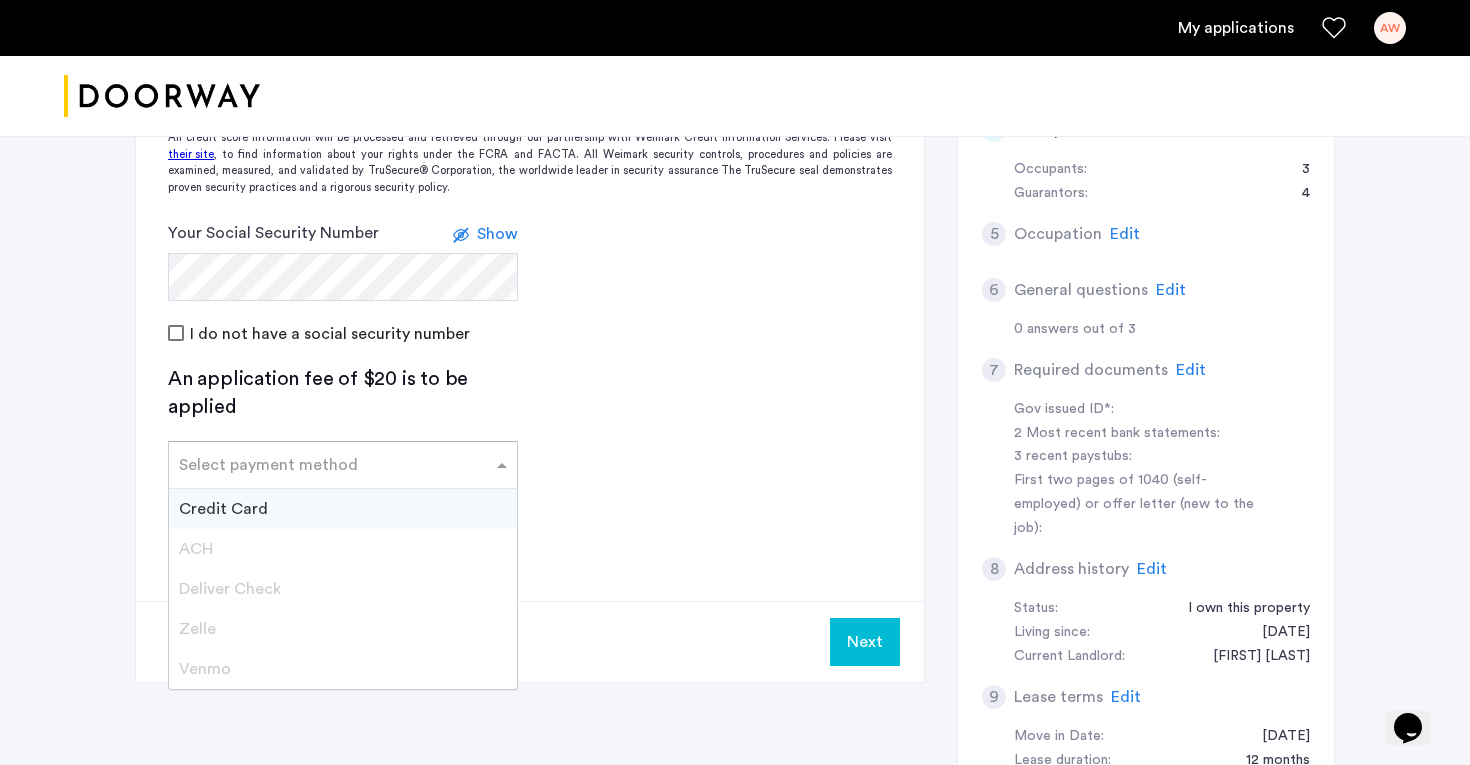 click on "Credit Card" at bounding box center [343, 509] 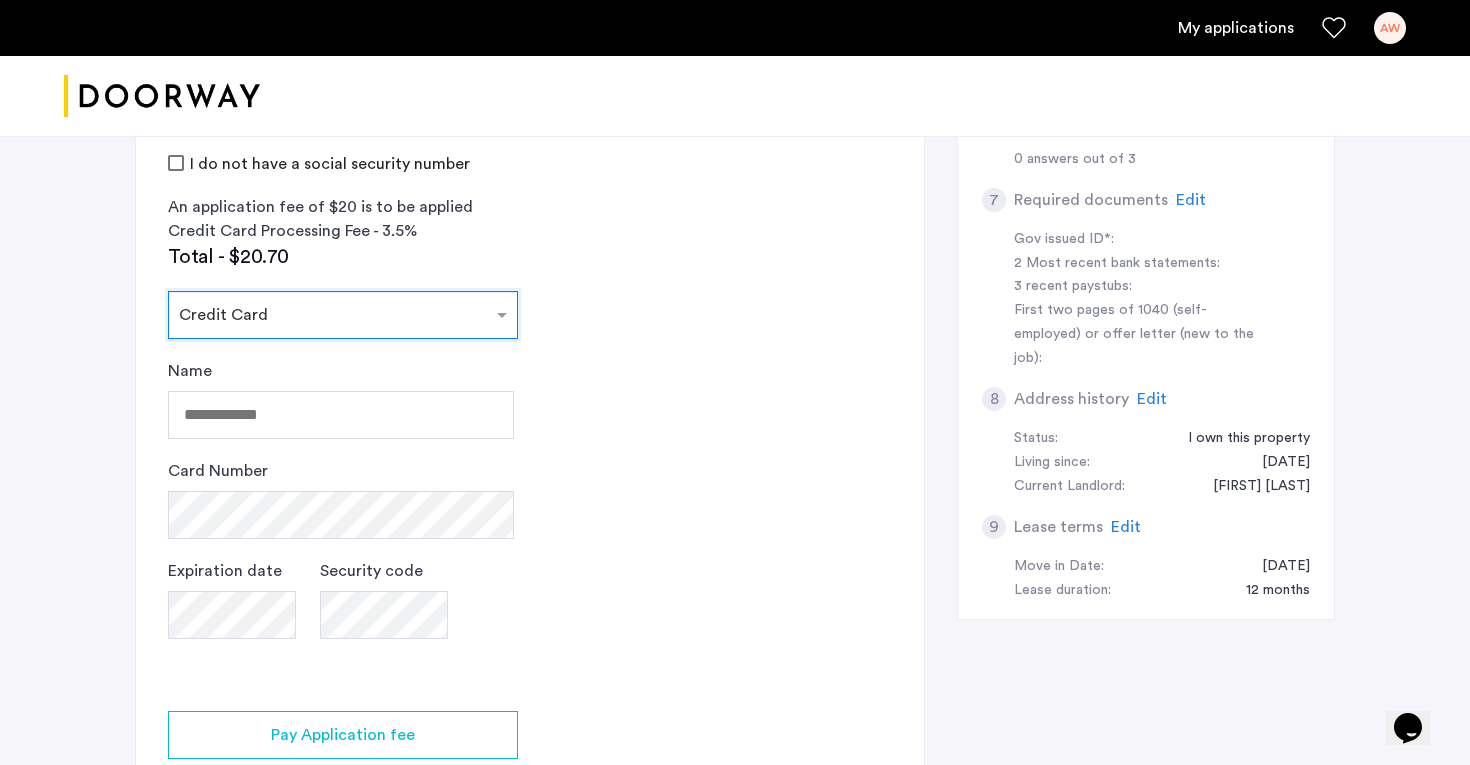 scroll, scrollTop: 820, scrollLeft: 0, axis: vertical 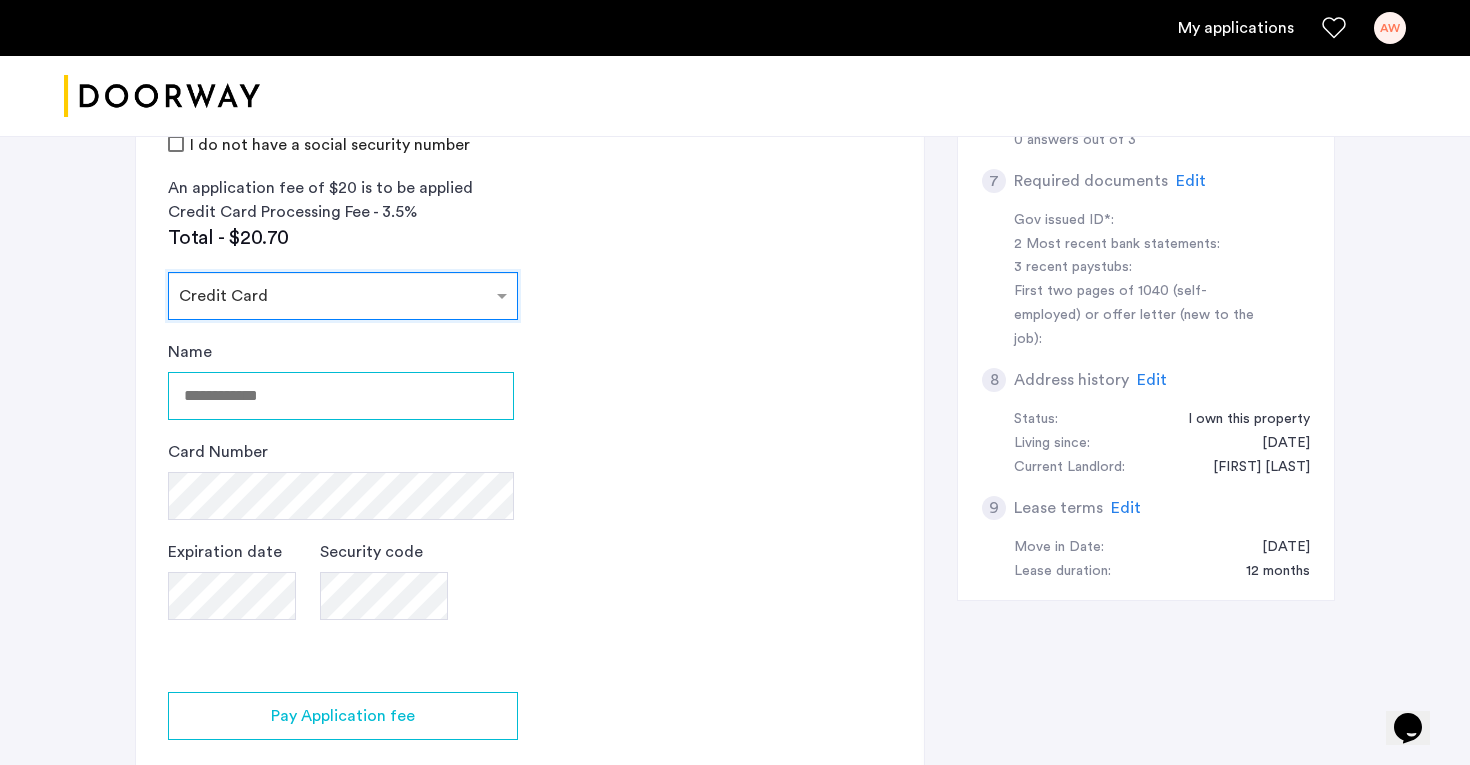 click on "Name" at bounding box center (341, 396) 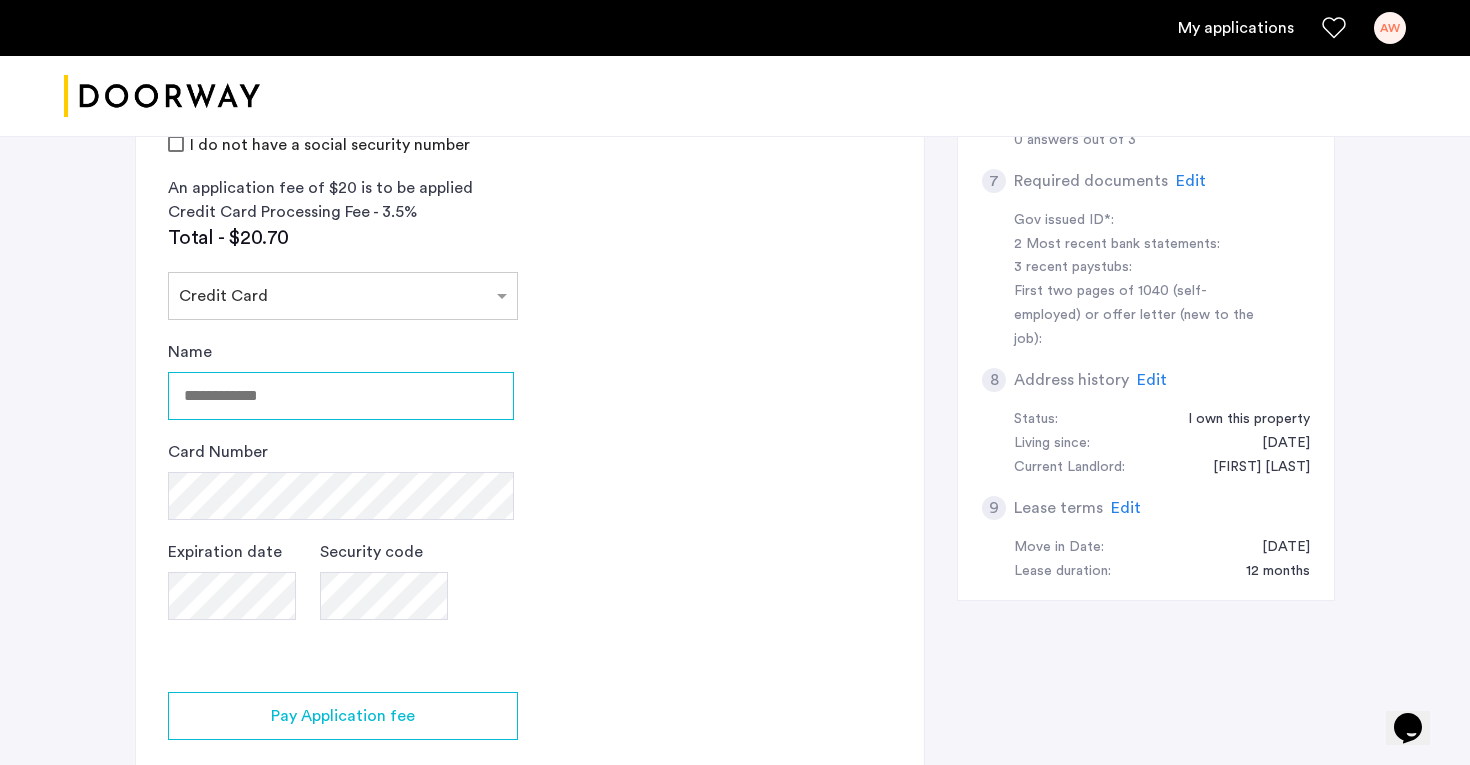 type on "**********" 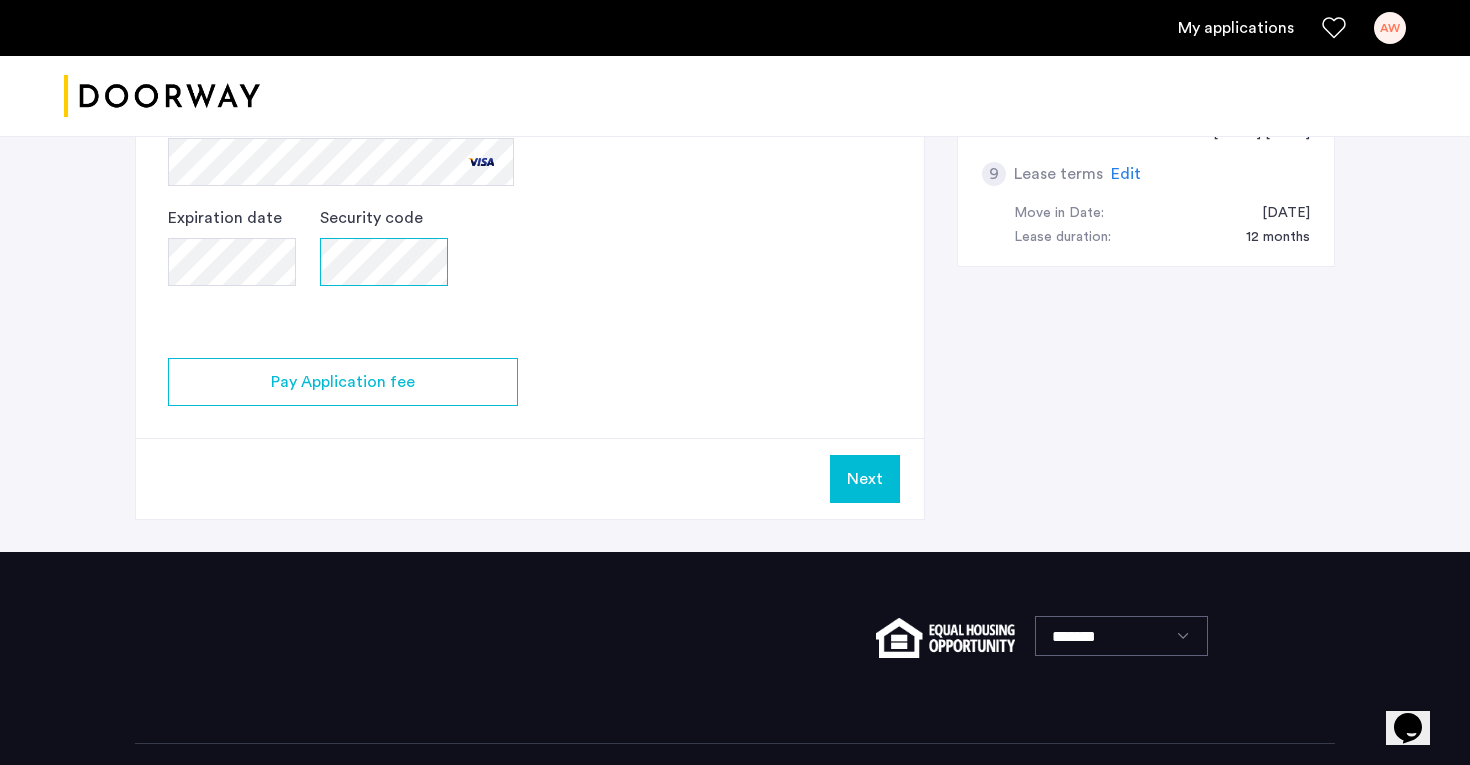scroll, scrollTop: 1153, scrollLeft: 0, axis: vertical 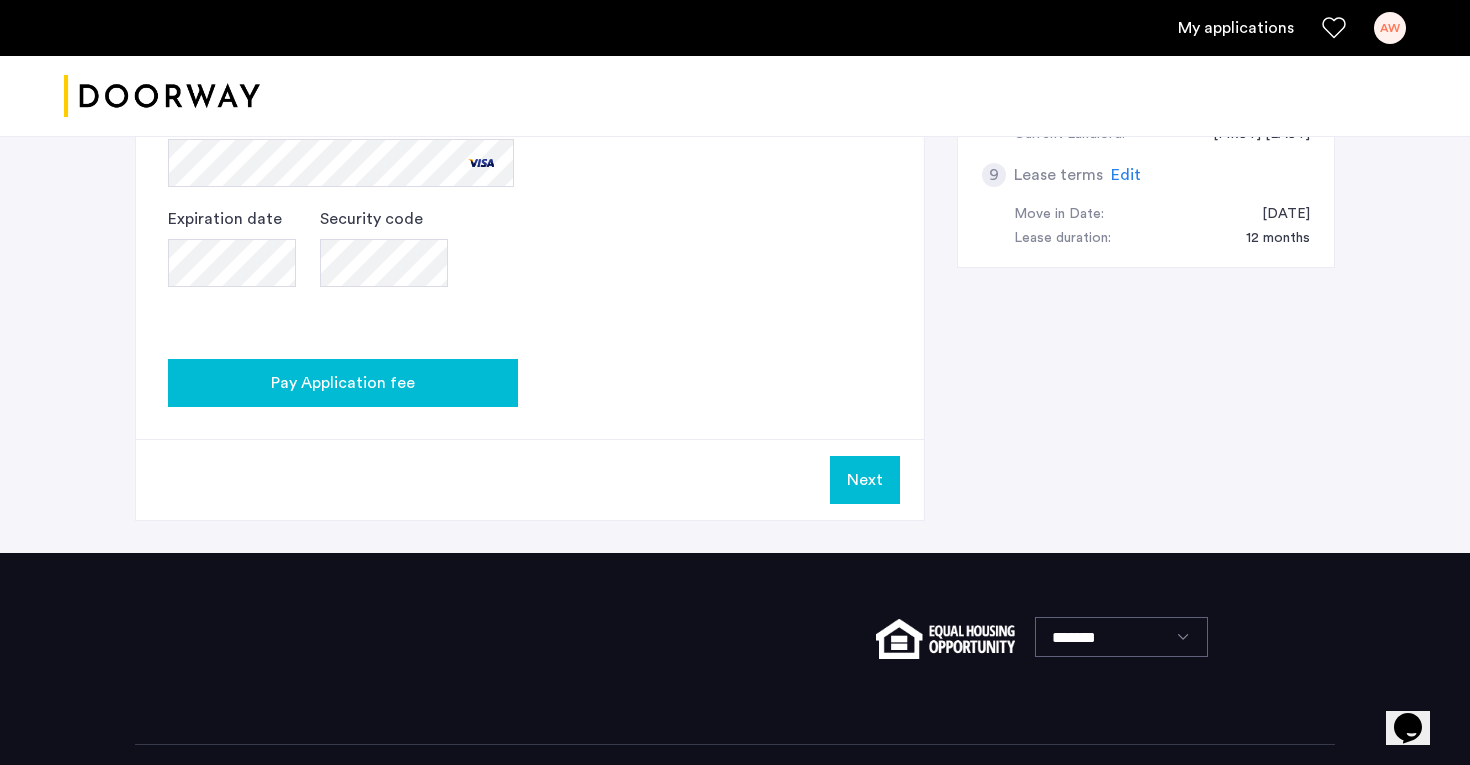 click on "Pay Application fee" 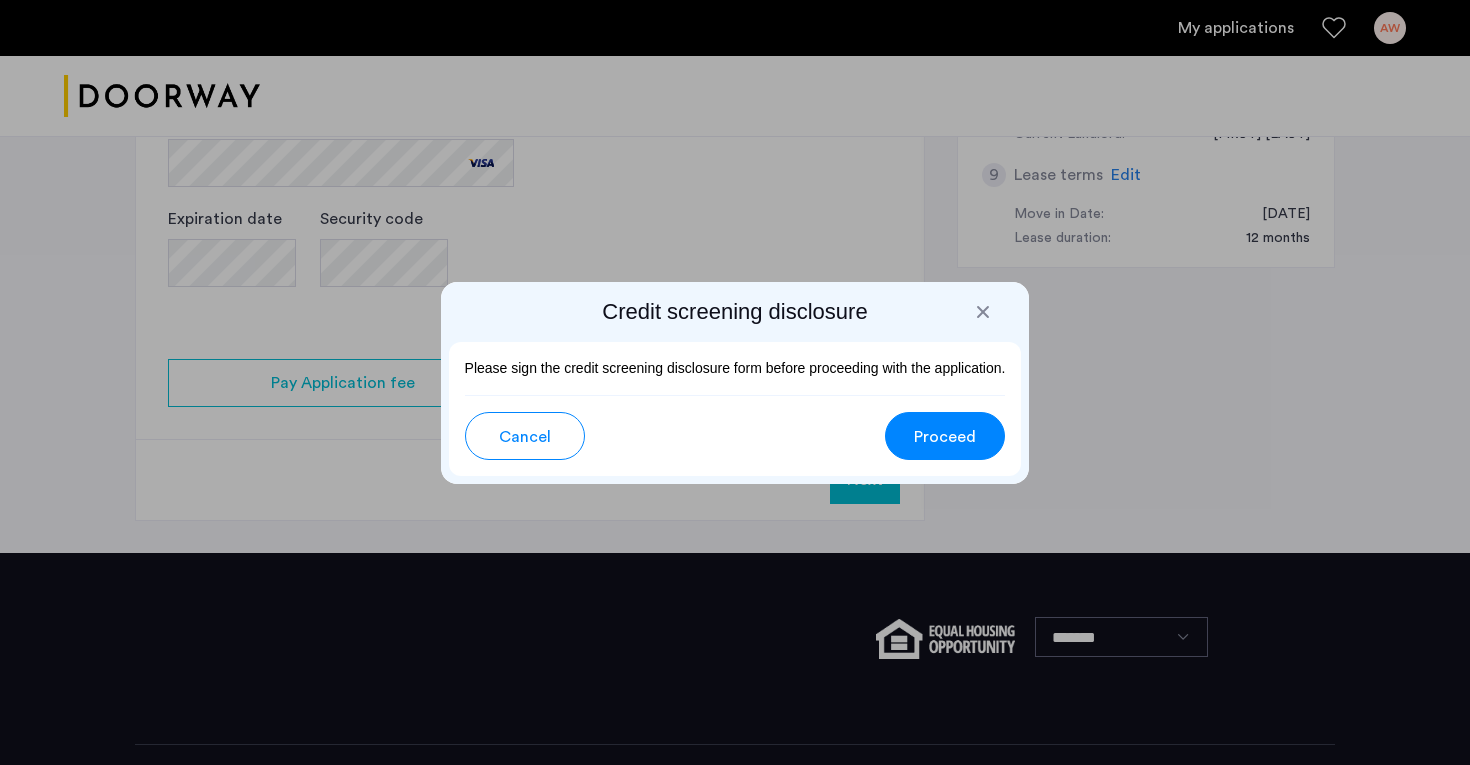 click on "Proceed" at bounding box center [945, 436] 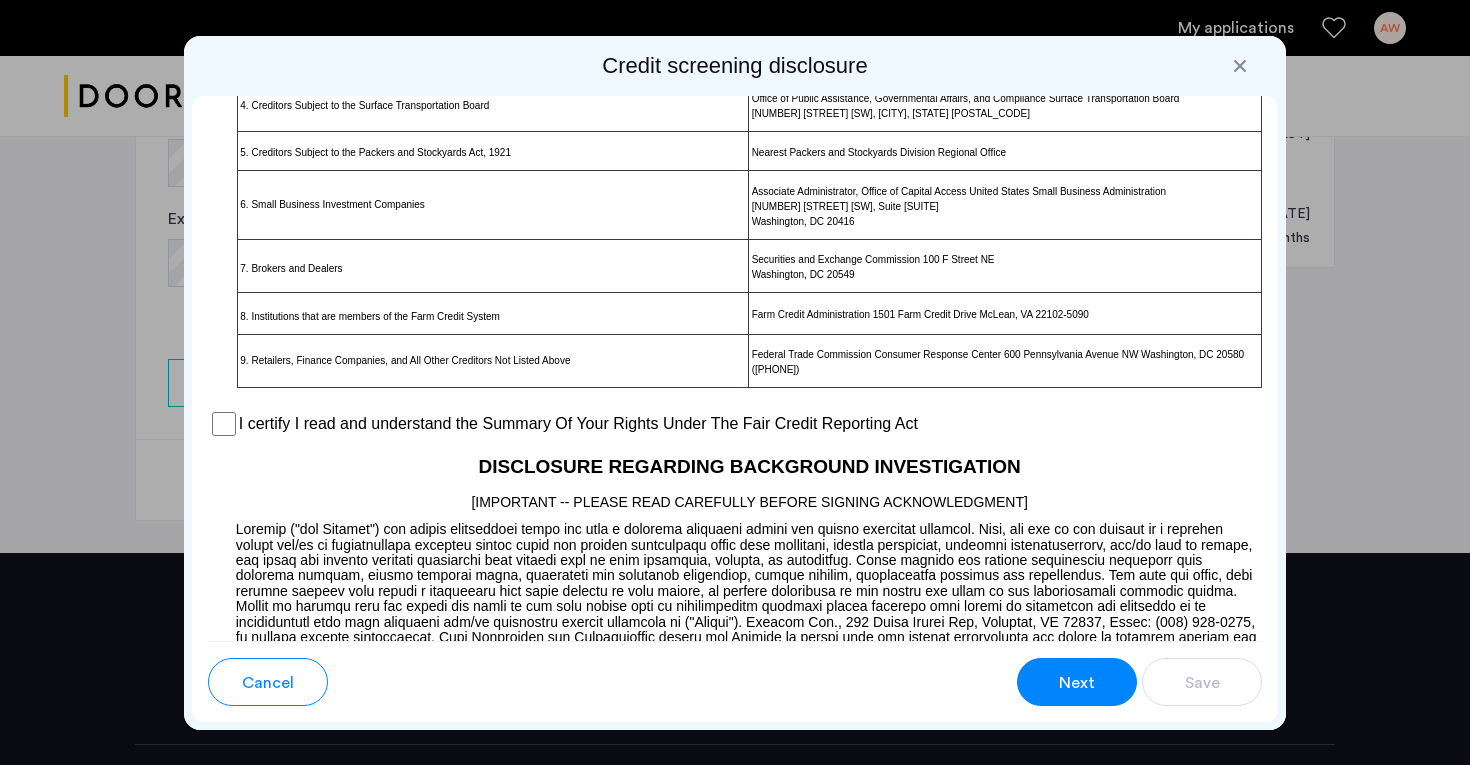 scroll, scrollTop: 1503, scrollLeft: 0, axis: vertical 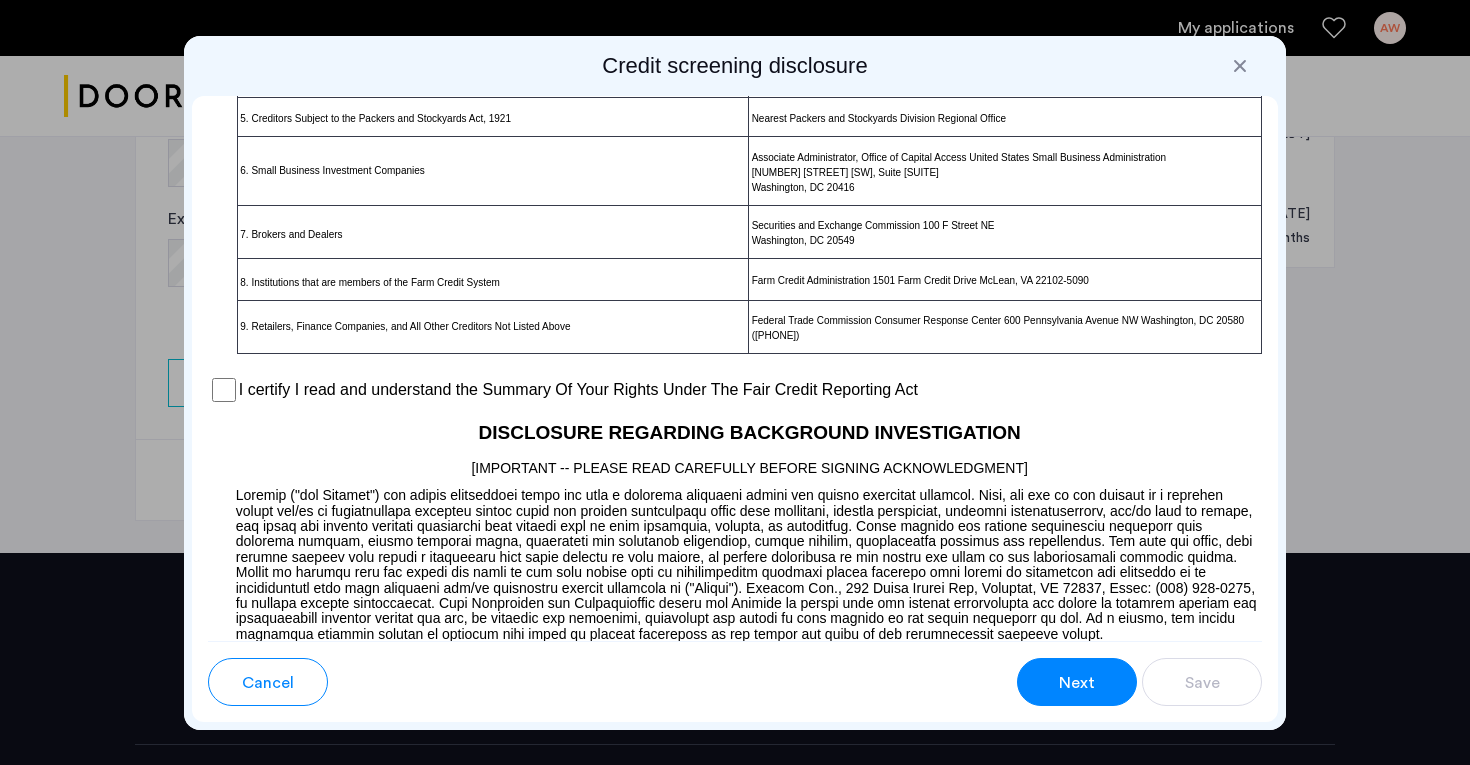 click on "I certify I read and understand the Summary Of Your Rights Under The Fair Credit Reporting Act" at bounding box center (578, 390) 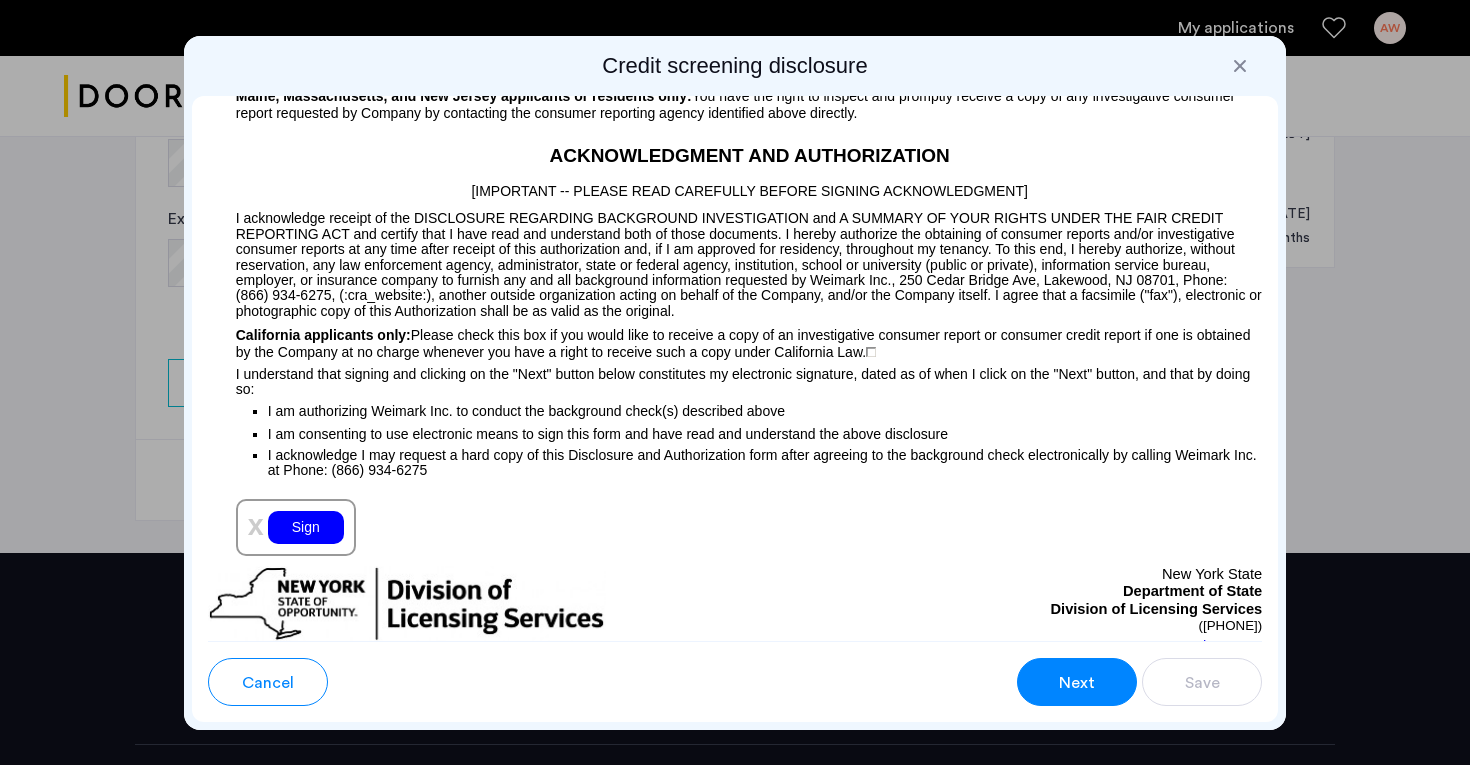 scroll, scrollTop: 2094, scrollLeft: 0, axis: vertical 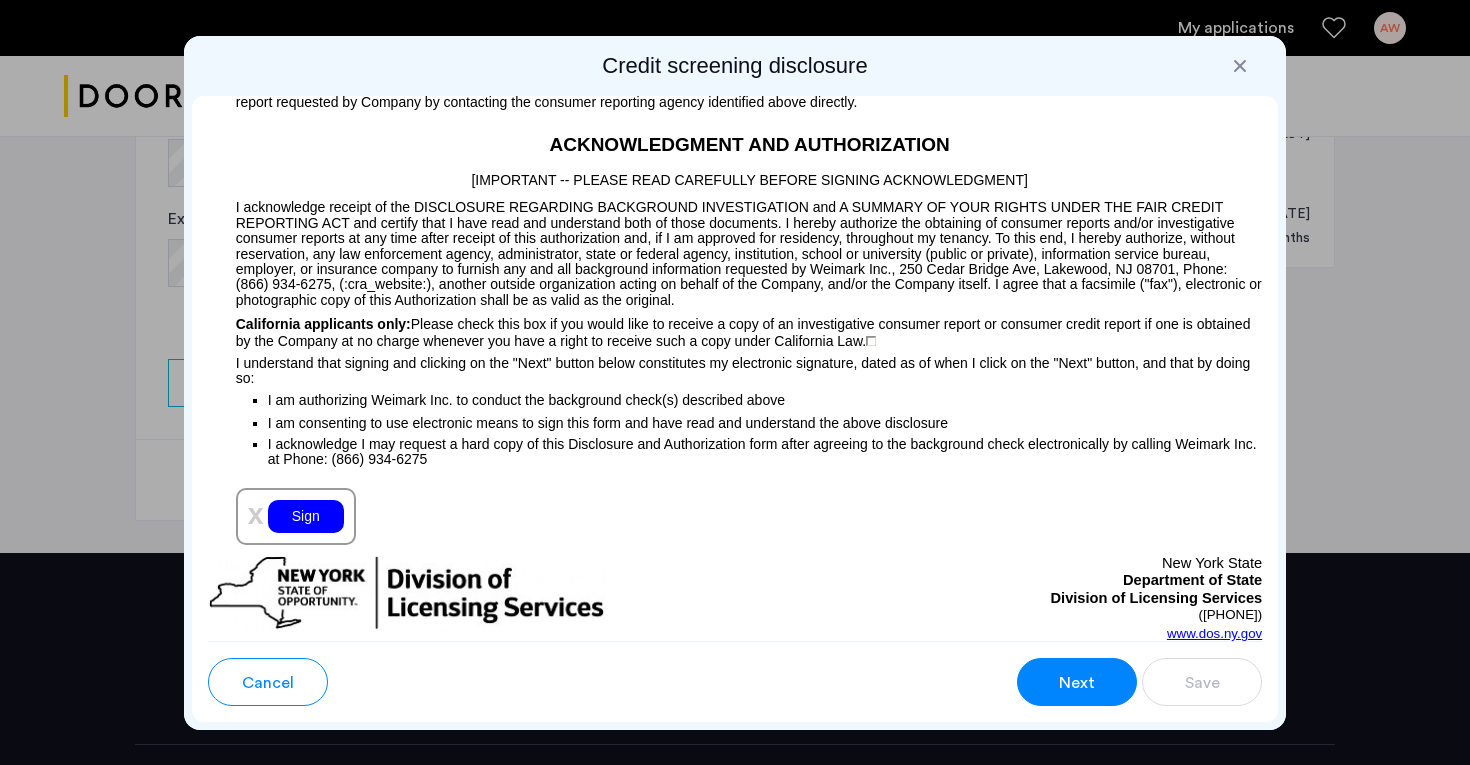 click on "Sign" at bounding box center (306, 516) 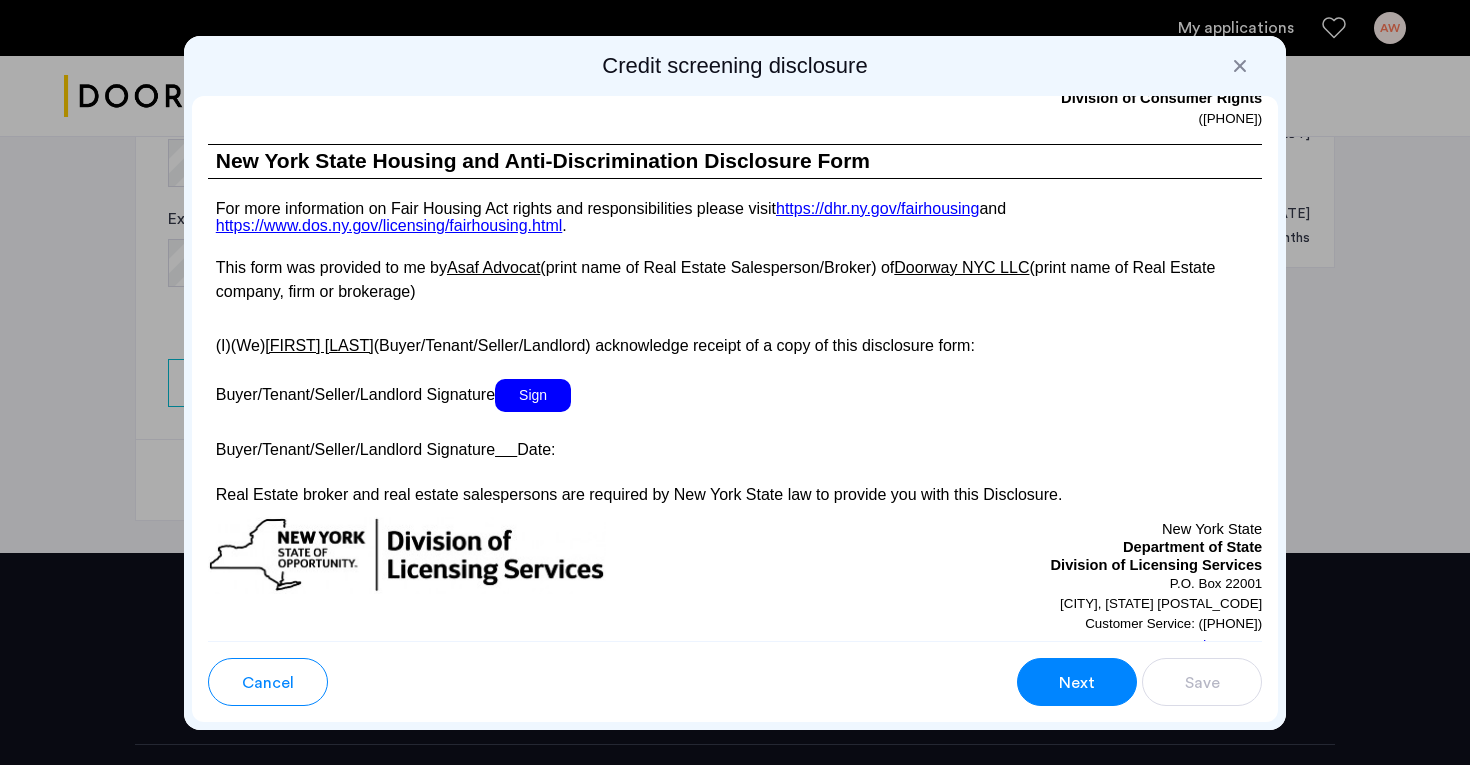 scroll, scrollTop: 3722, scrollLeft: 0, axis: vertical 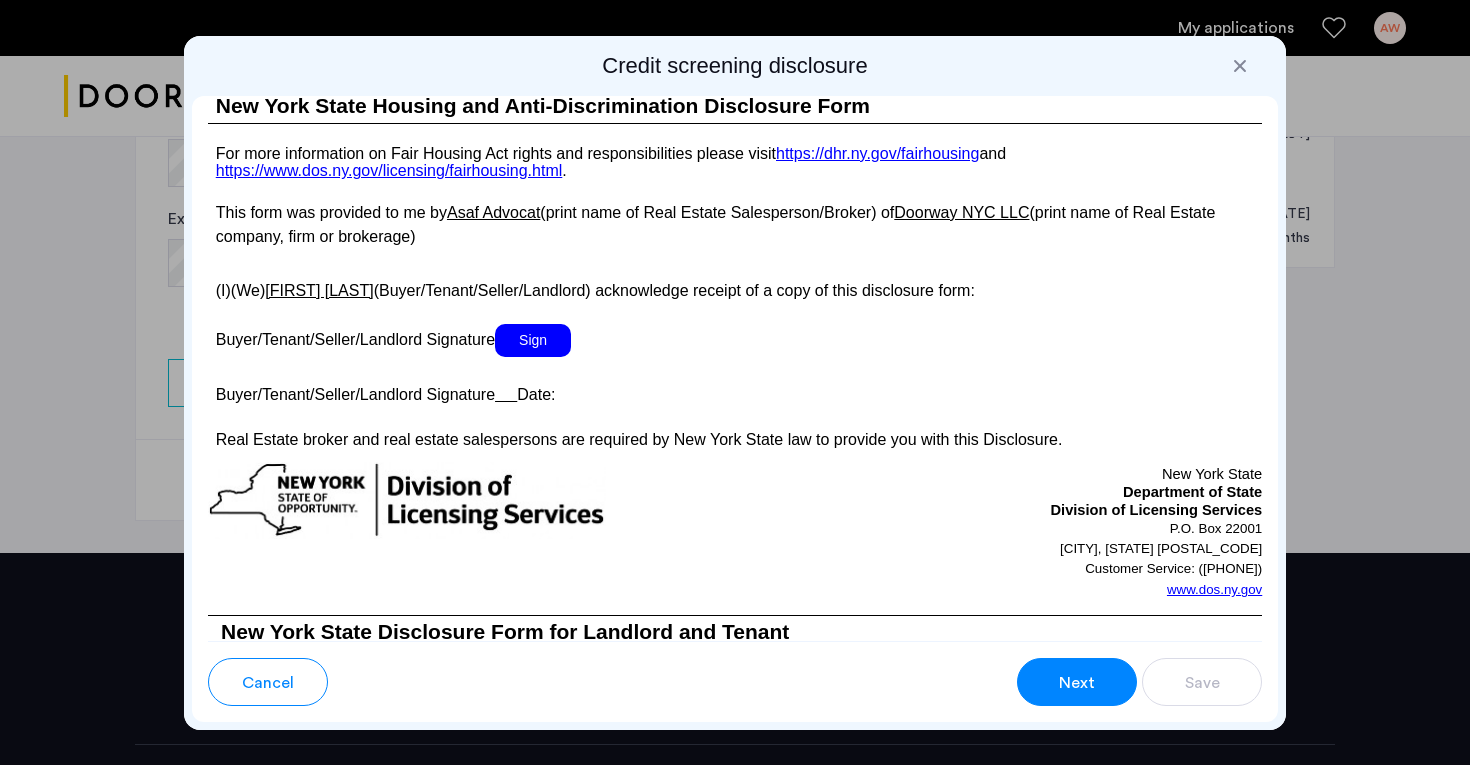 click on "Sign" at bounding box center (533, 340) 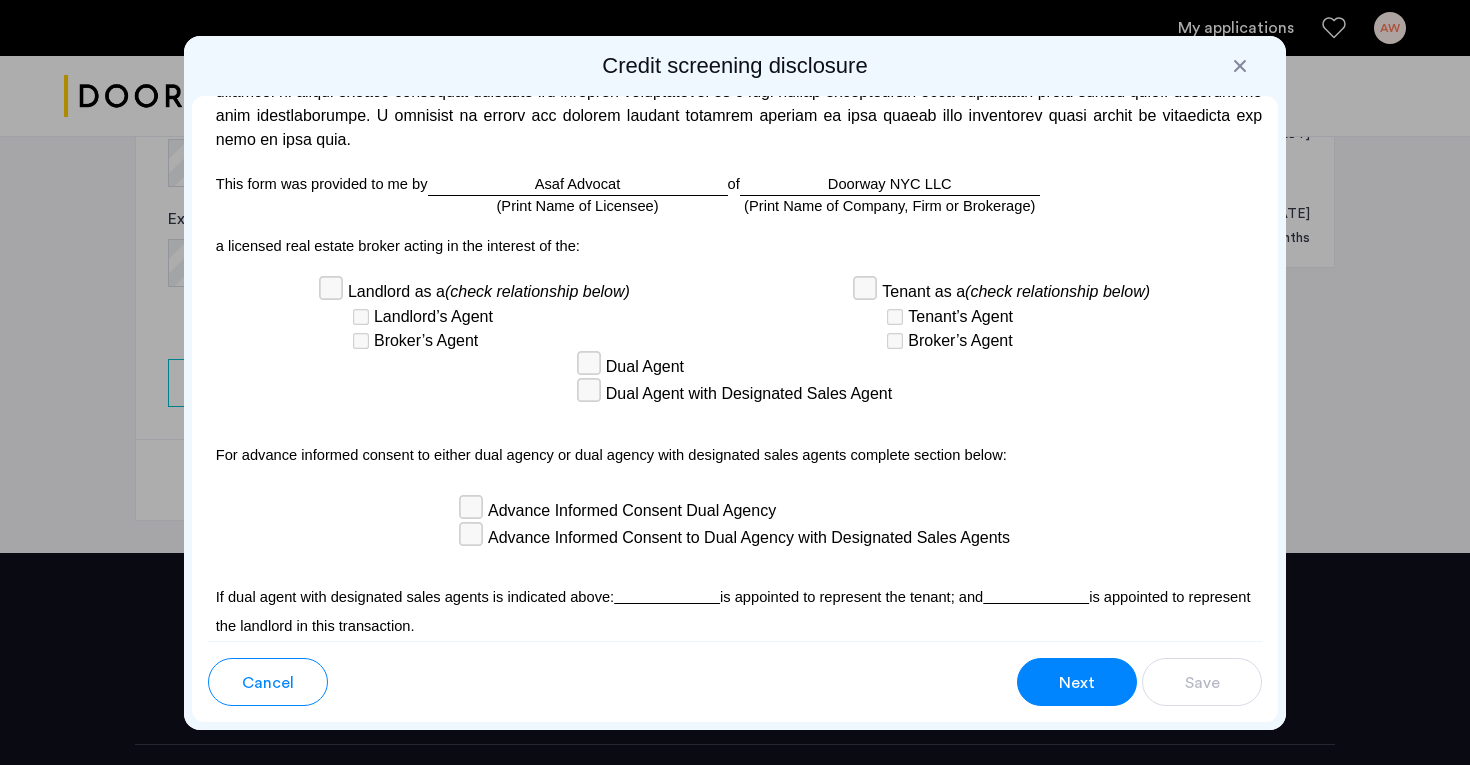 scroll, scrollTop: 5873, scrollLeft: 0, axis: vertical 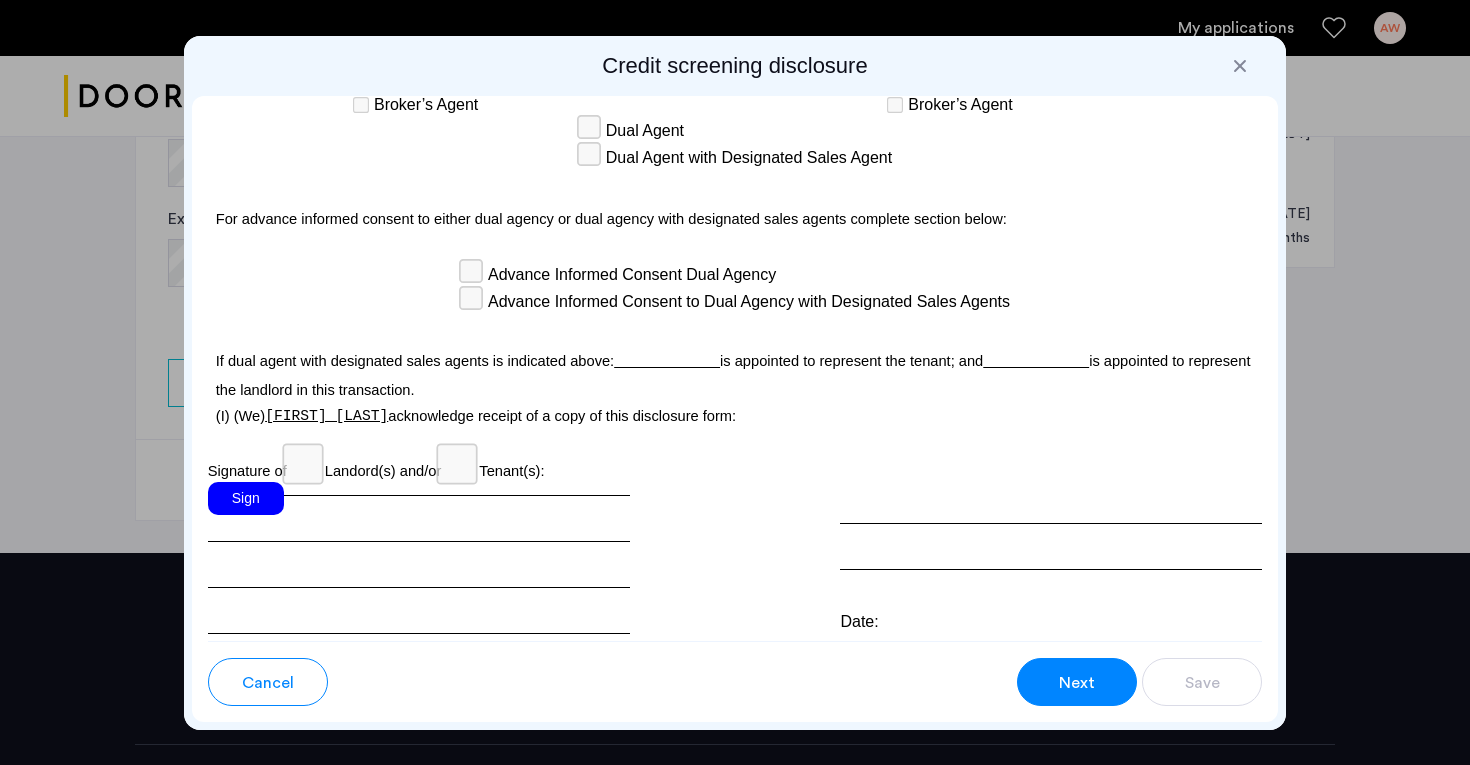 click on "Sign" at bounding box center [246, 498] 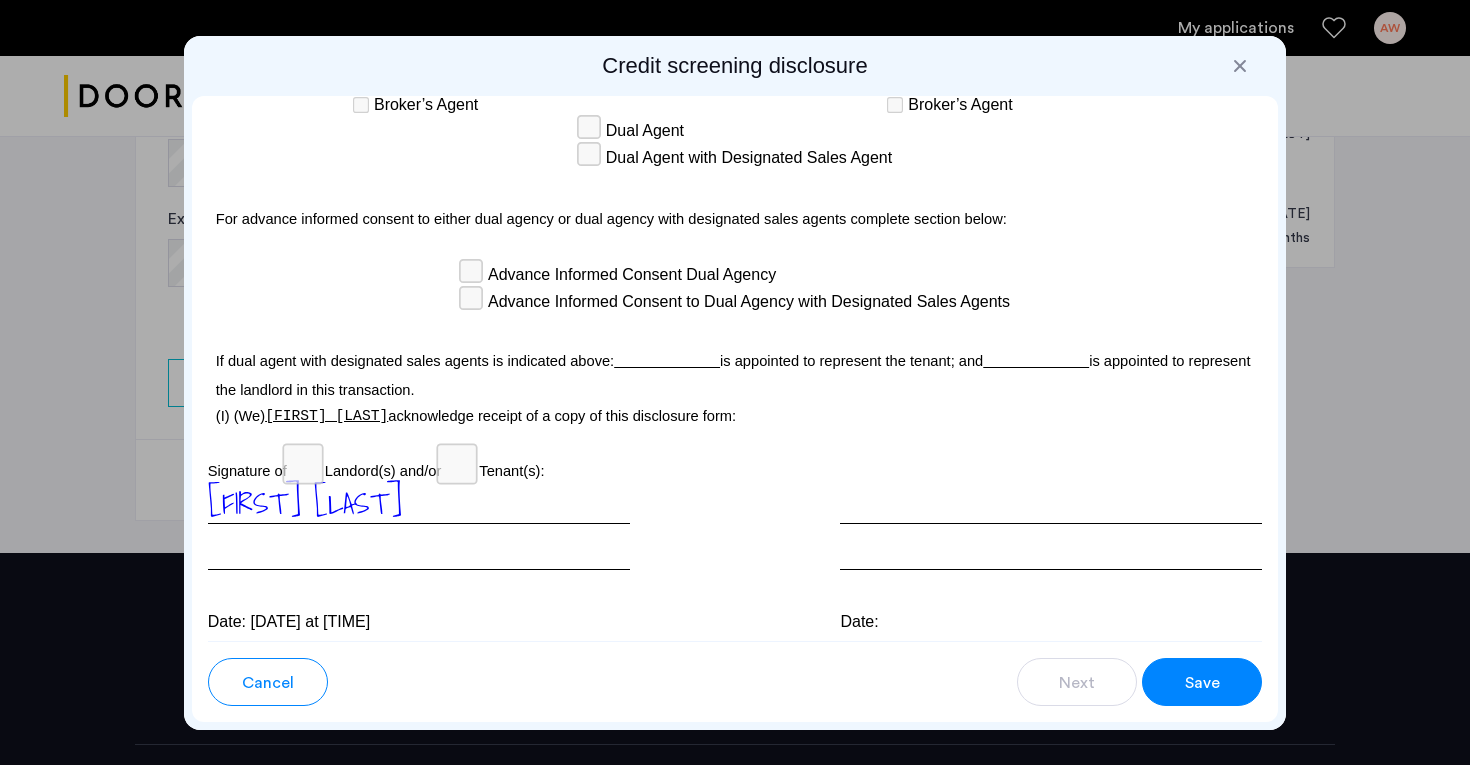 click on "Save" at bounding box center [1202, 683] 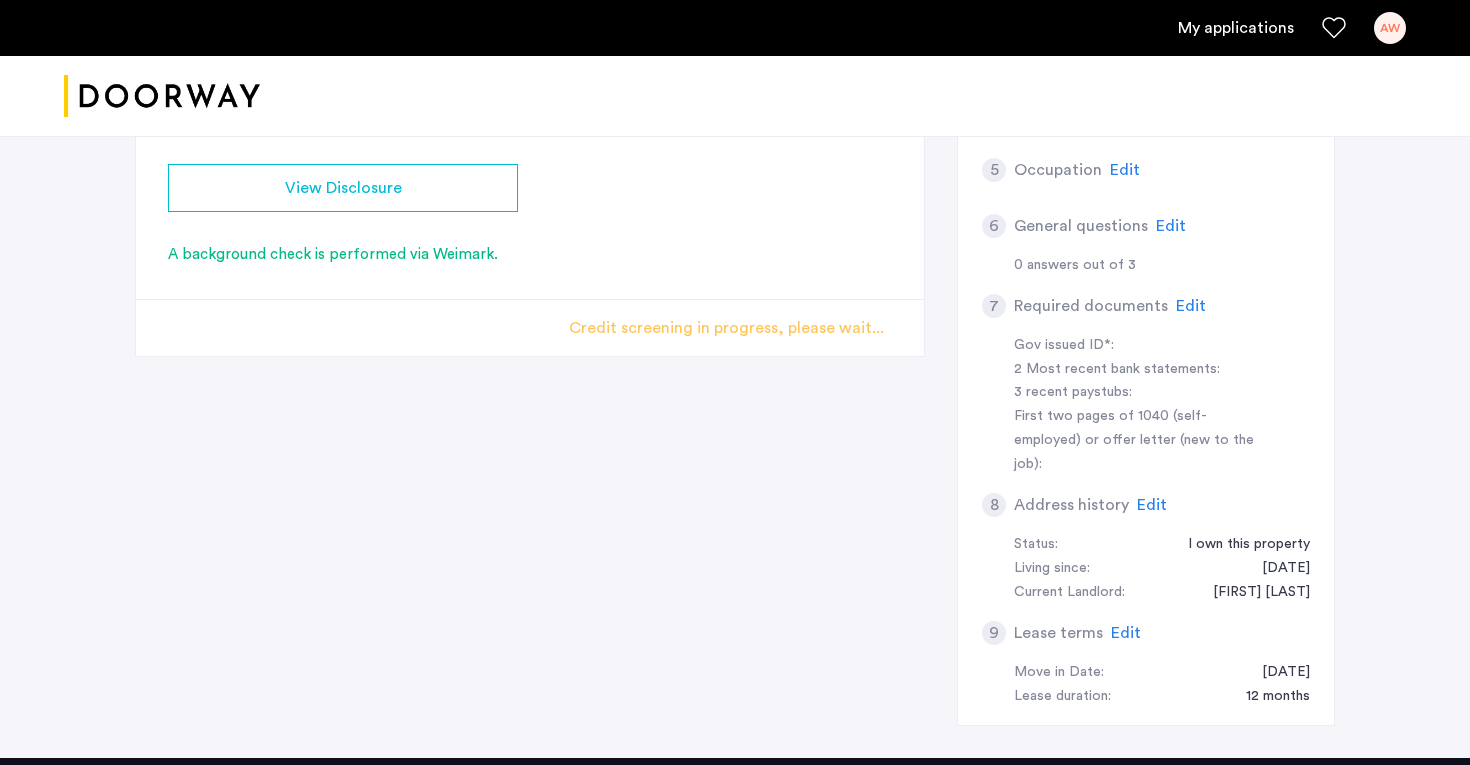 scroll, scrollTop: 438, scrollLeft: 0, axis: vertical 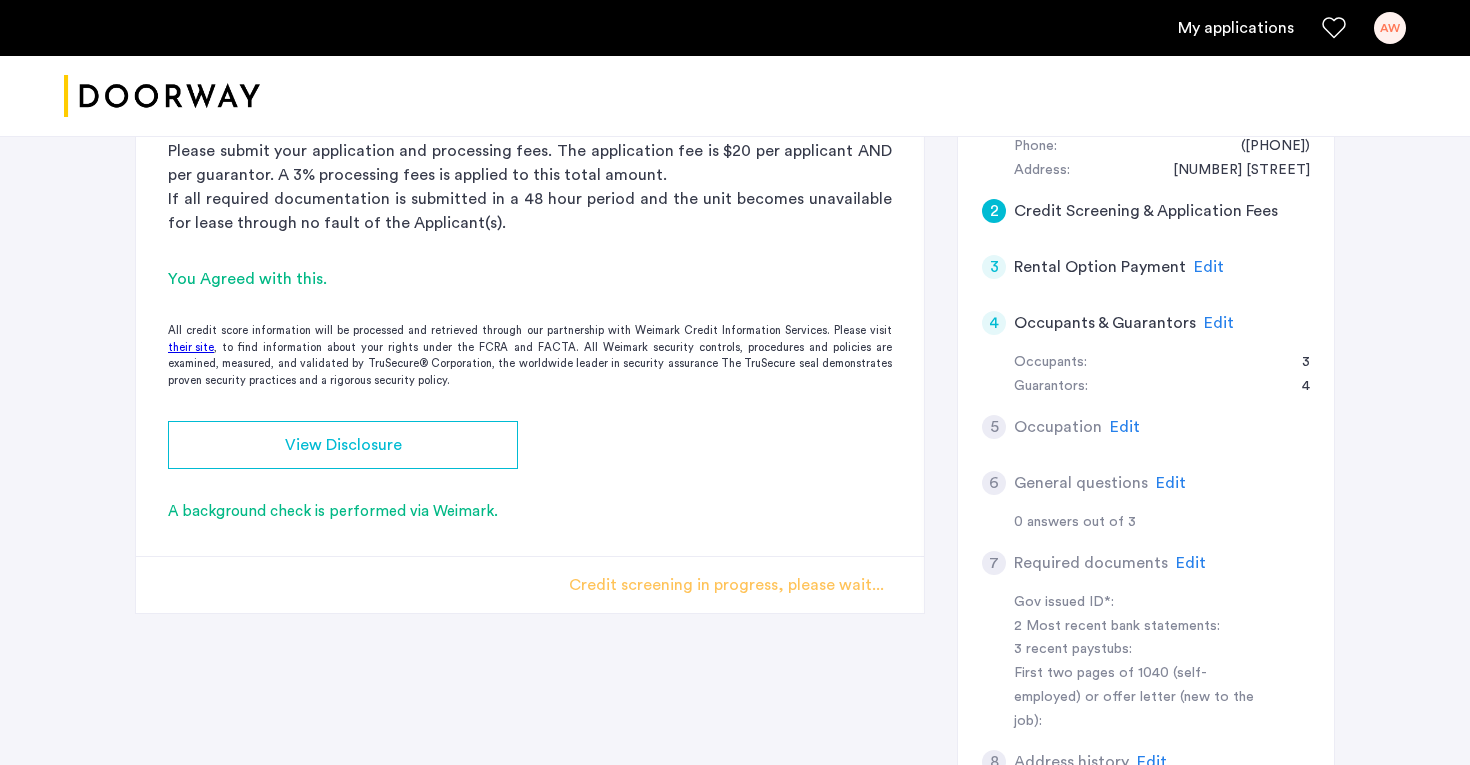 click on "Edit" 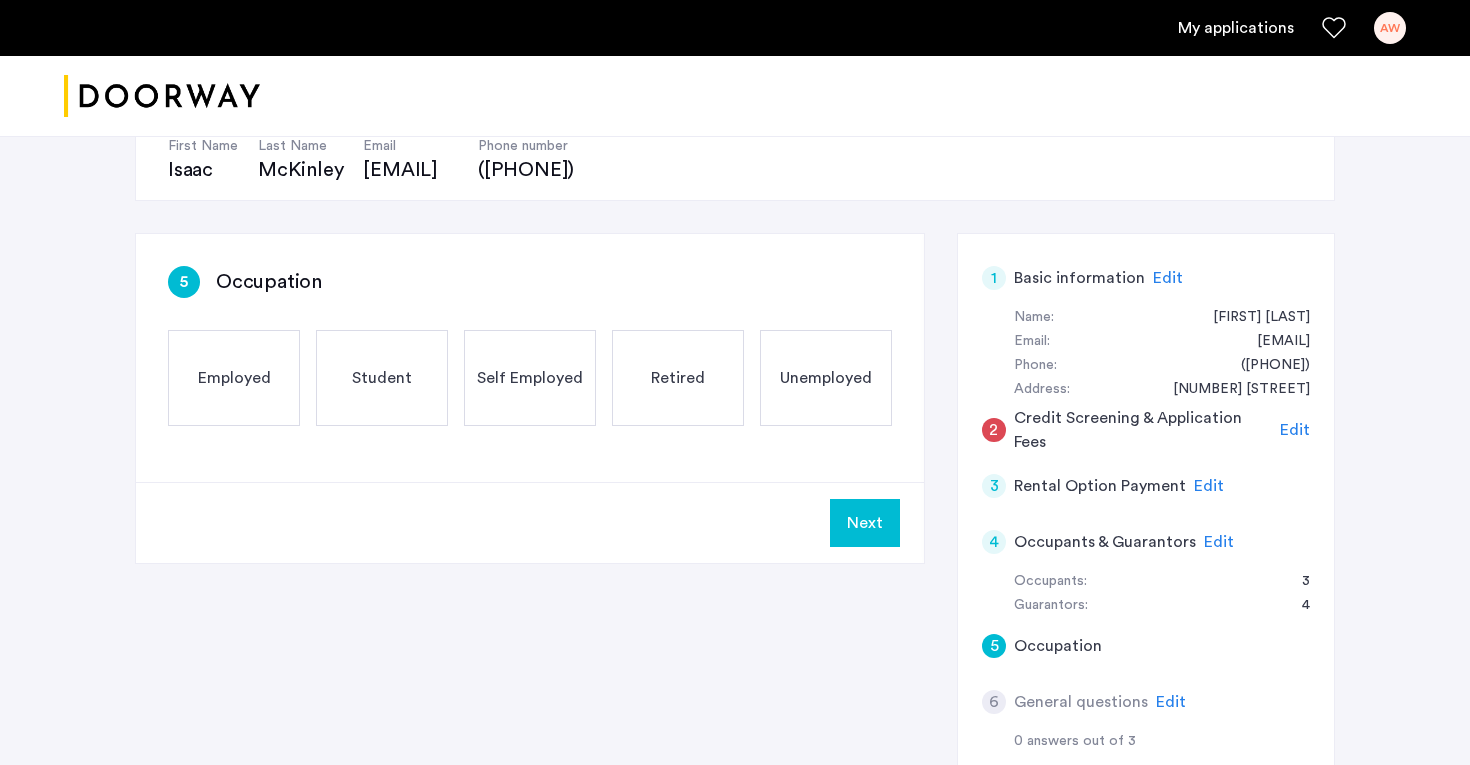 scroll, scrollTop: 220, scrollLeft: 0, axis: vertical 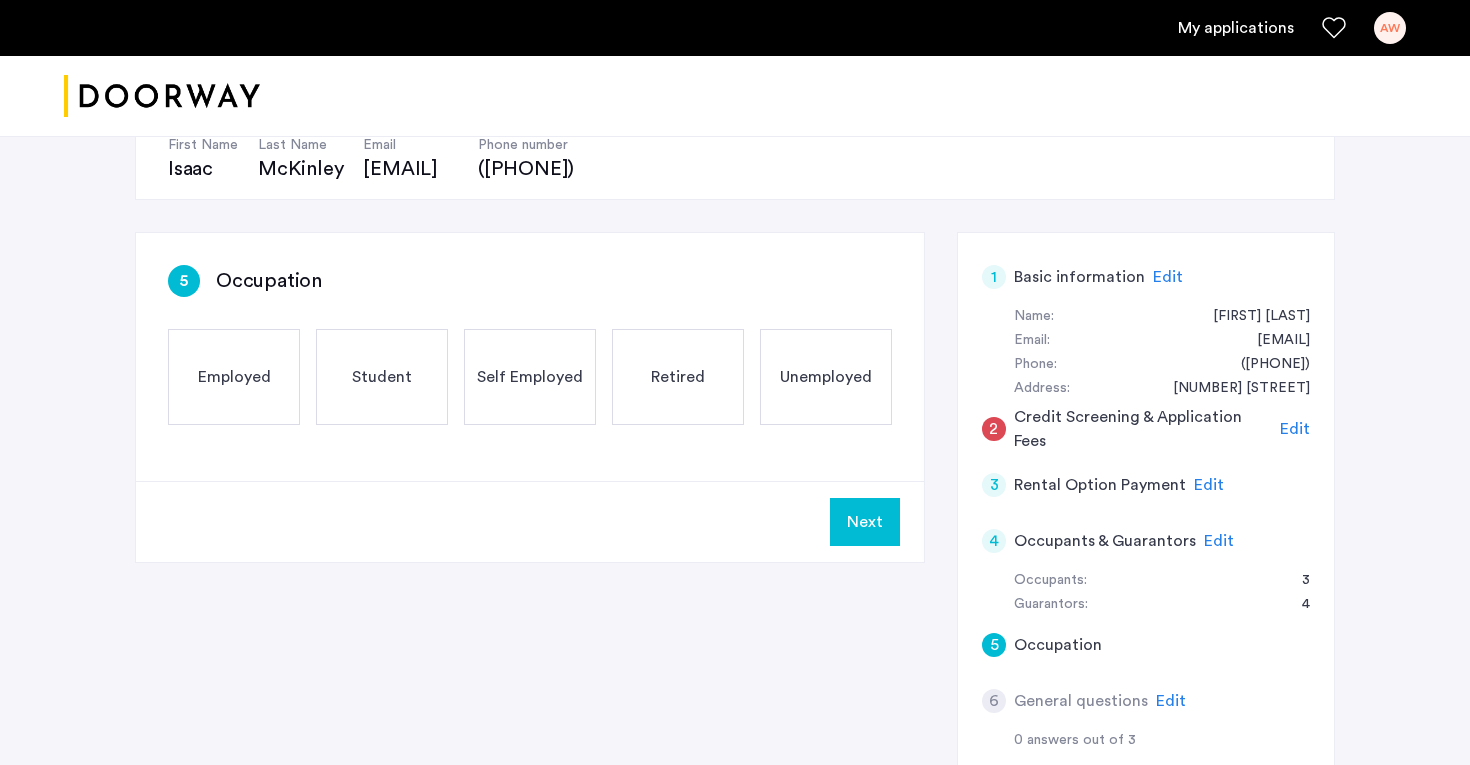 click on "Self Employed" 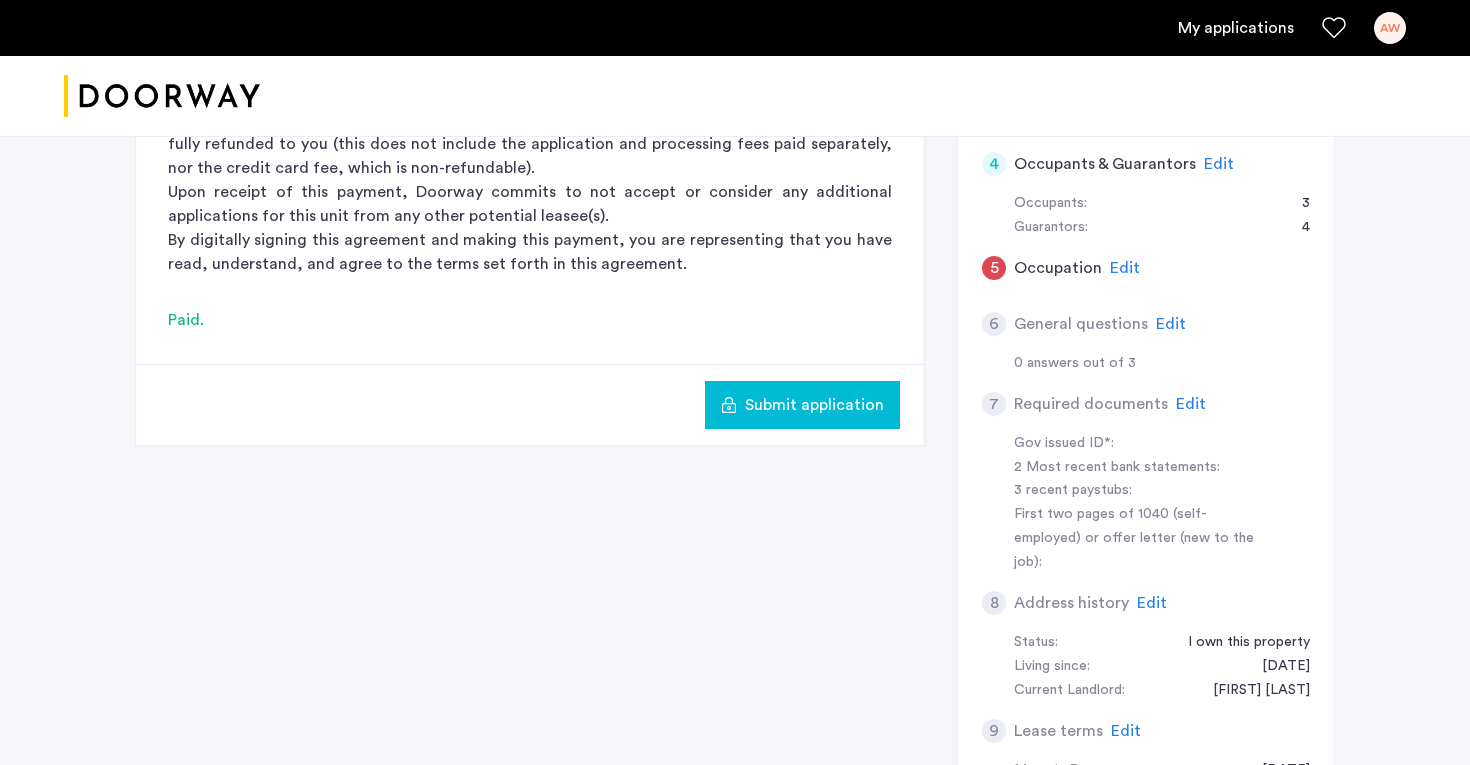 scroll, scrollTop: 426, scrollLeft: 0, axis: vertical 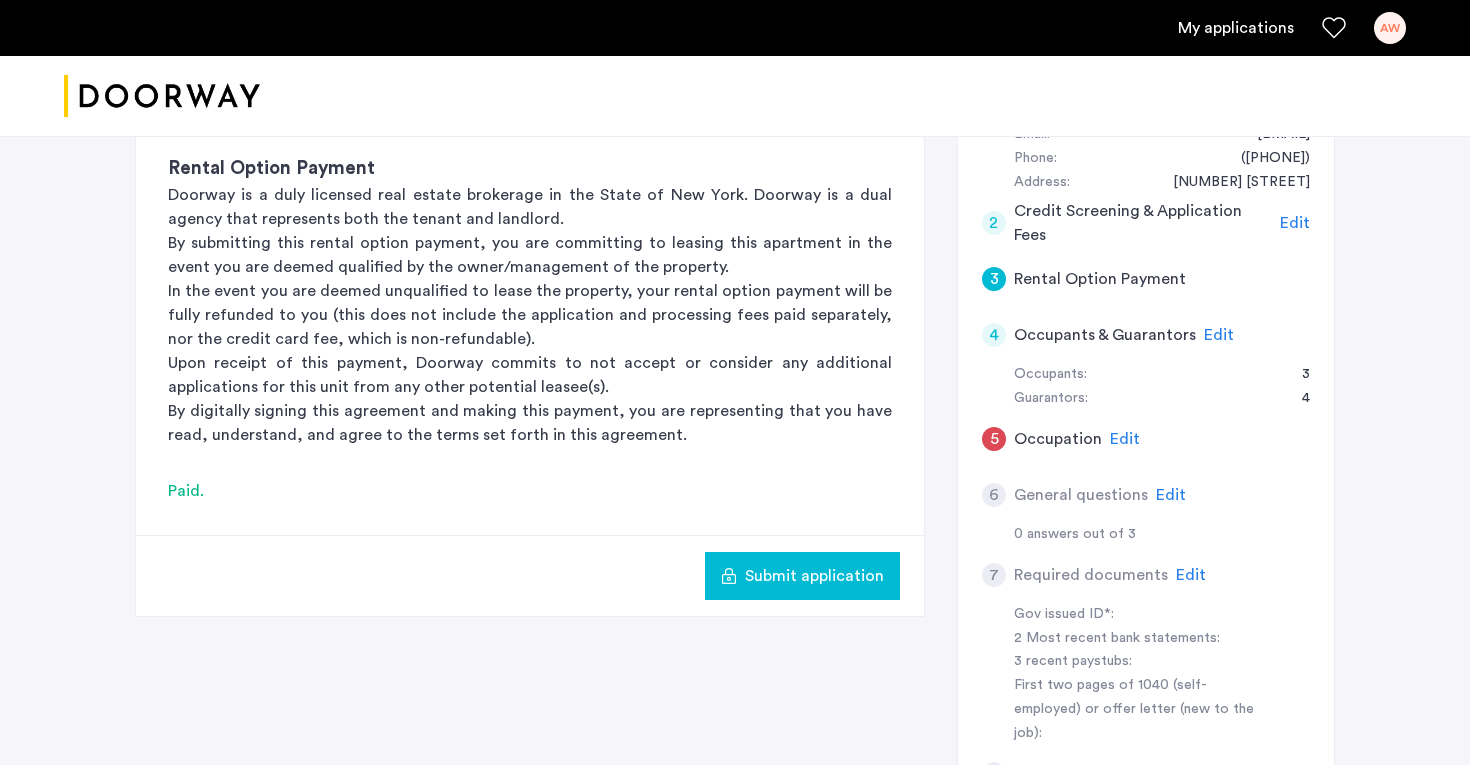 click on "Edit" 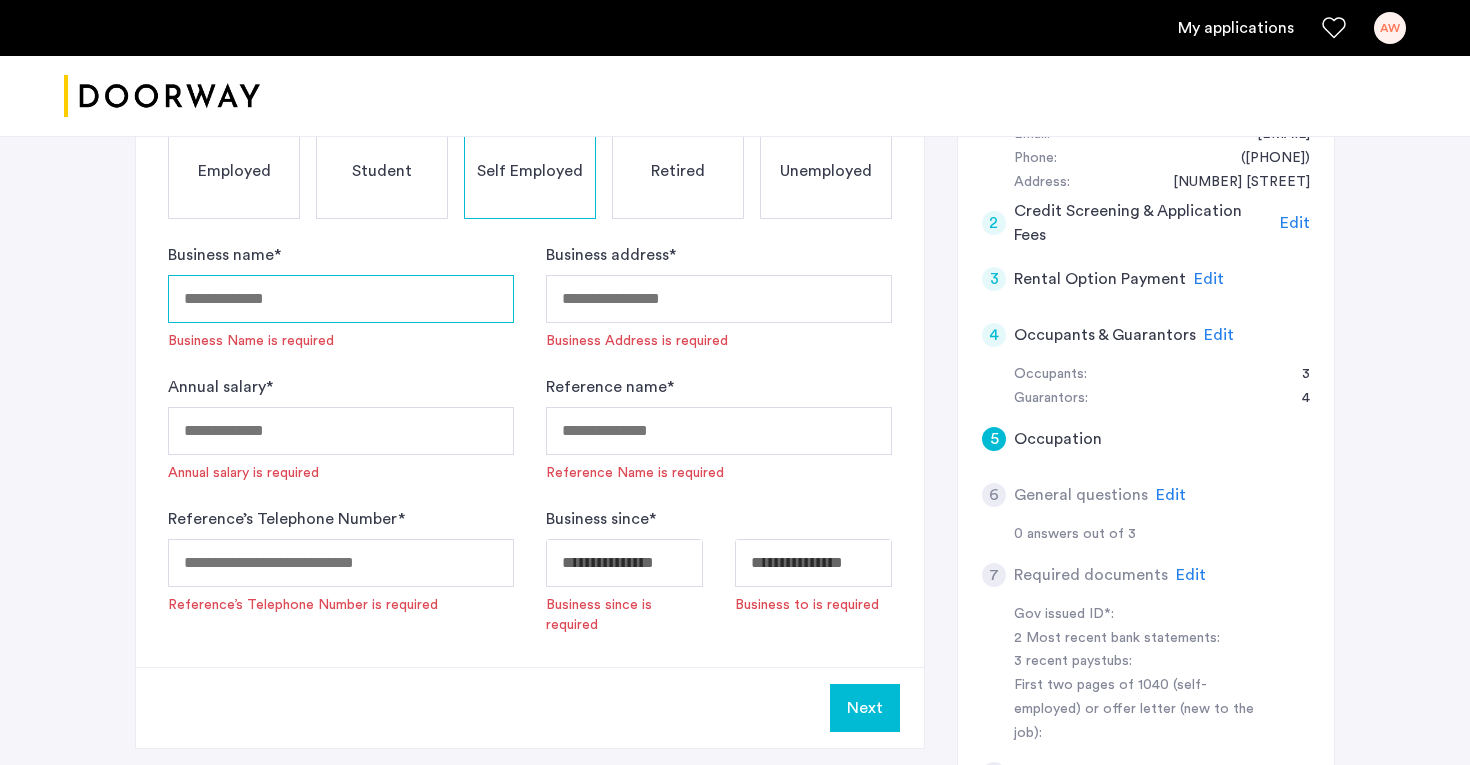 click on "Business name  *" at bounding box center (341, 299) 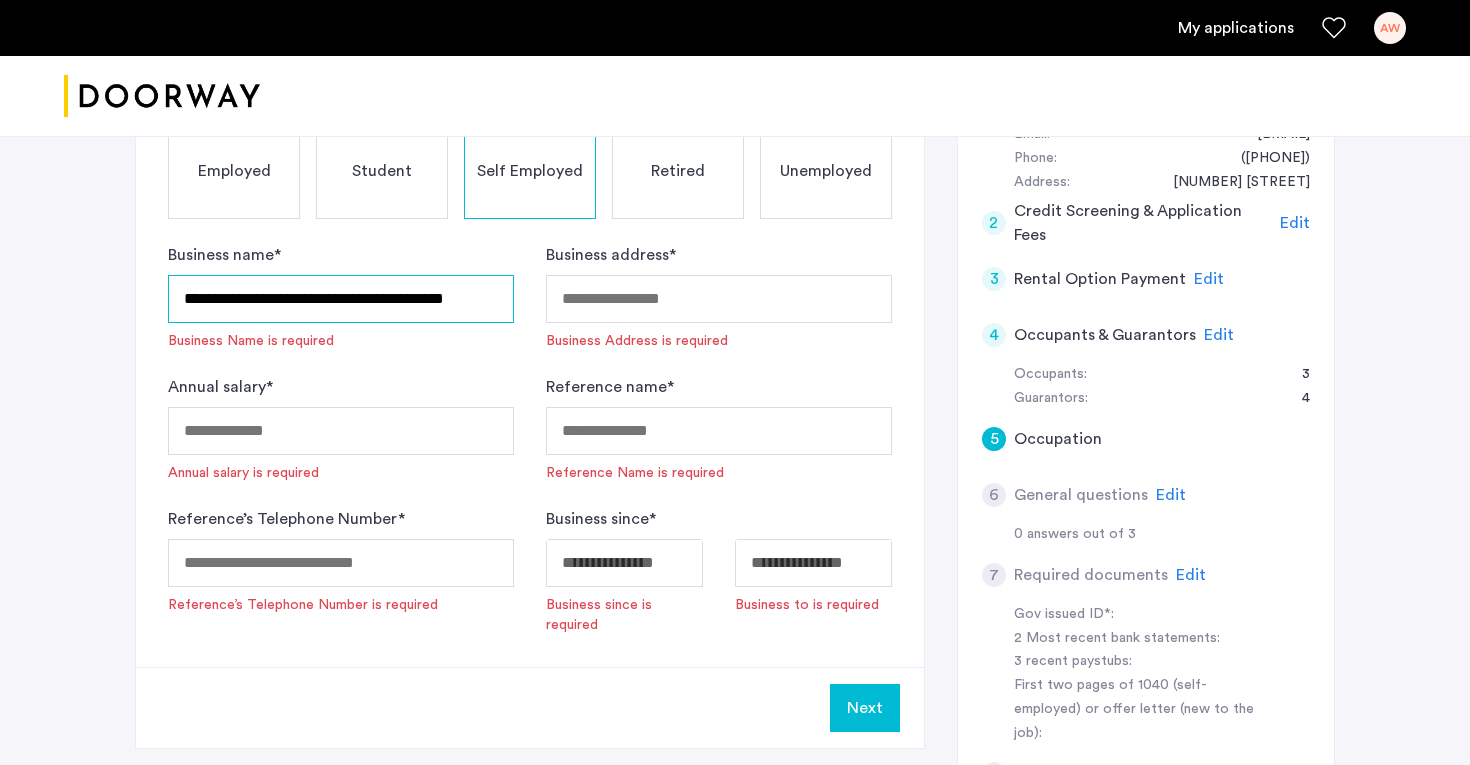 scroll, scrollTop: 0, scrollLeft: 9, axis: horizontal 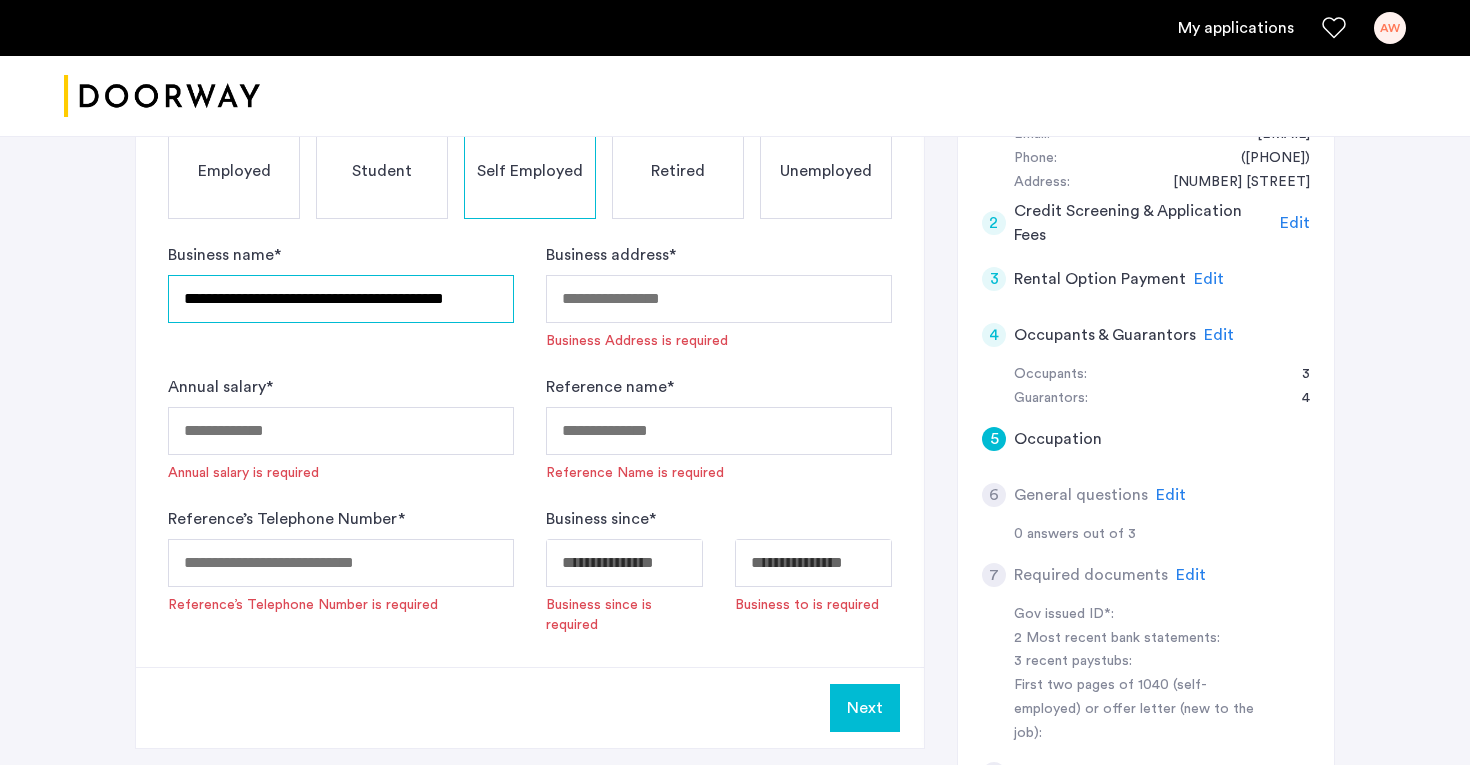 type on "**********" 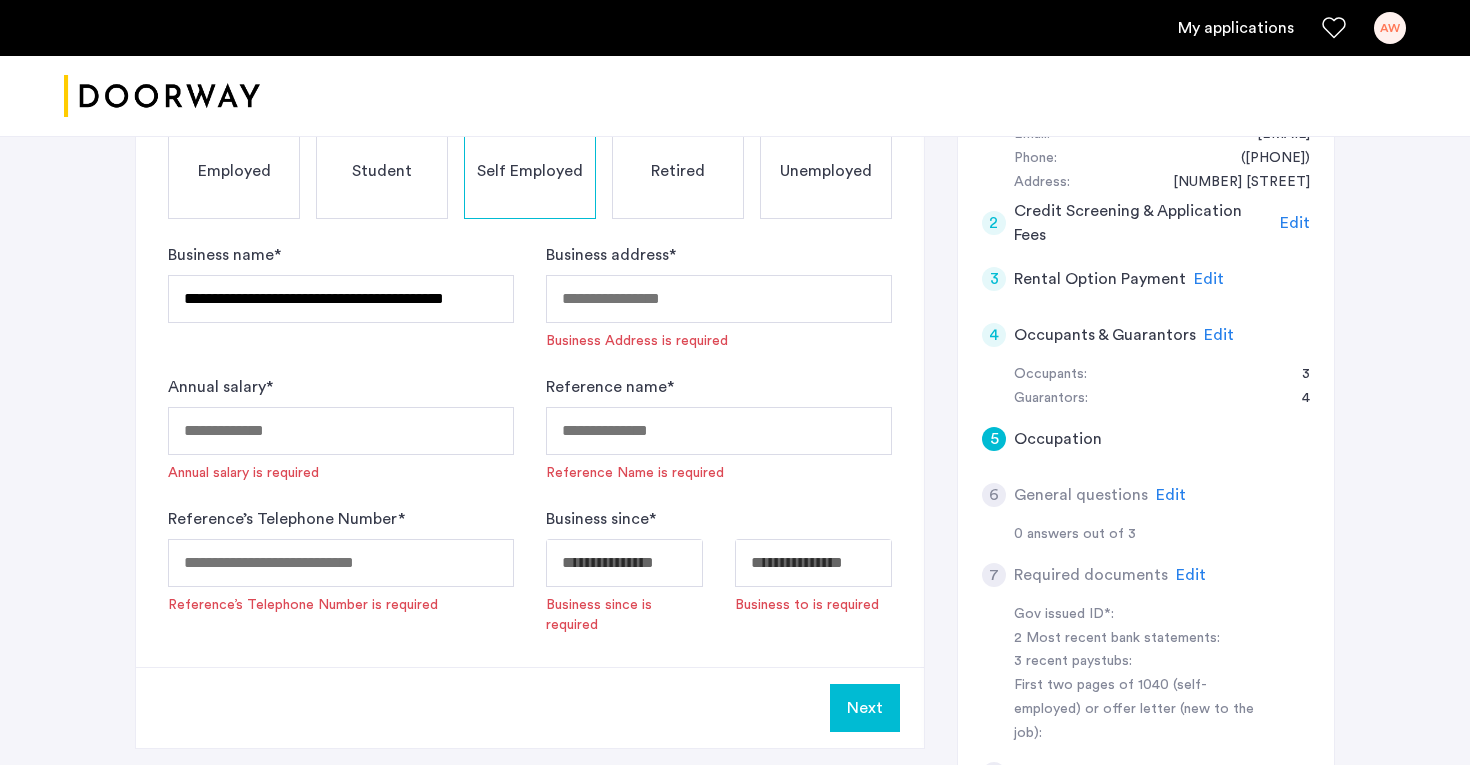 scroll, scrollTop: 0, scrollLeft: 0, axis: both 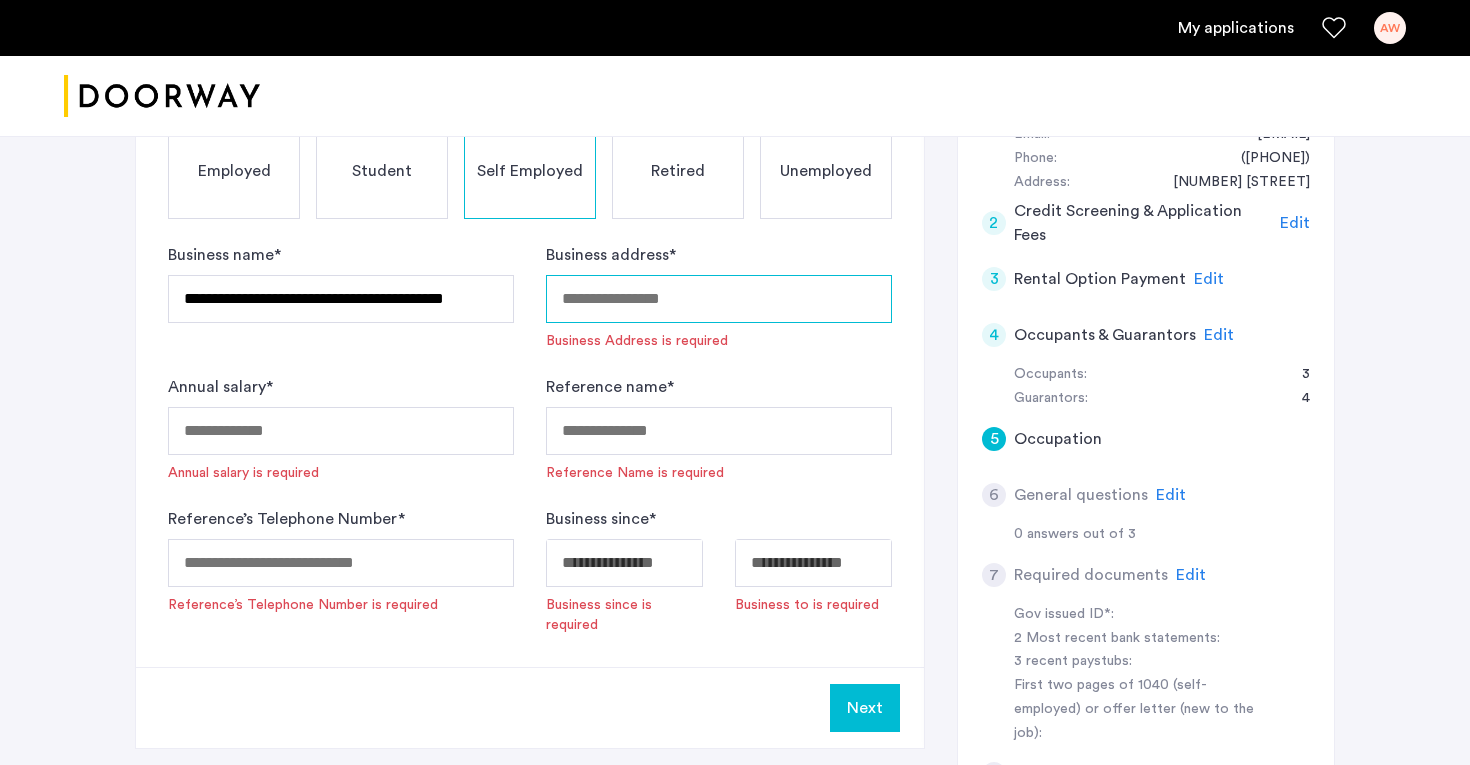 click on "Business address  *" at bounding box center (719, 299) 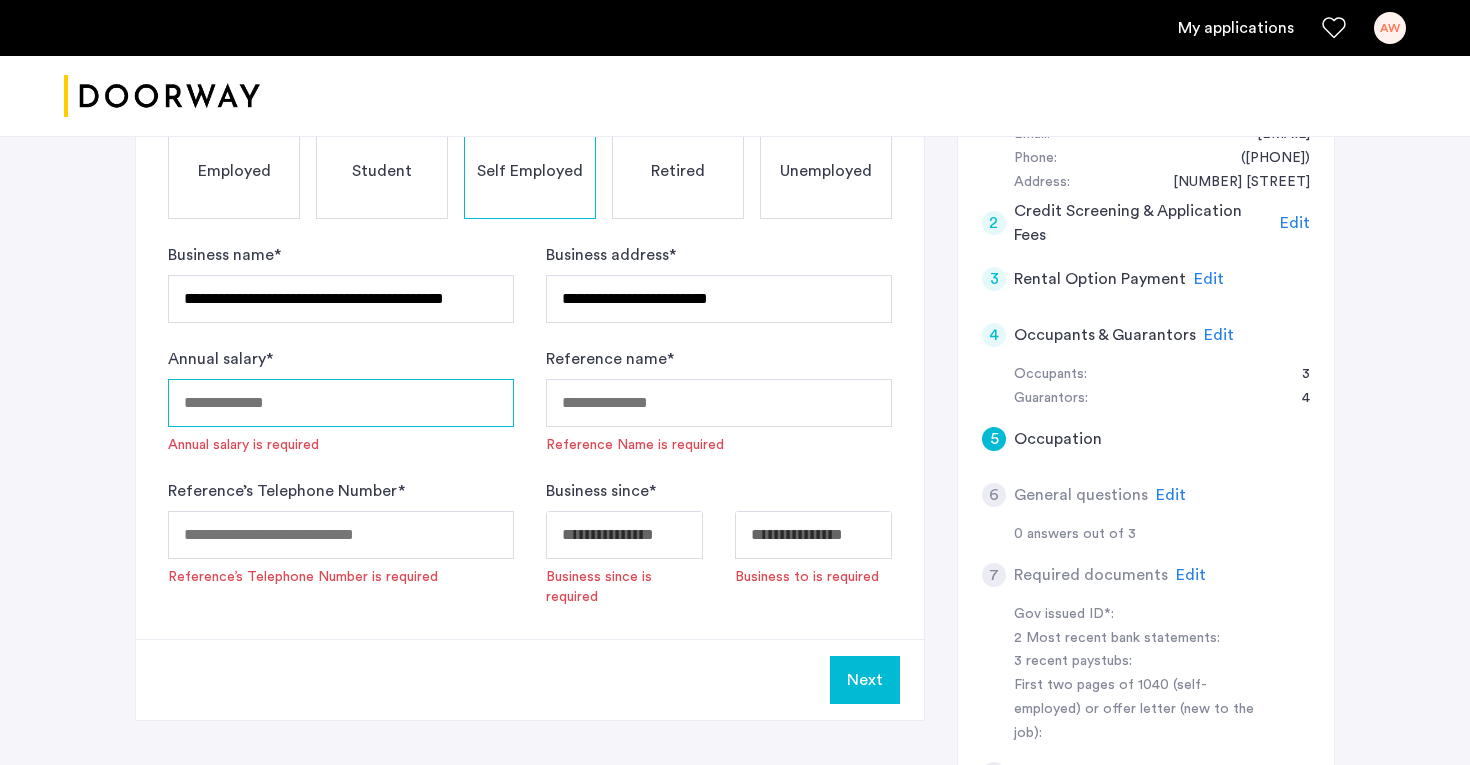 click on "Annual salary  *" at bounding box center [341, 403] 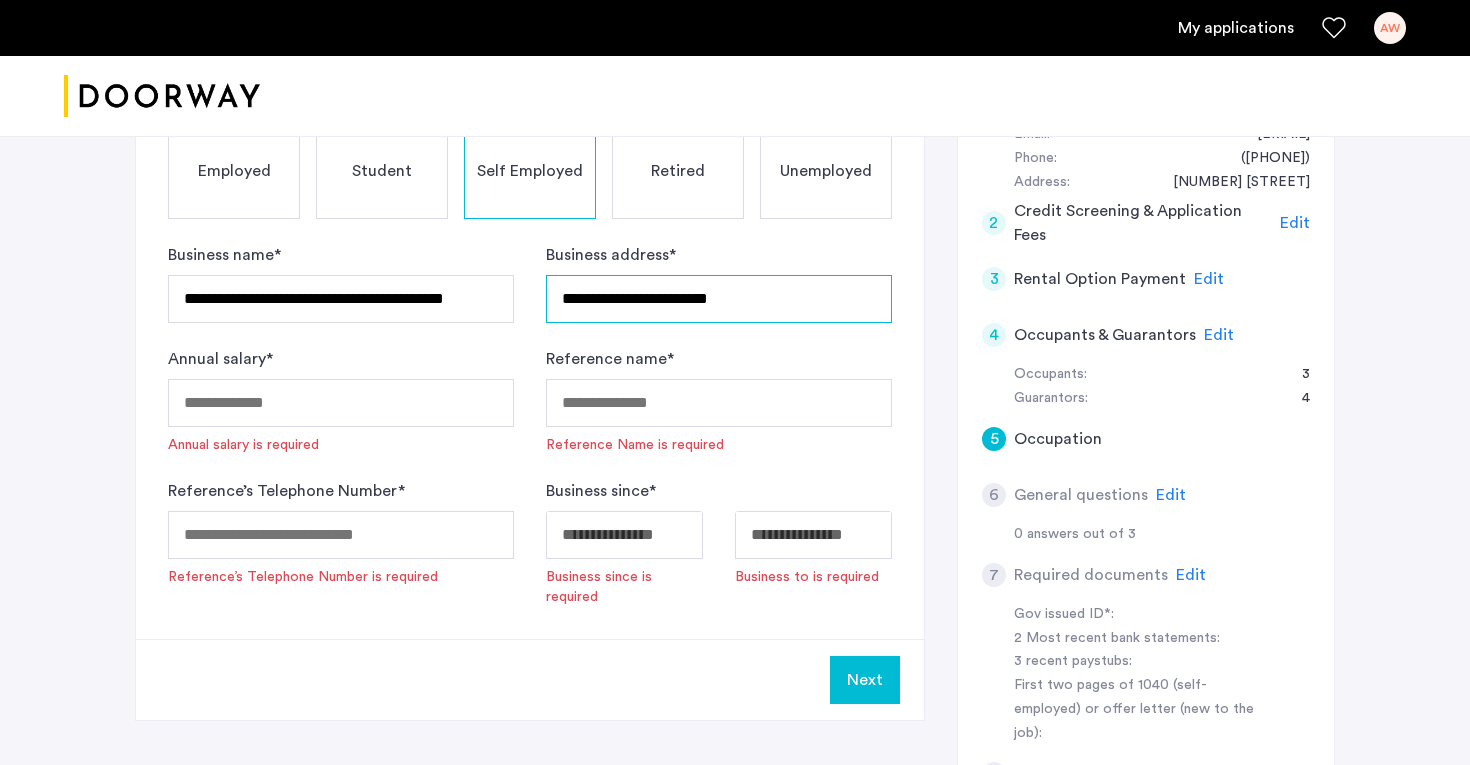 click on "**********" at bounding box center [719, 299] 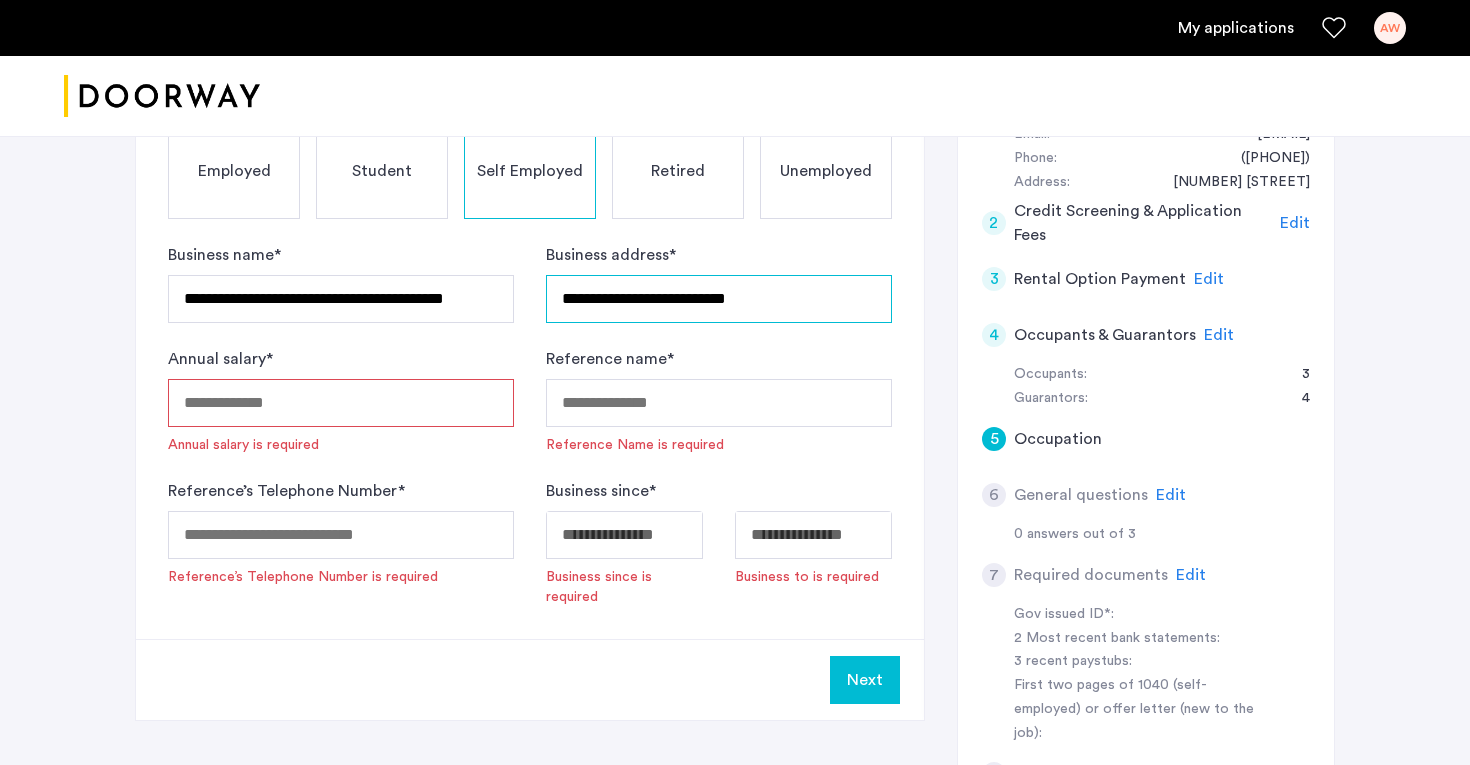 type on "**********" 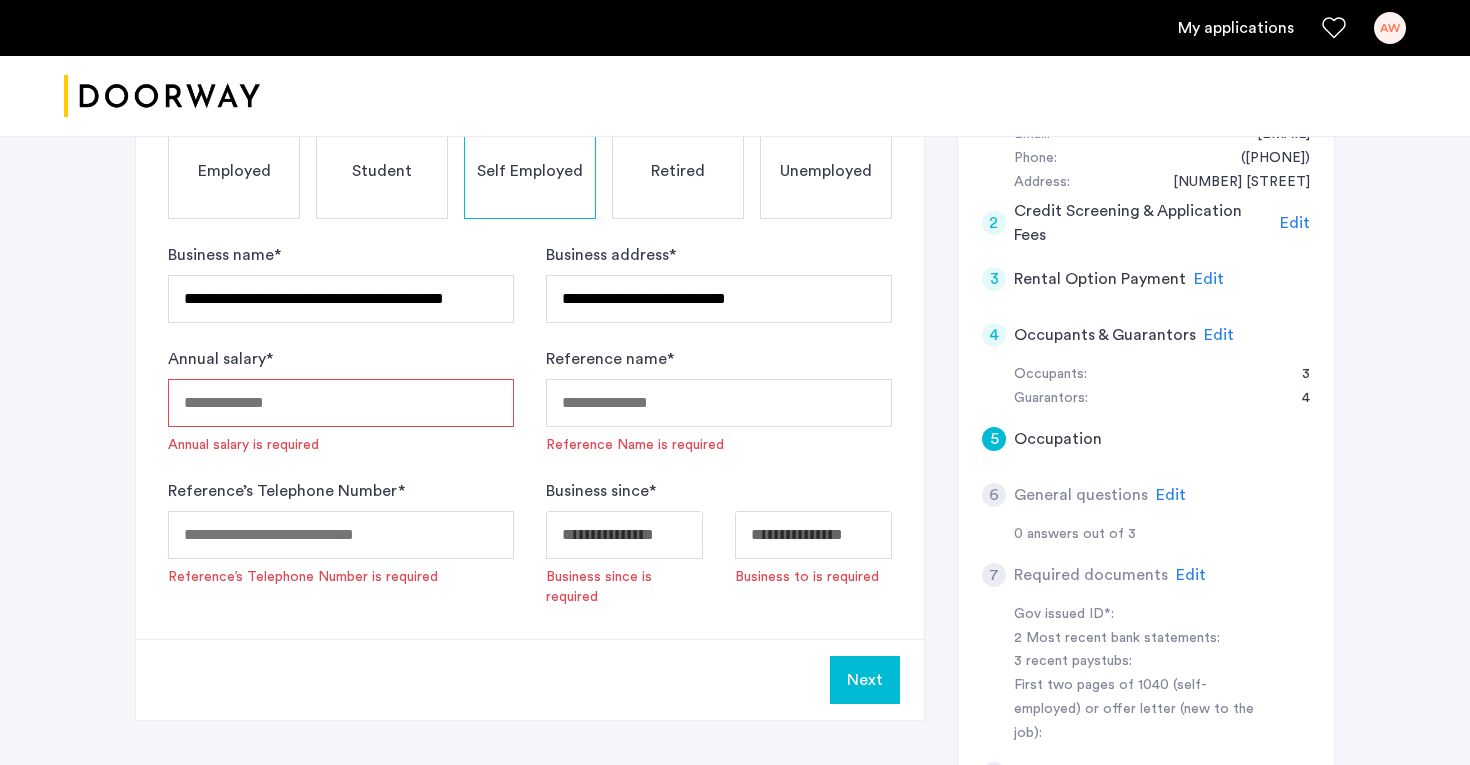 click on "Annual salary  *" at bounding box center [341, 403] 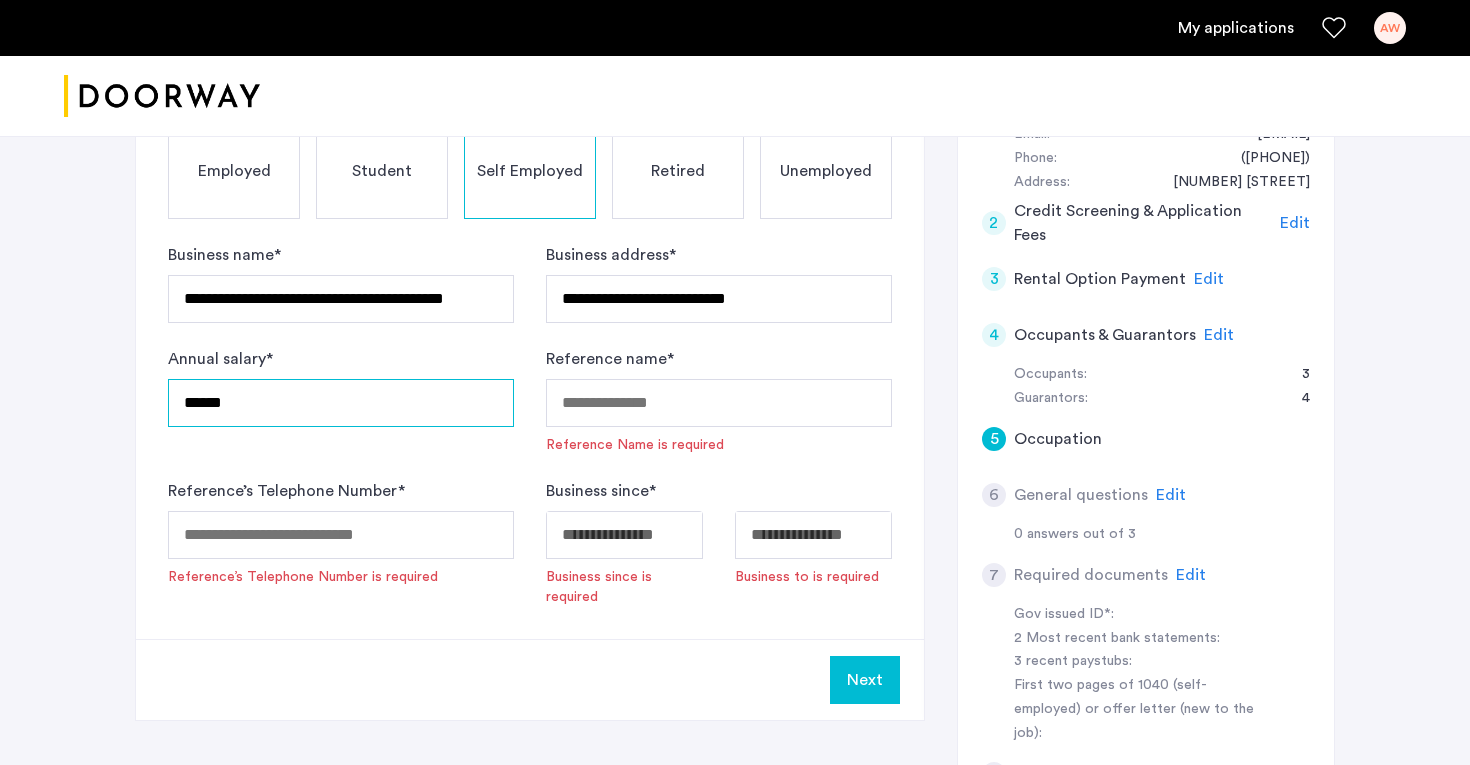 type on "******" 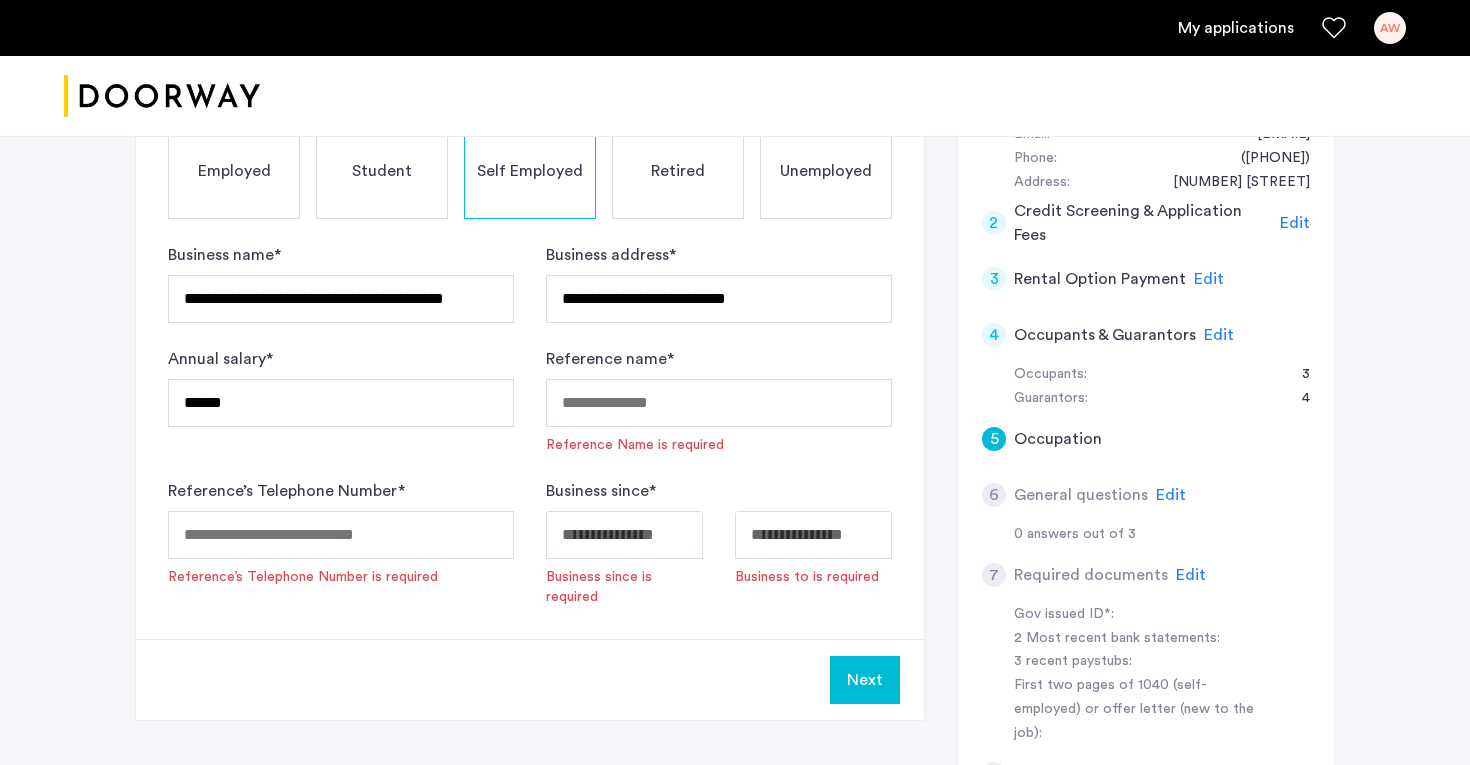 click on "Annual salary  * ******" 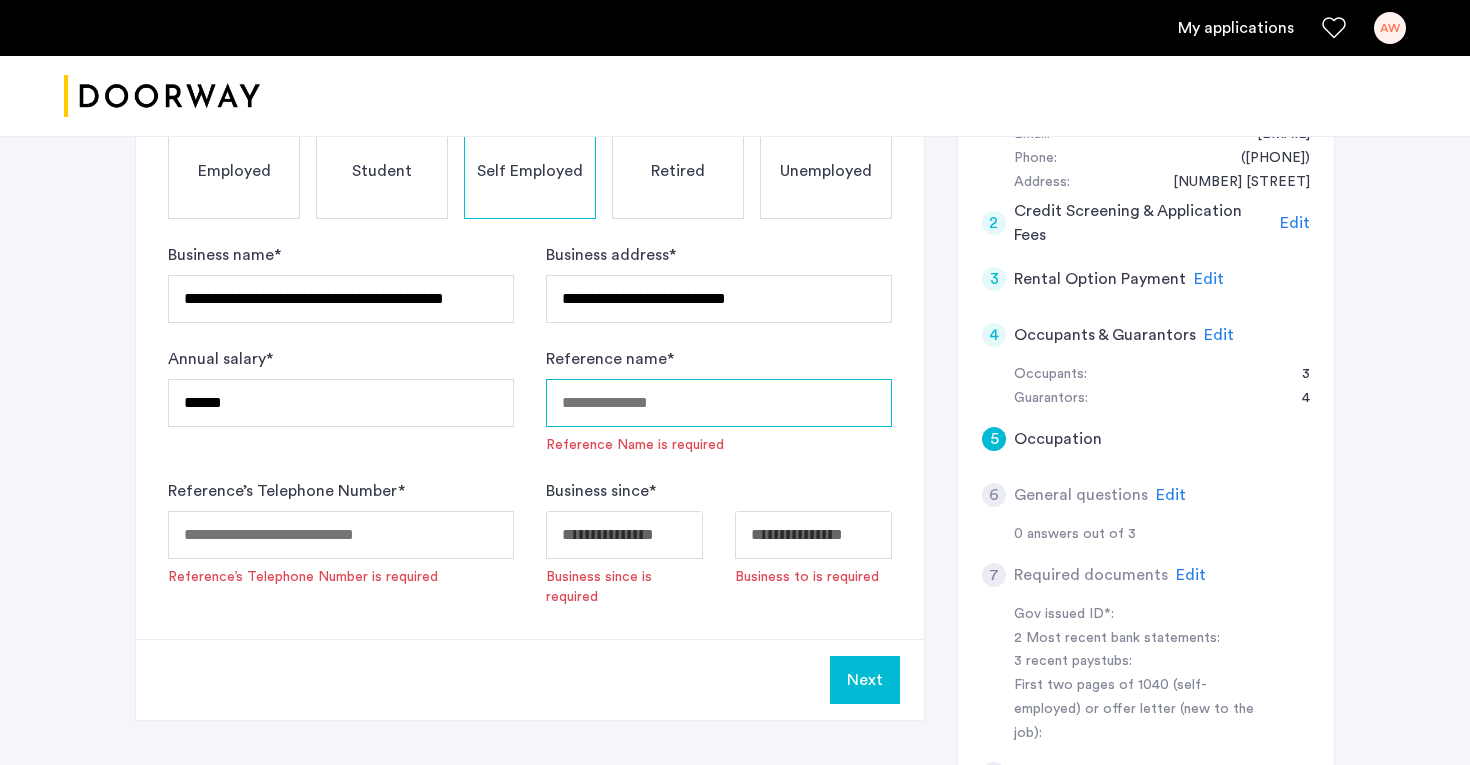 click on "Reference name  *" at bounding box center (719, 403) 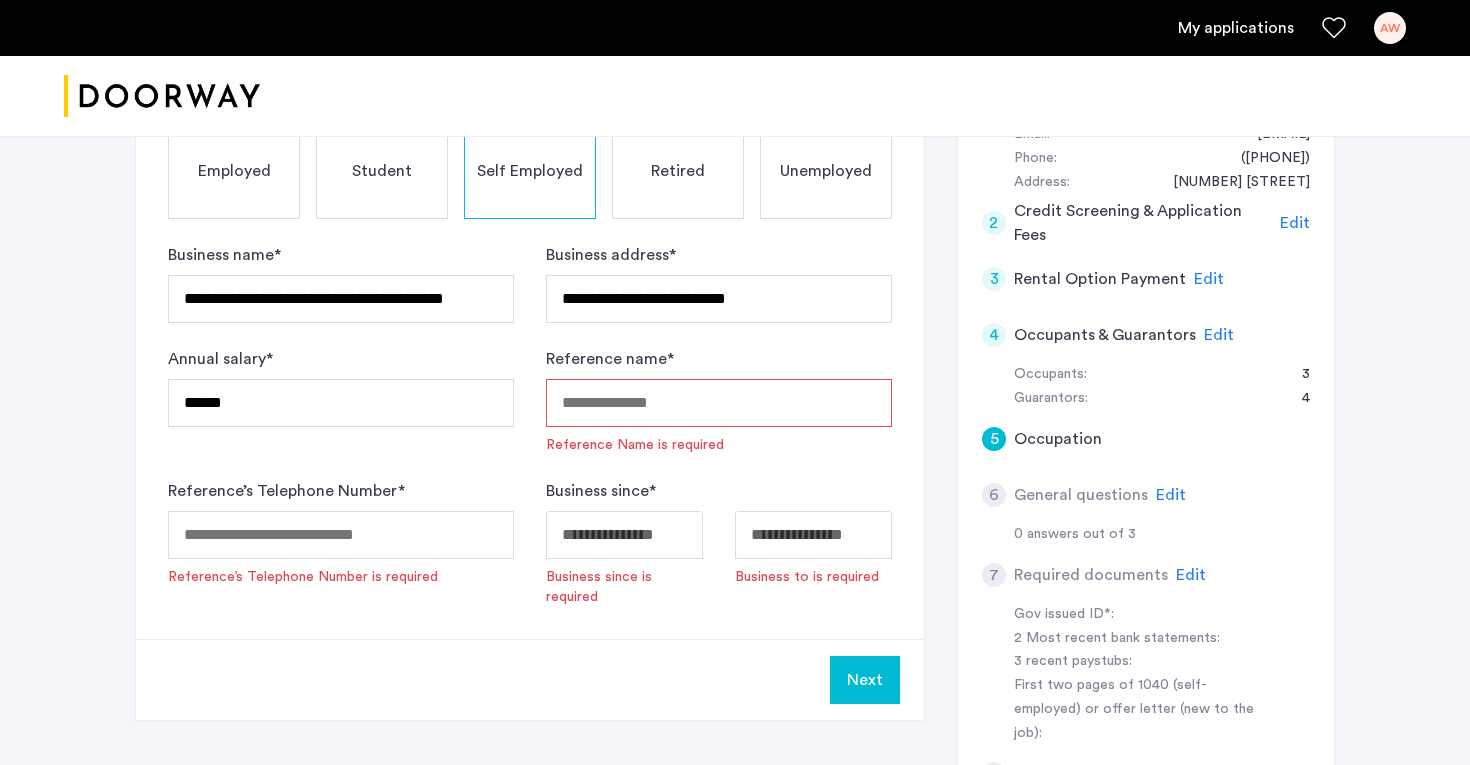 click on "Reference name  *" at bounding box center (719, 403) 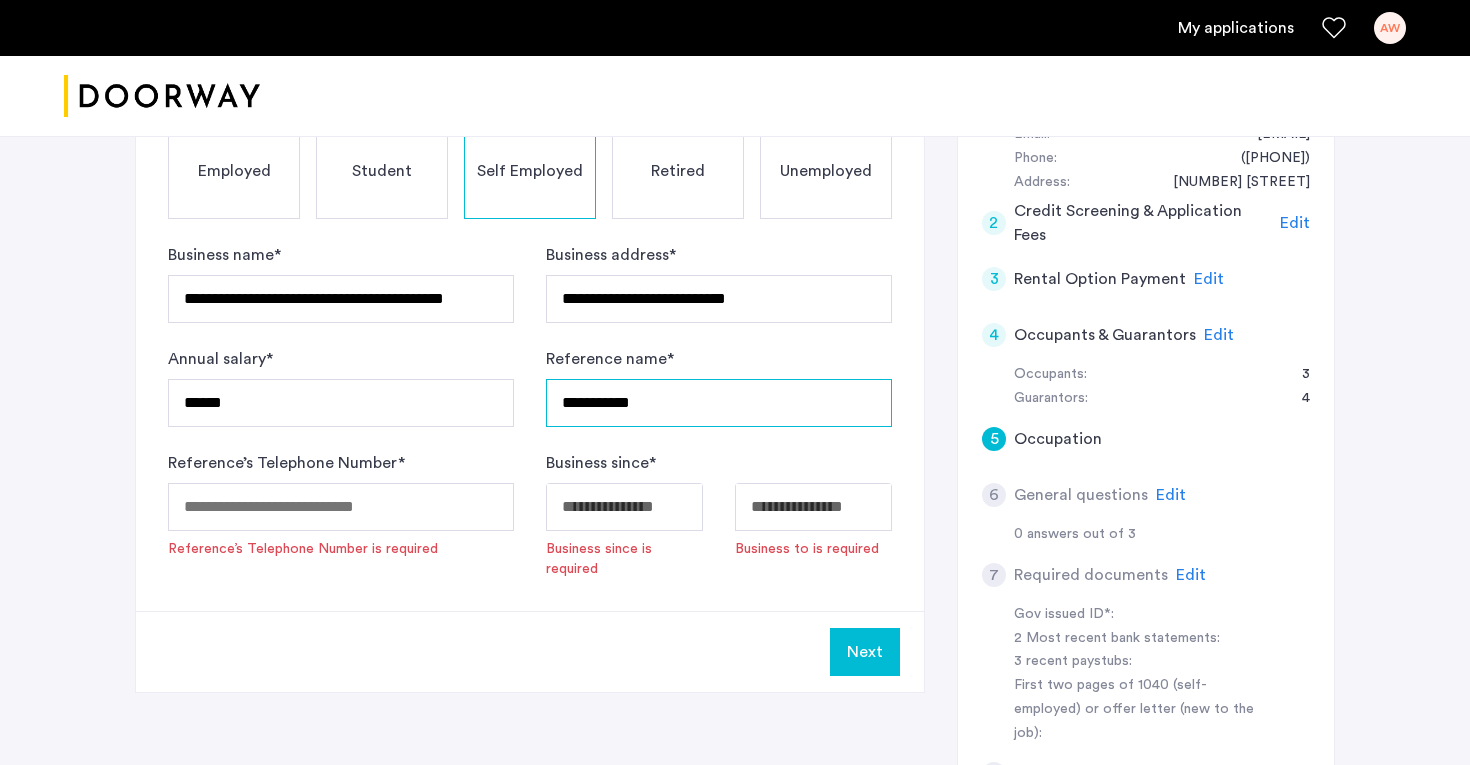 type on "**********" 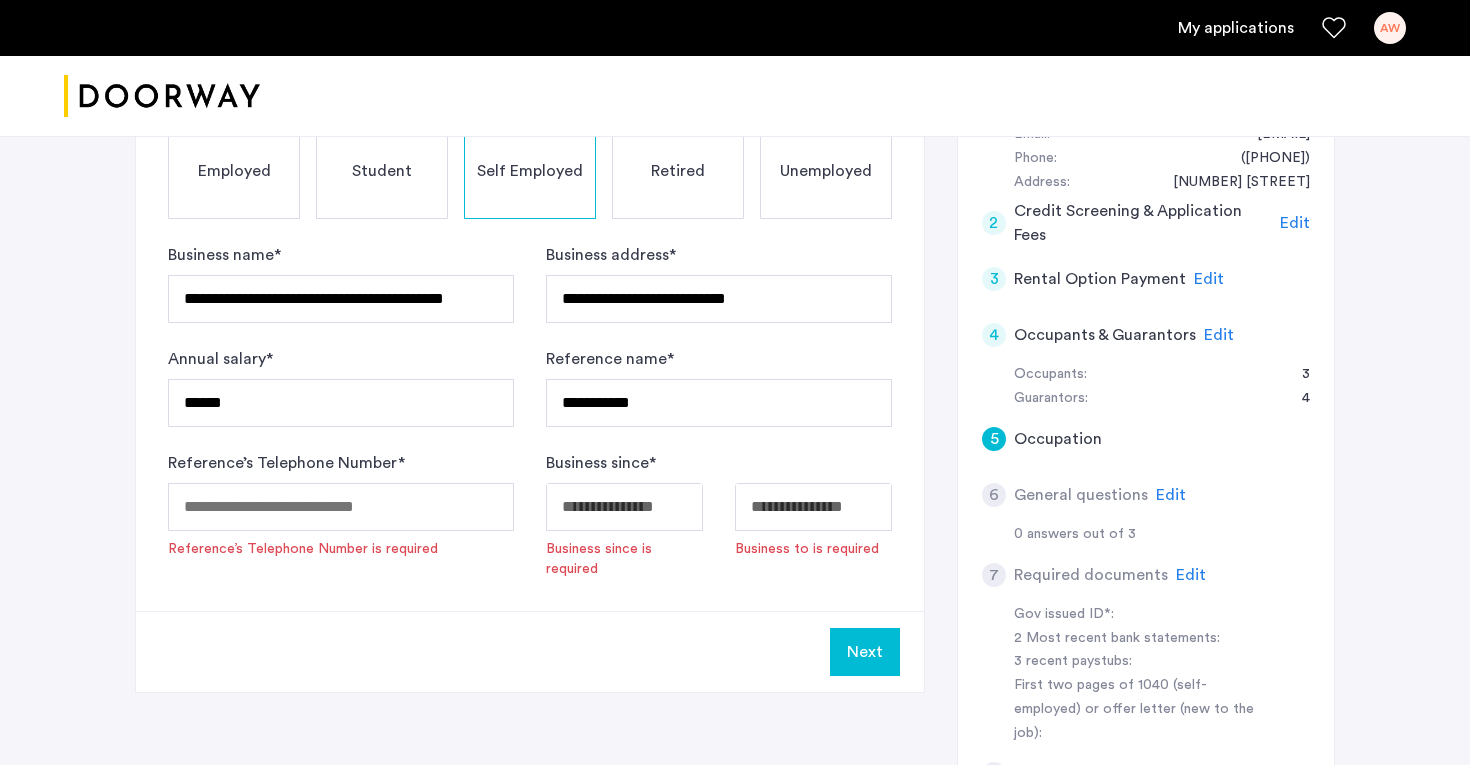 click on "Reference’s Telephone Number  *   Reference’s Telephone Number is required" 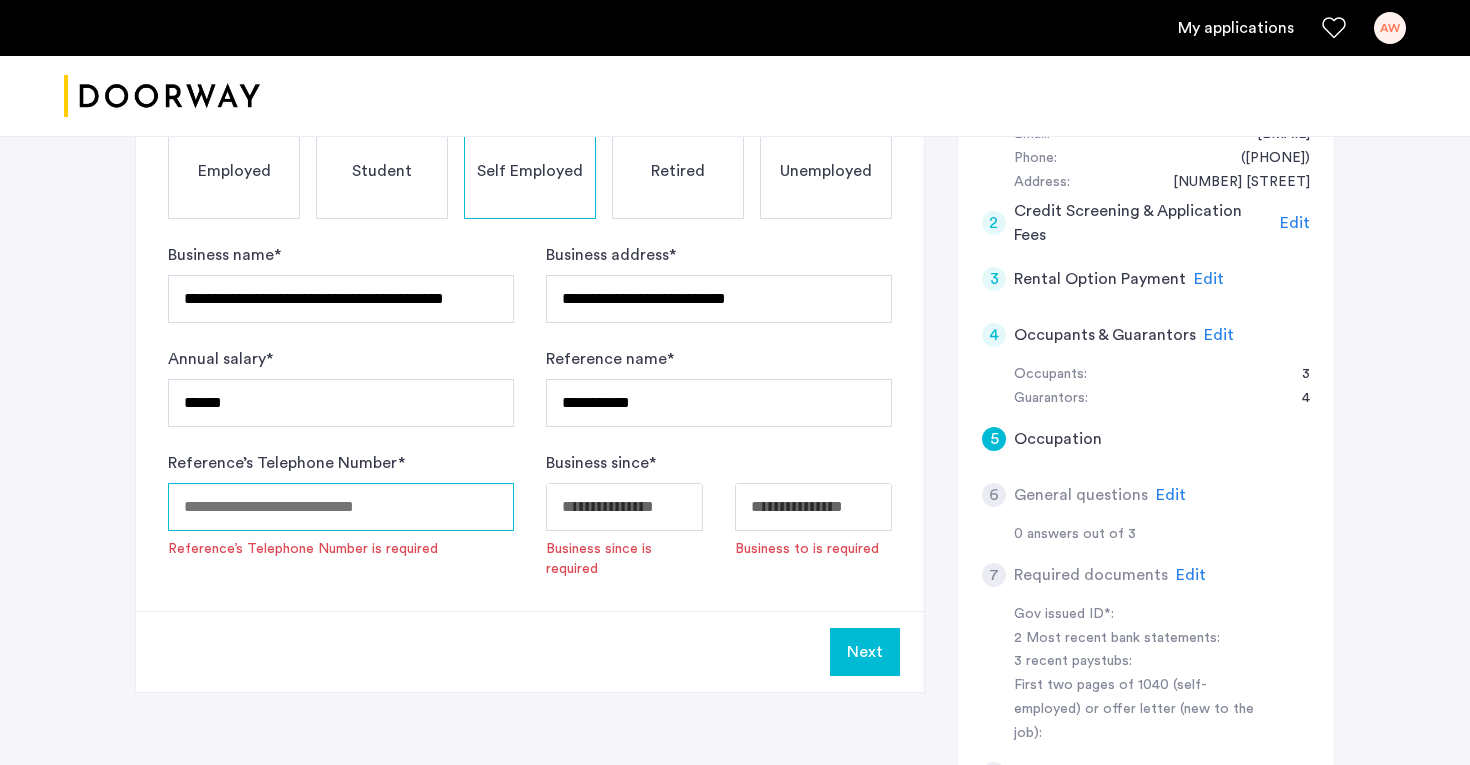 click on "Reference’s Telephone Number  *" at bounding box center (341, 507) 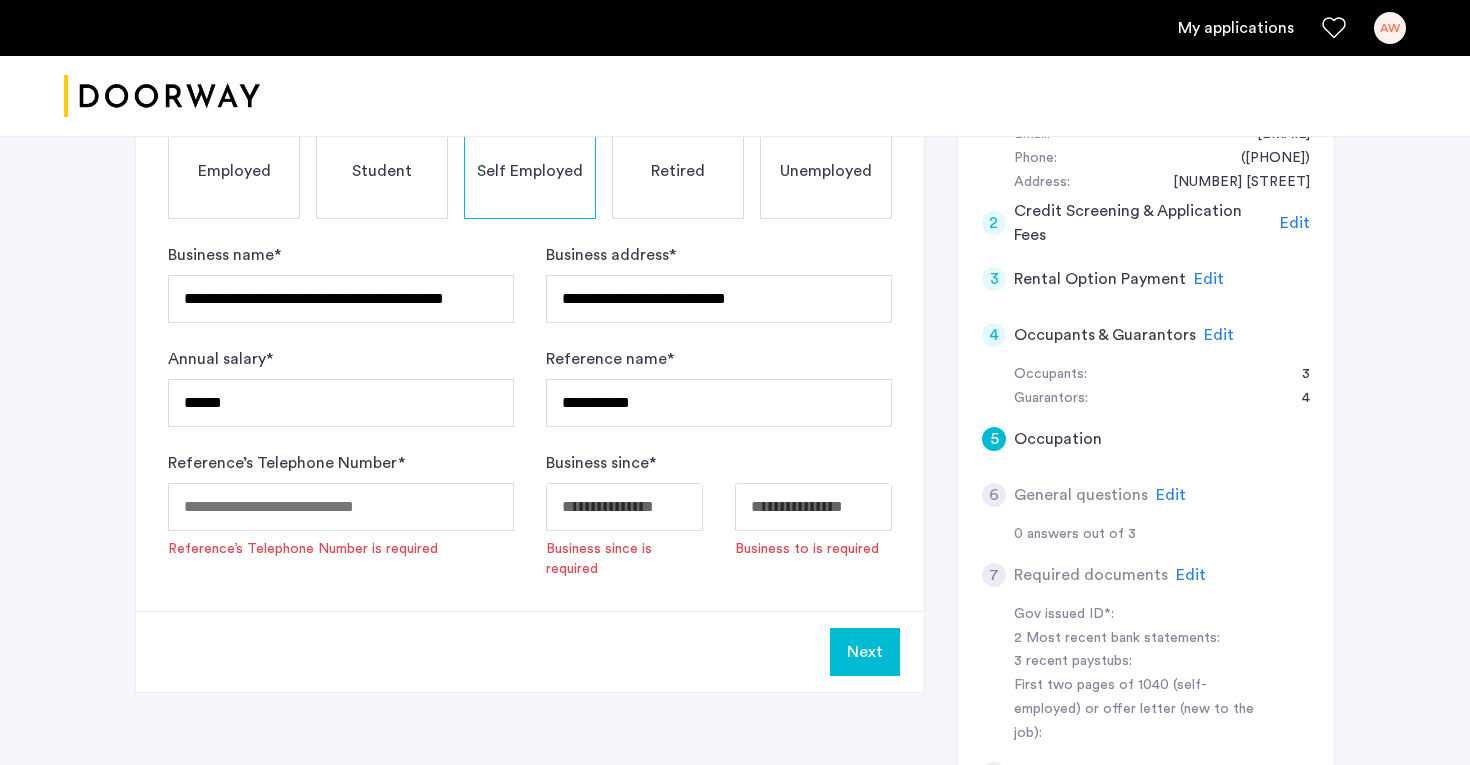 click on "Reference’s Telephone Number  *" 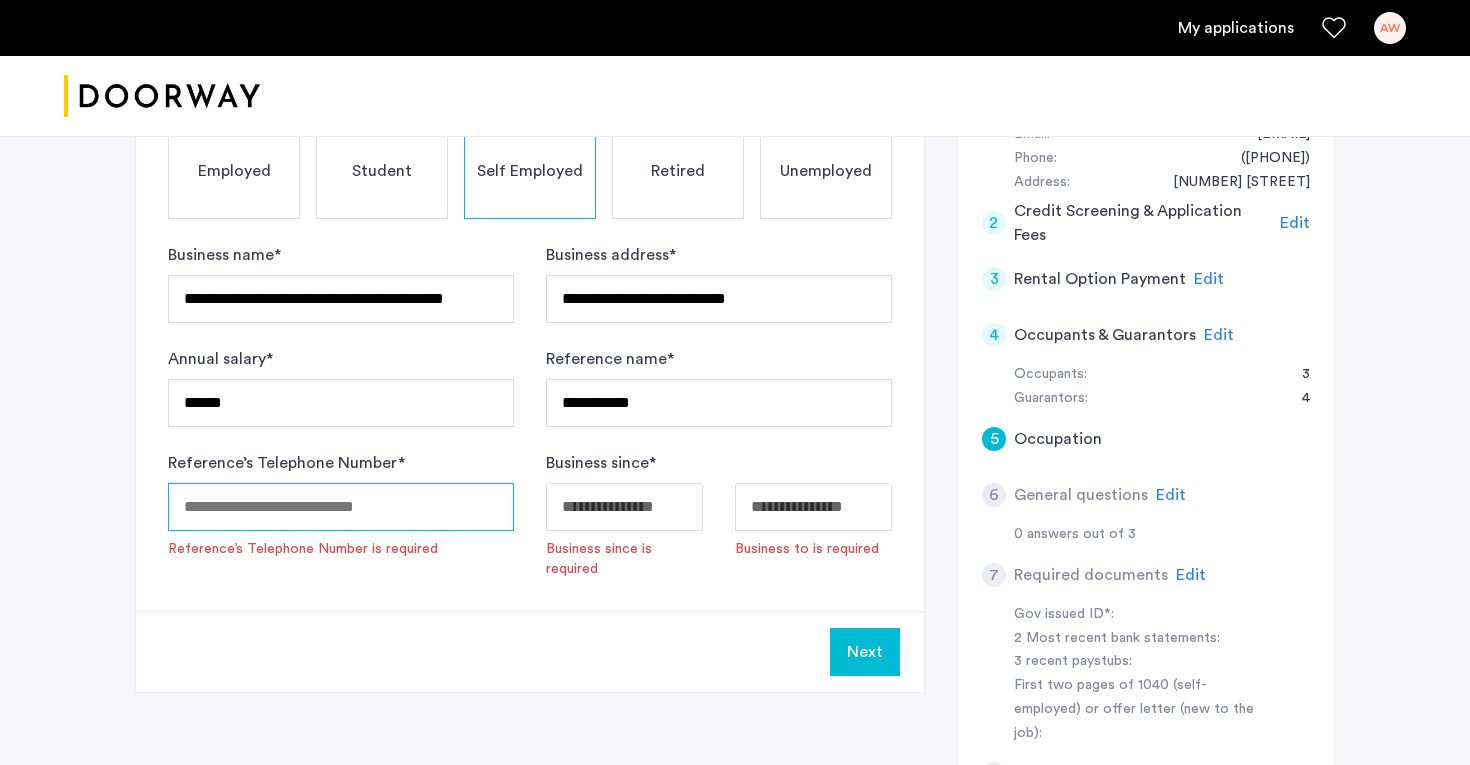 click on "Reference’s Telephone Number  *" at bounding box center (341, 507) 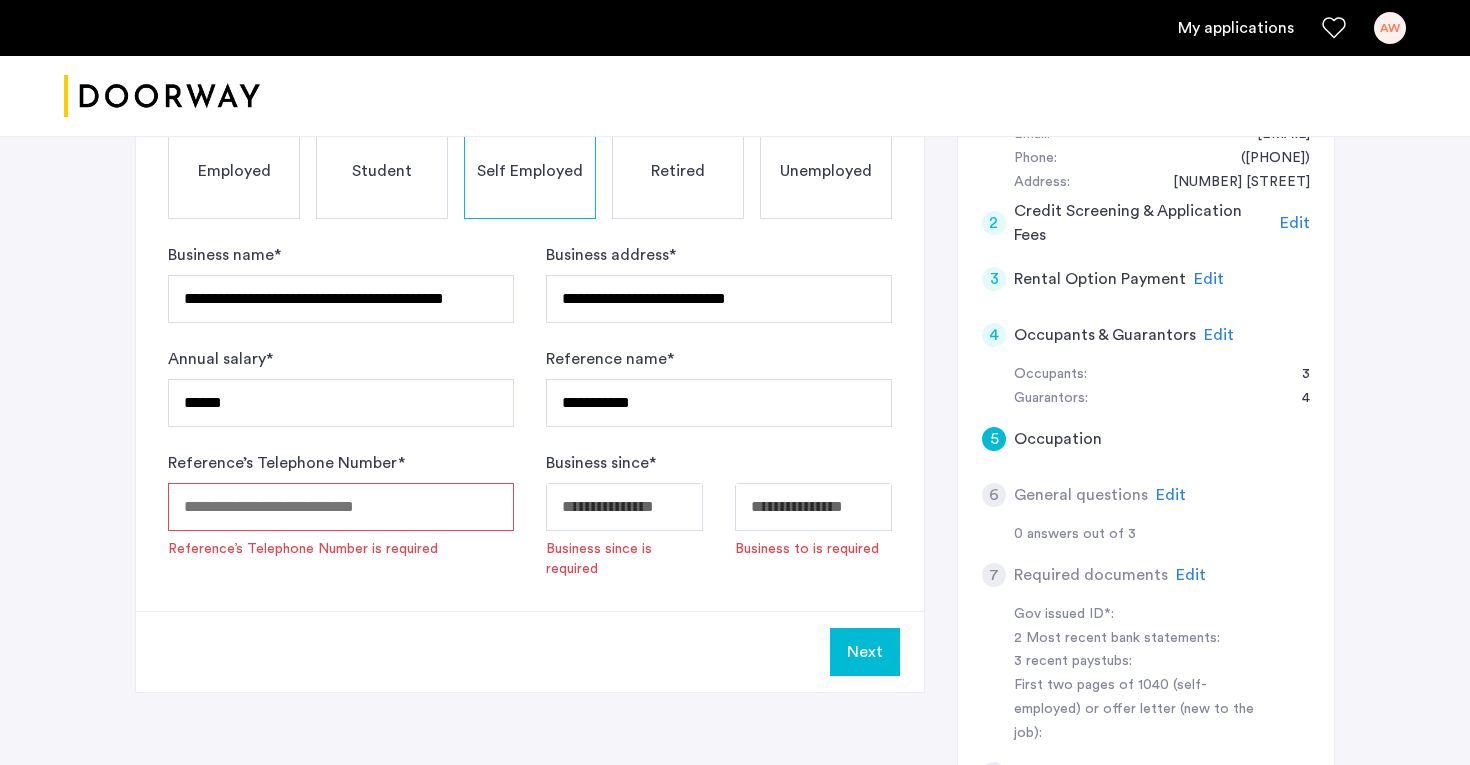 paste on "**********" 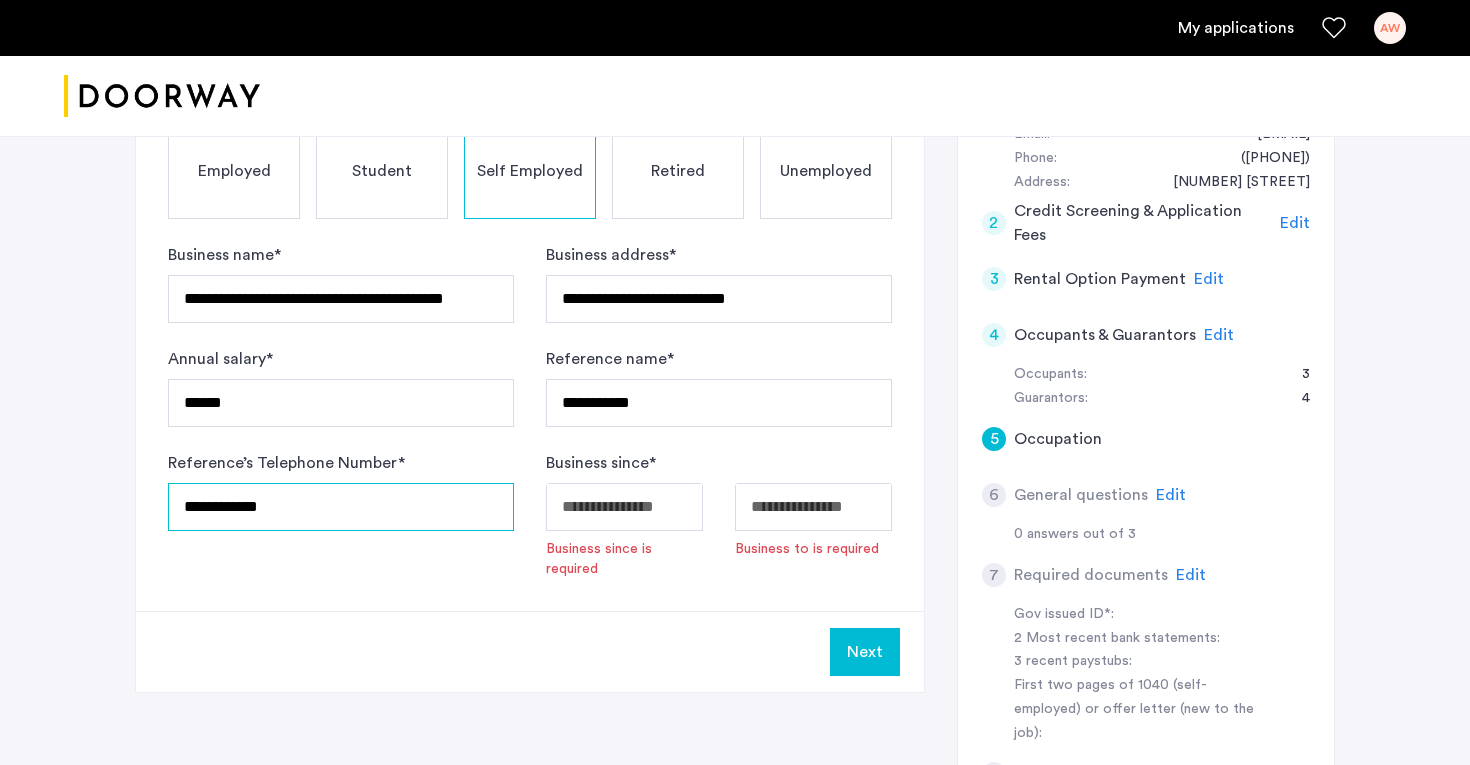 type on "**********" 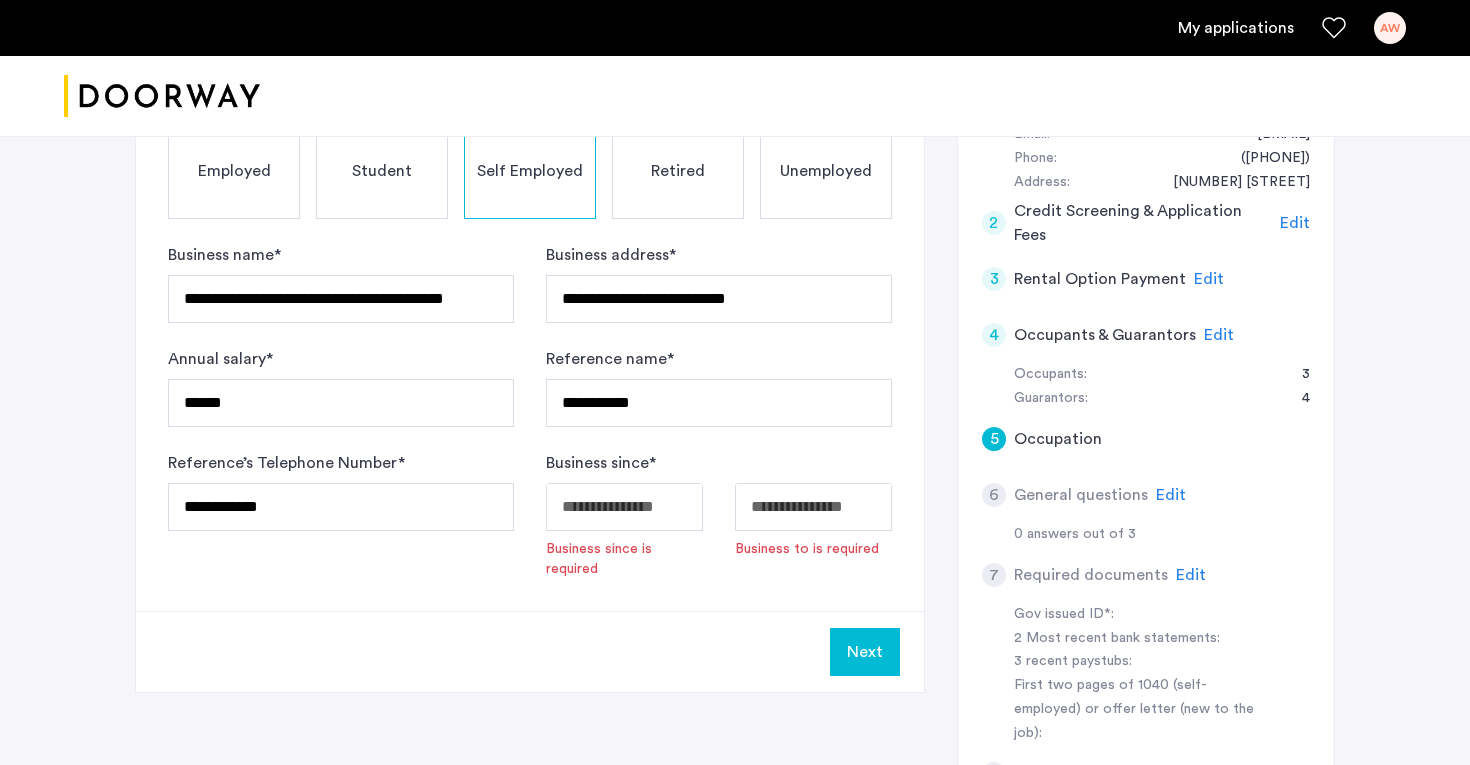 click on "**********" at bounding box center (735, -44) 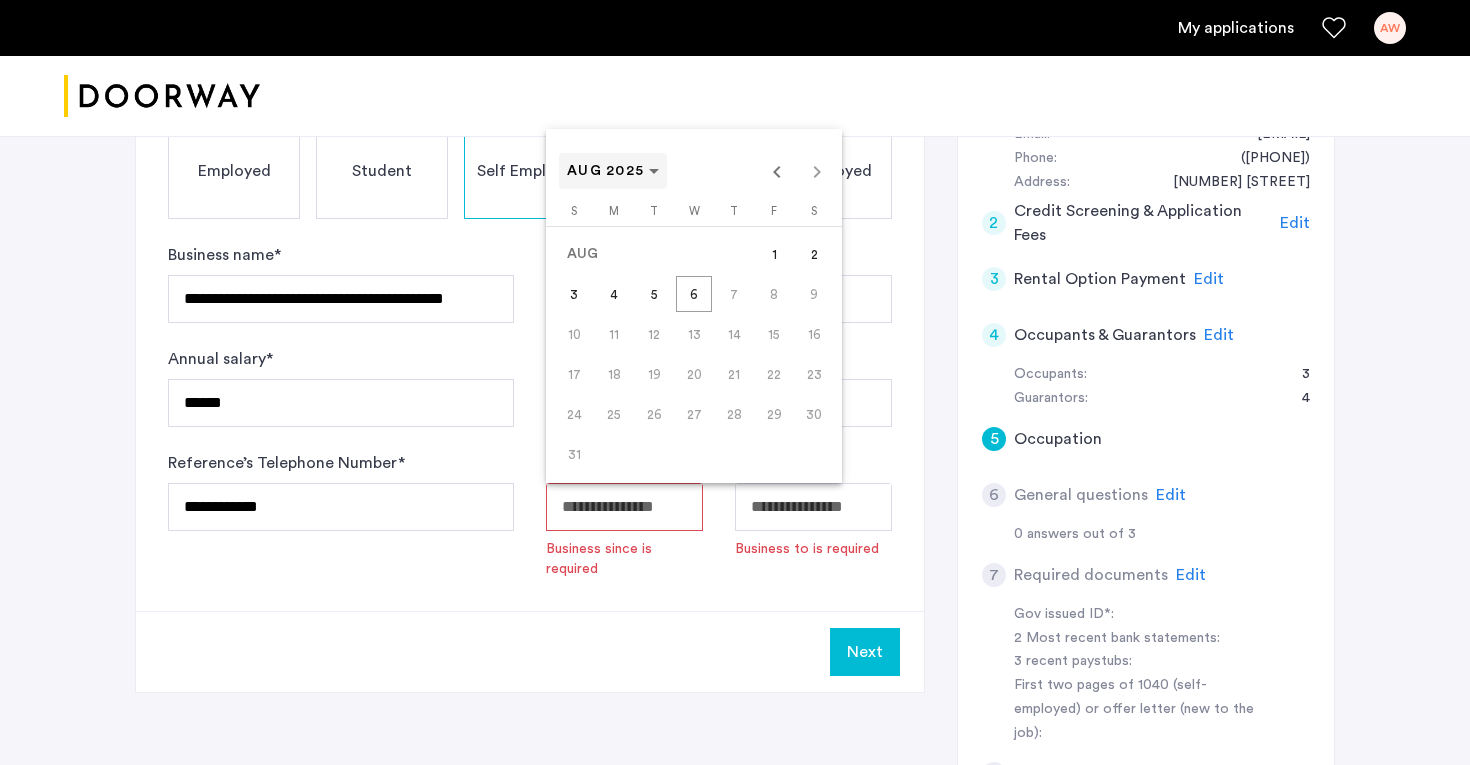 click on "AUG 2025" at bounding box center [613, 171] 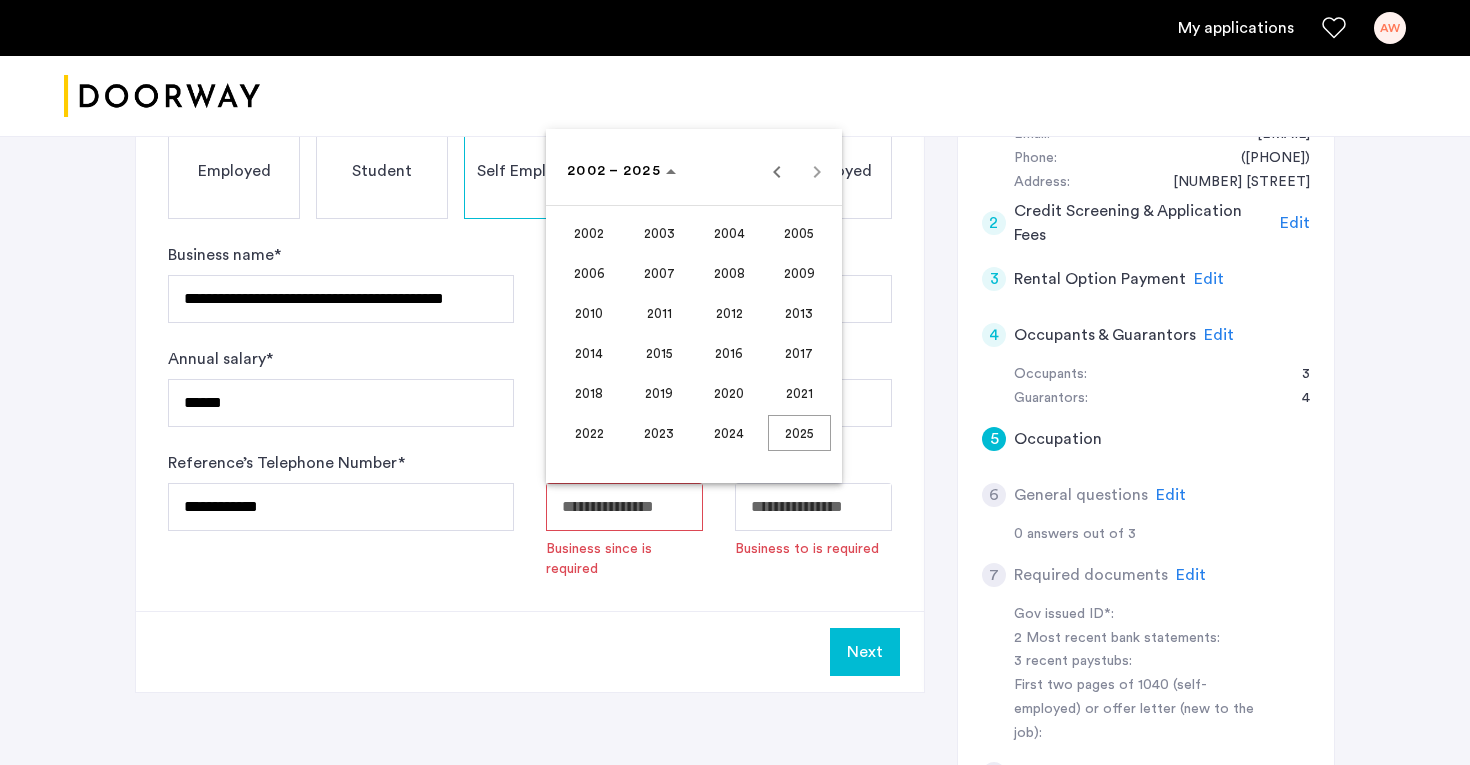 click on "2014" at bounding box center (589, 353) 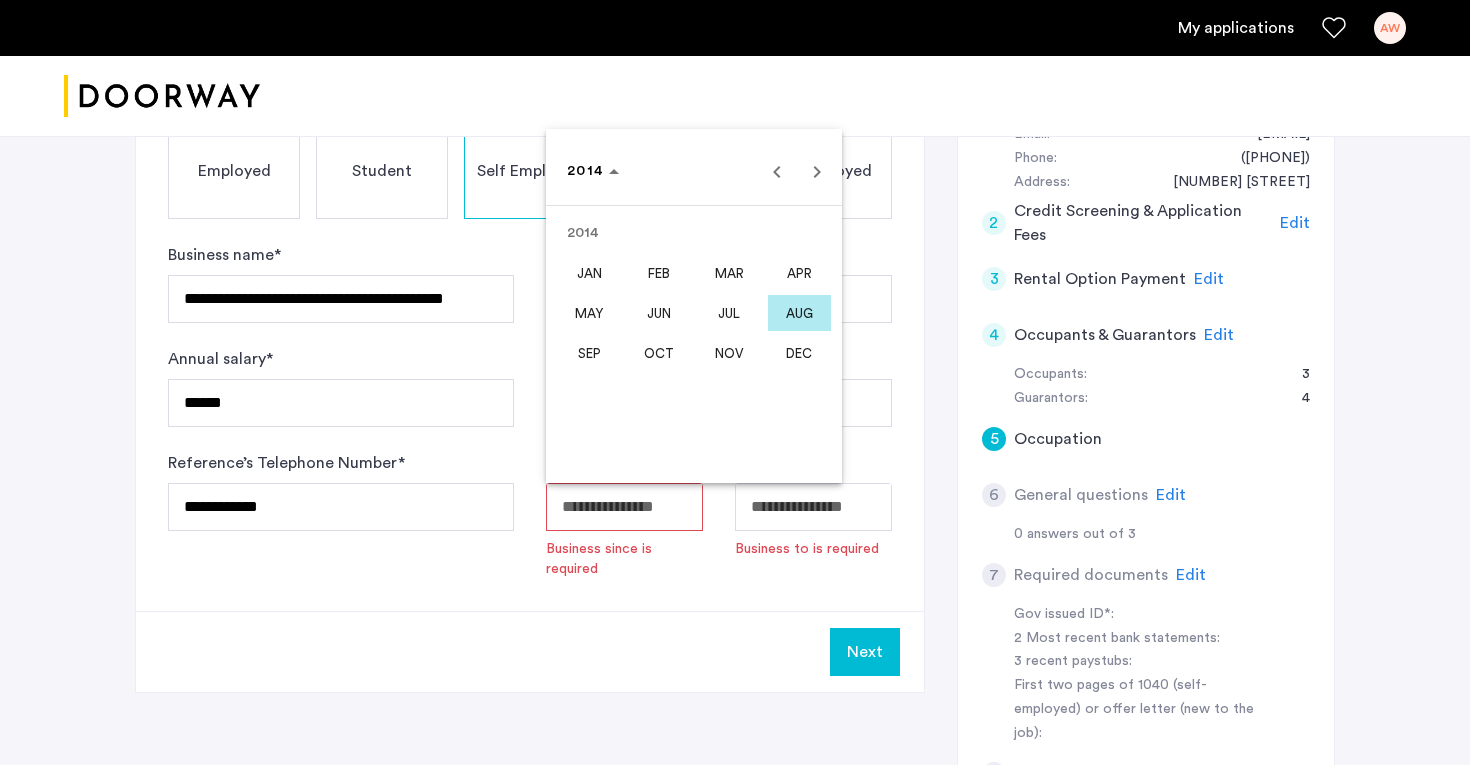 click on "JUN" at bounding box center (659, 313) 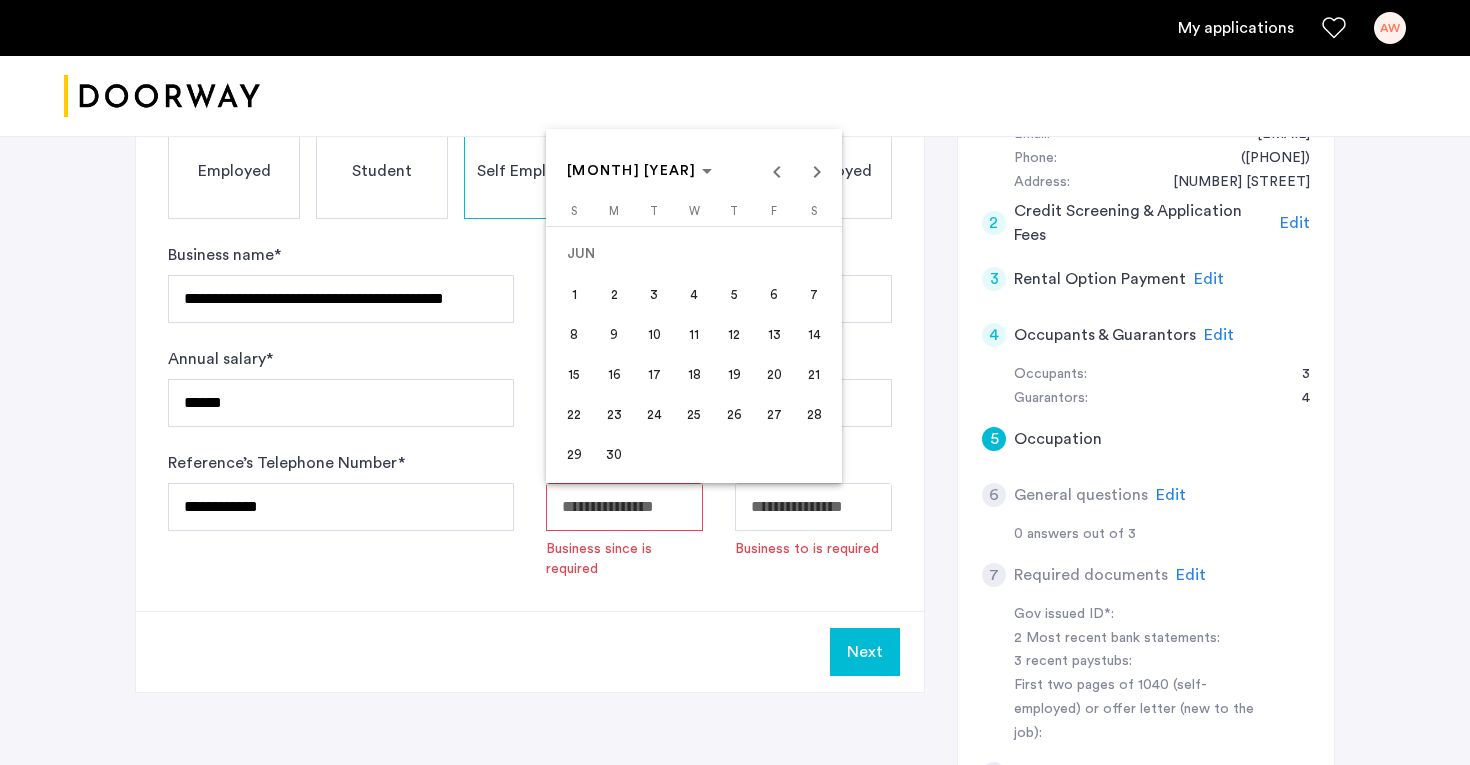 click on "25" at bounding box center [694, 414] 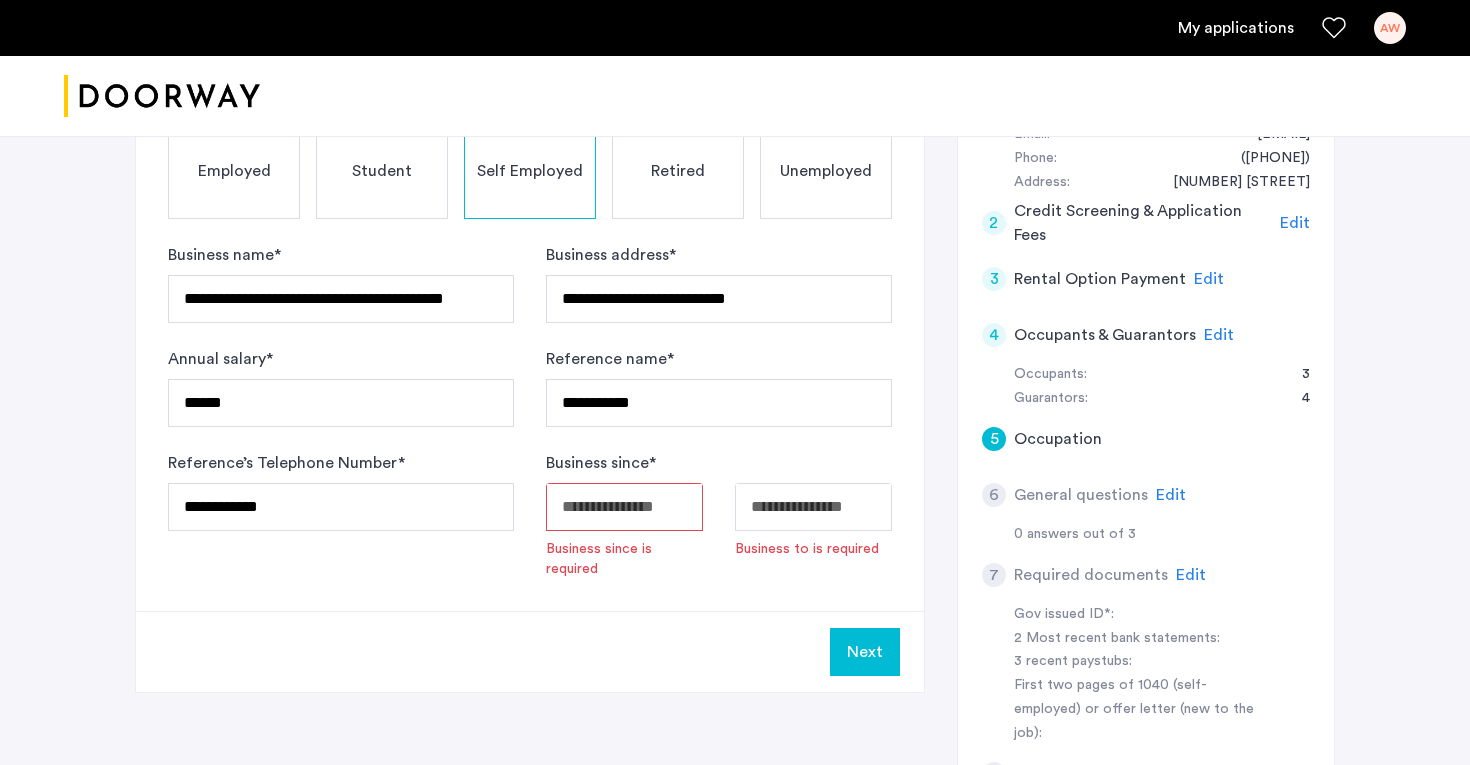 type on "**********" 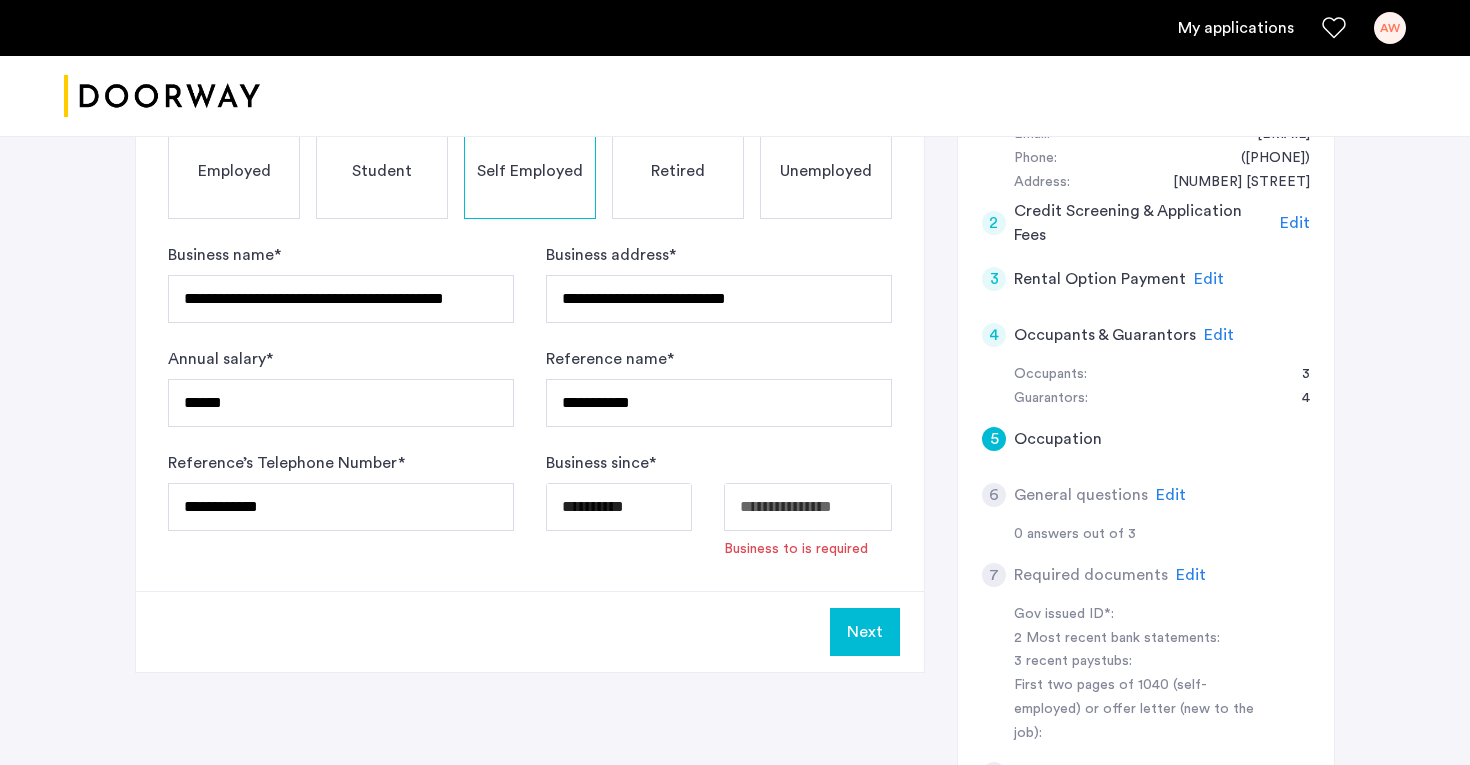click on "**********" at bounding box center [735, -44] 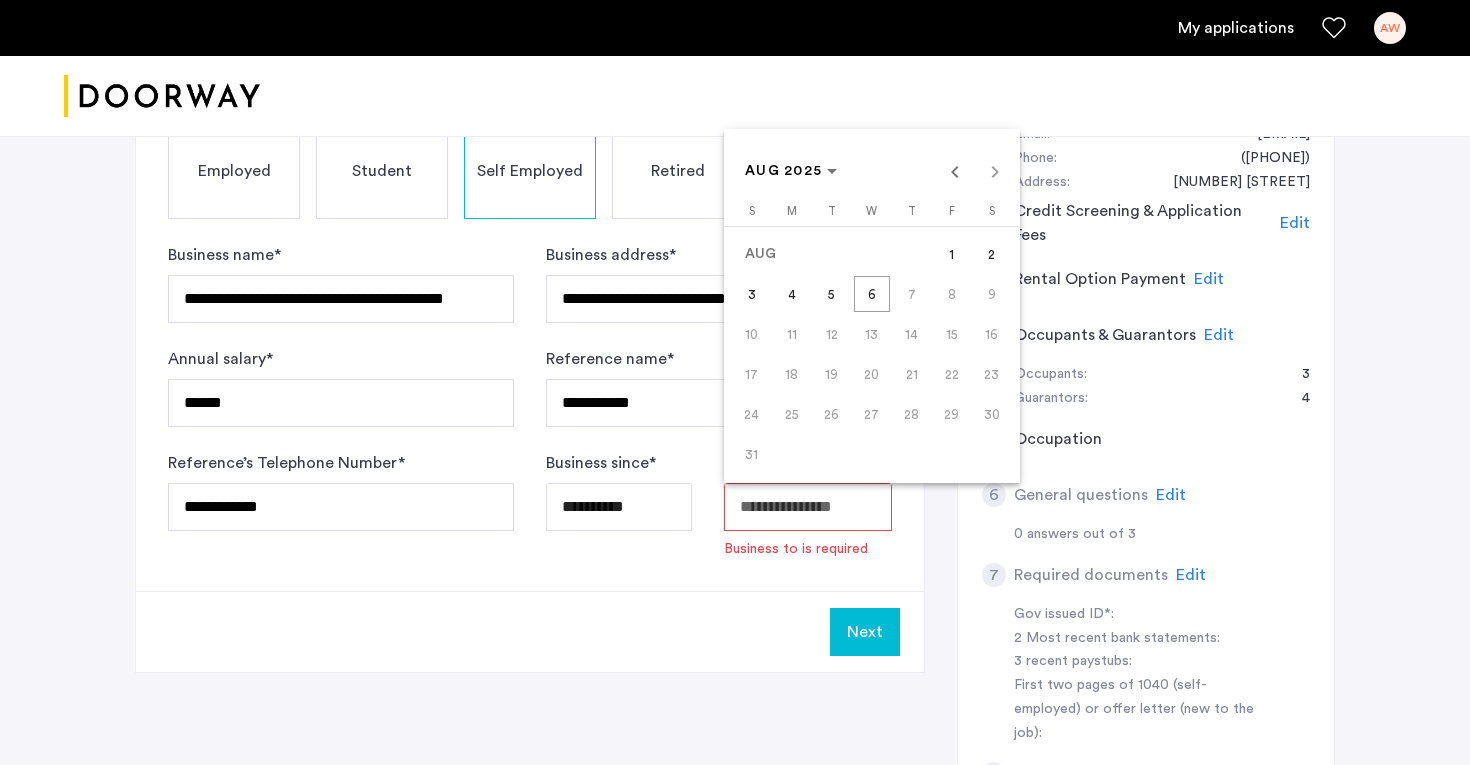 click at bounding box center (735, 382) 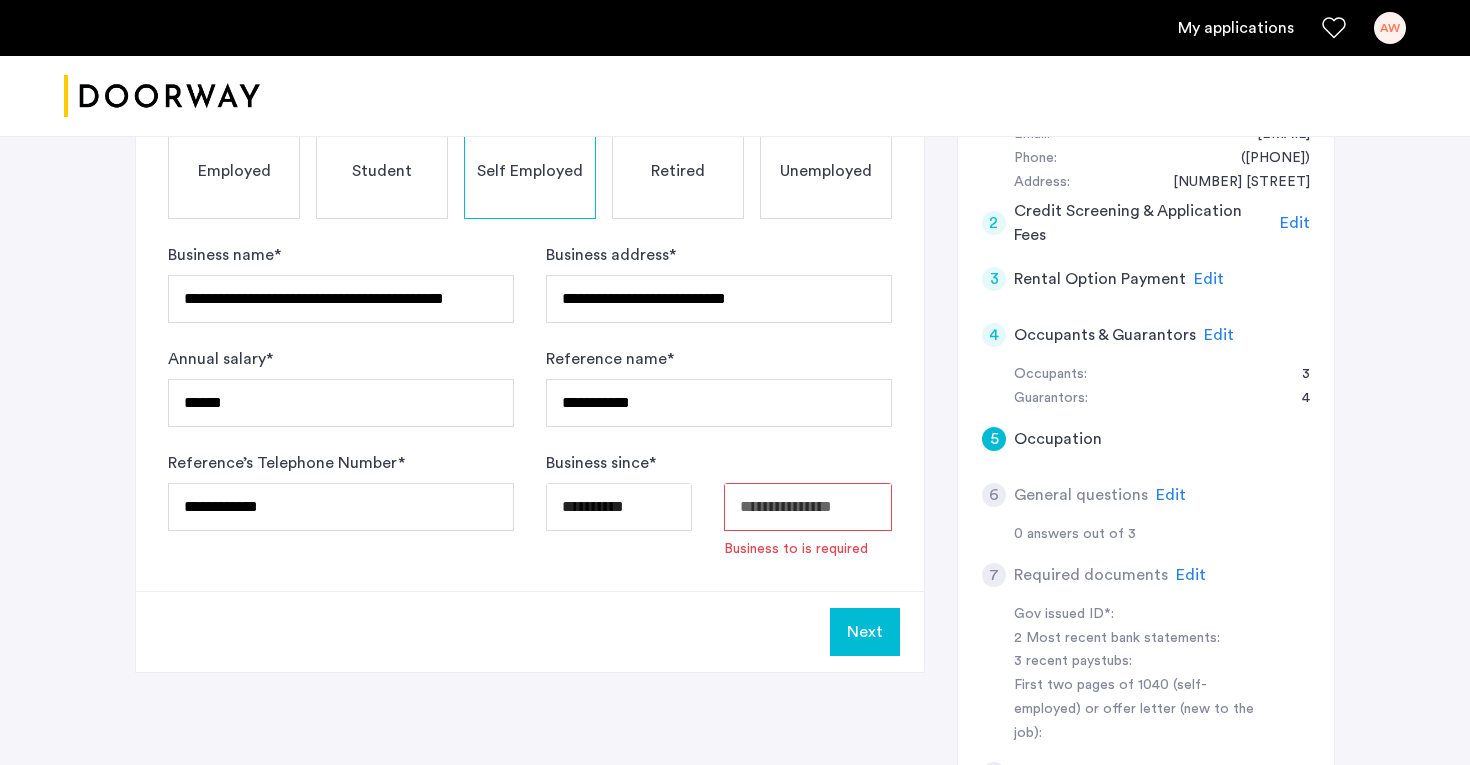 click on "**********" 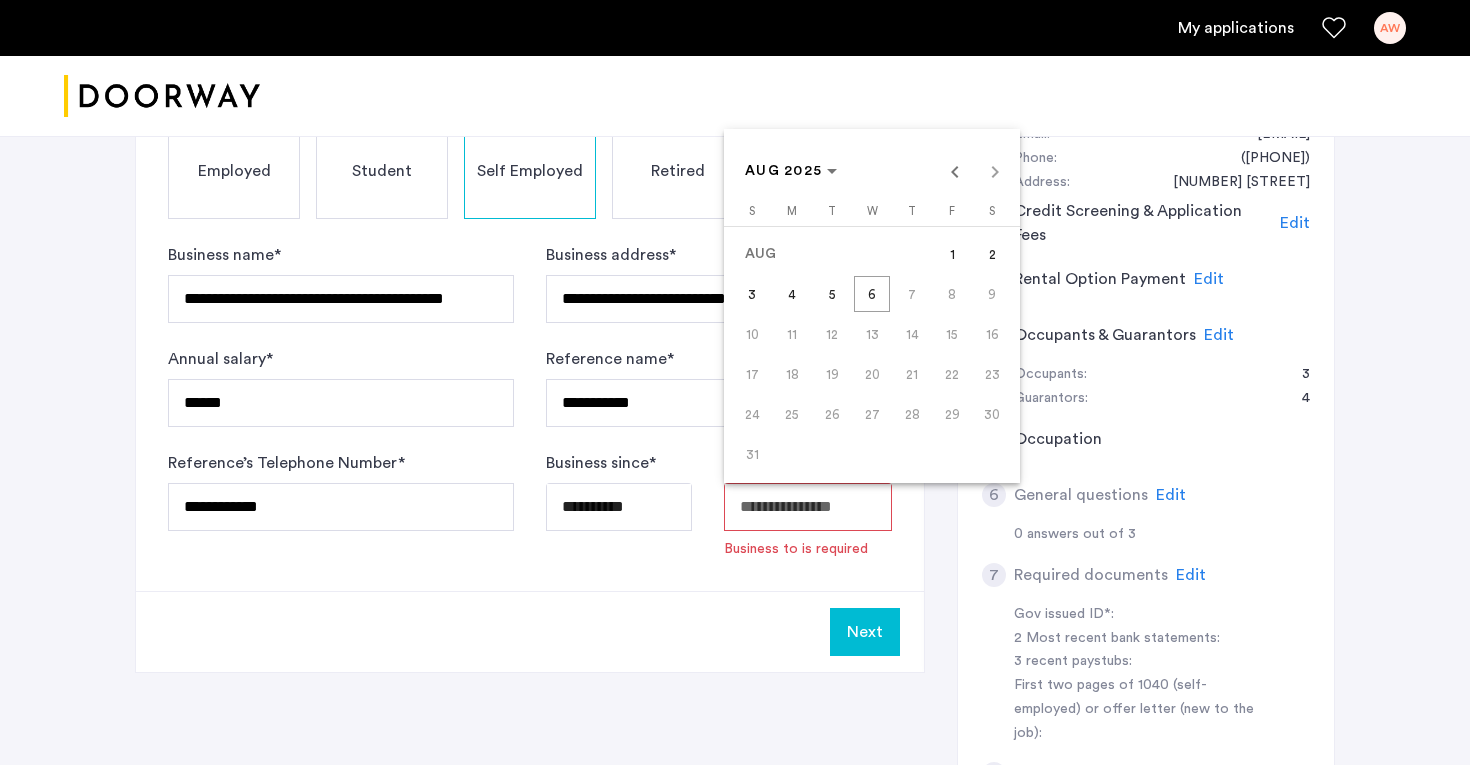 click on "**********" at bounding box center (735, -44) 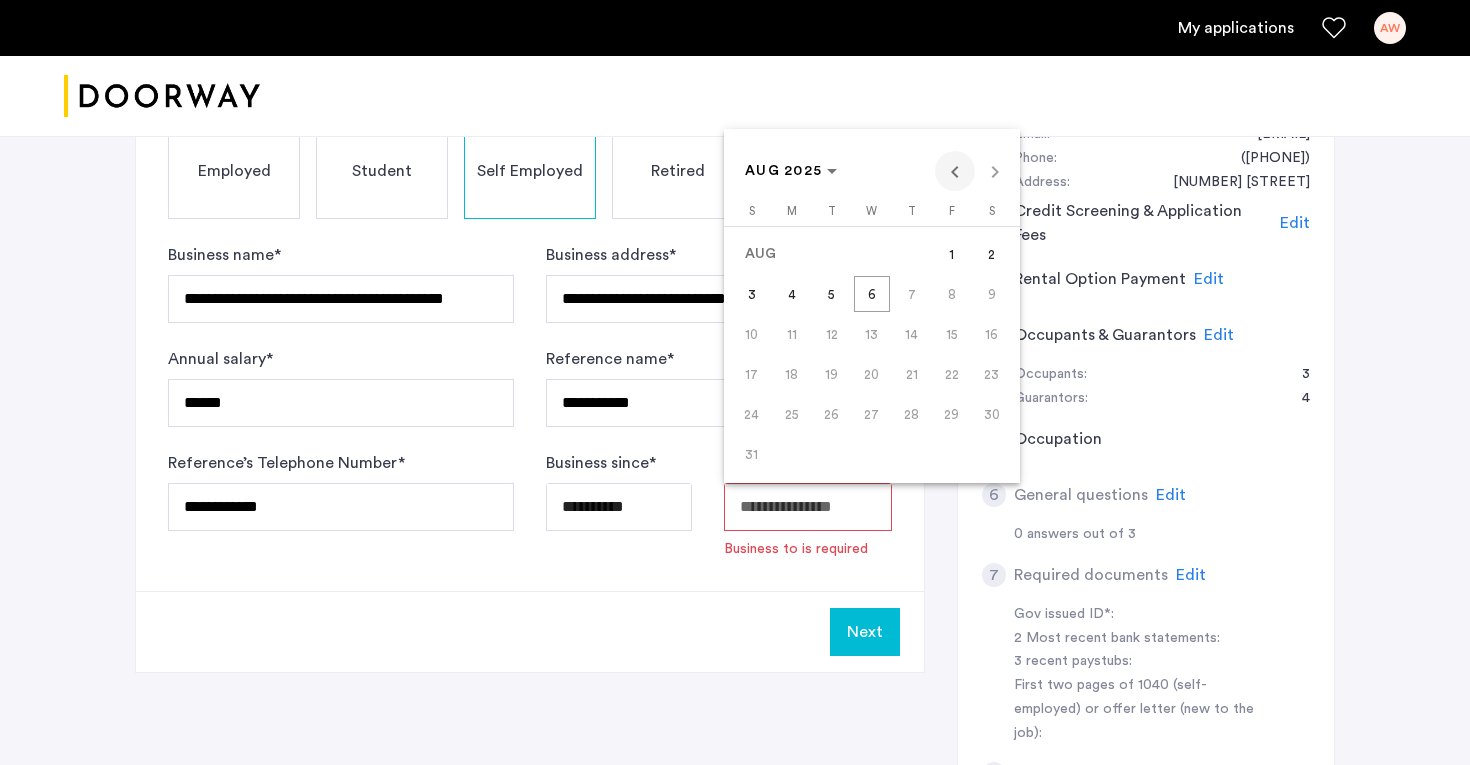 click at bounding box center [955, 171] 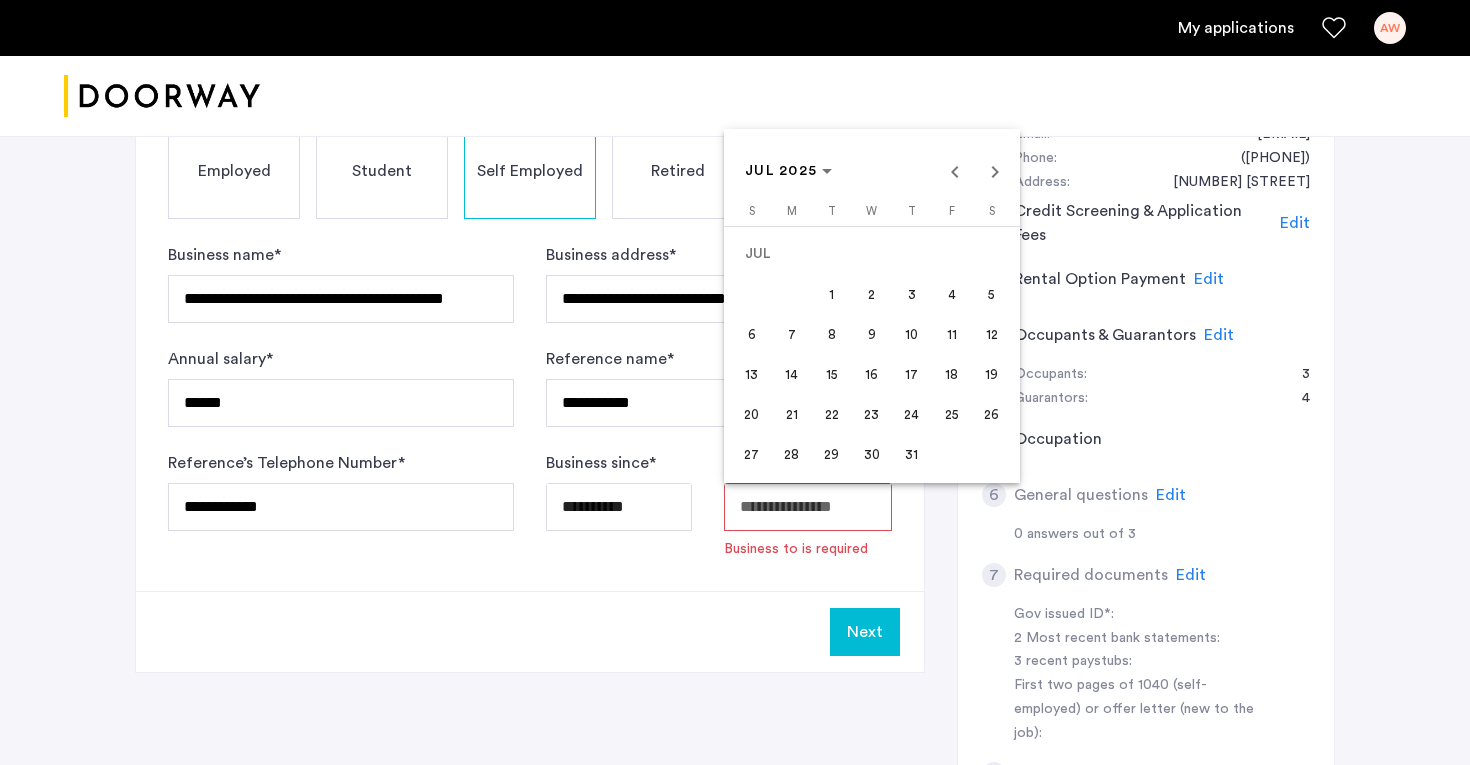 click on "8" at bounding box center [832, 334] 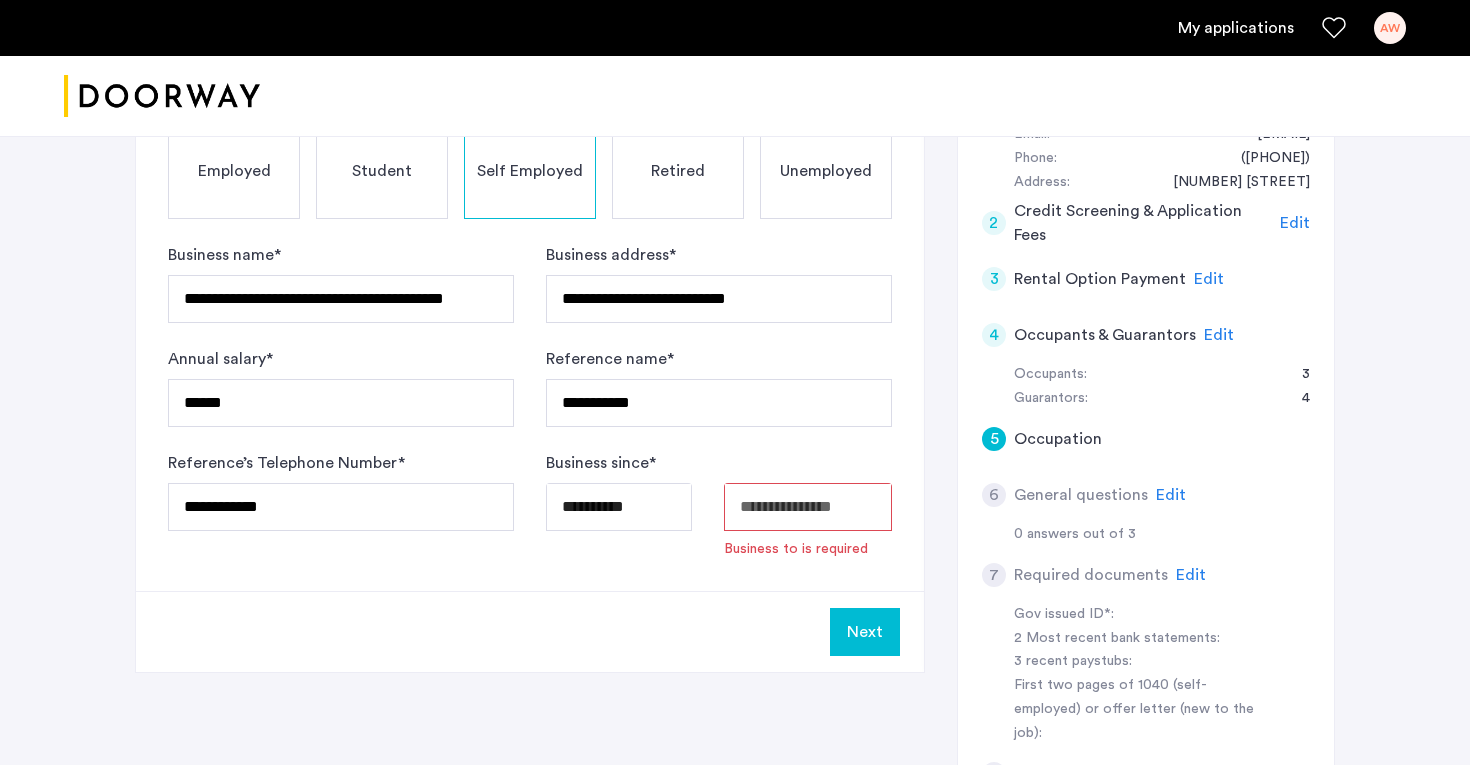 type on "**********" 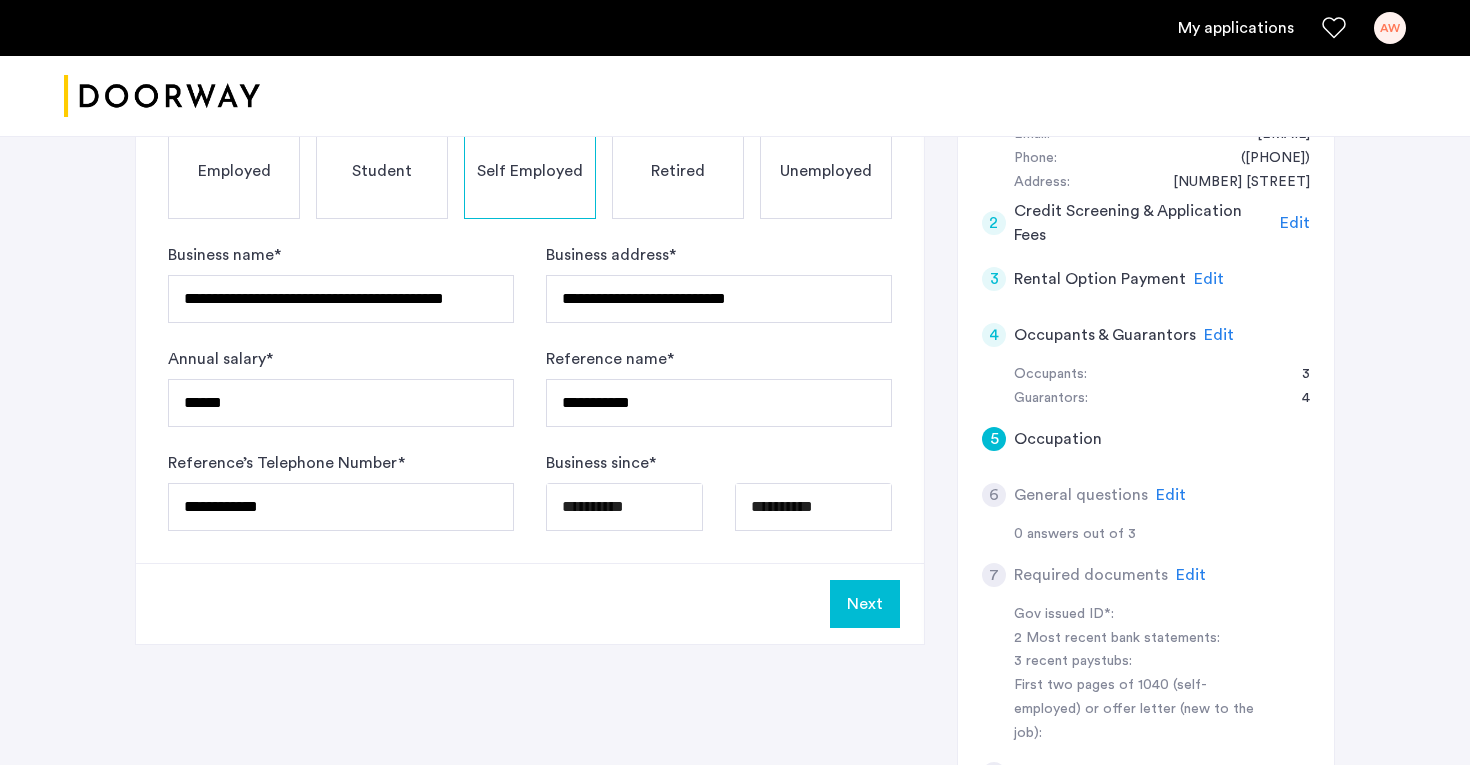 click on "Next" 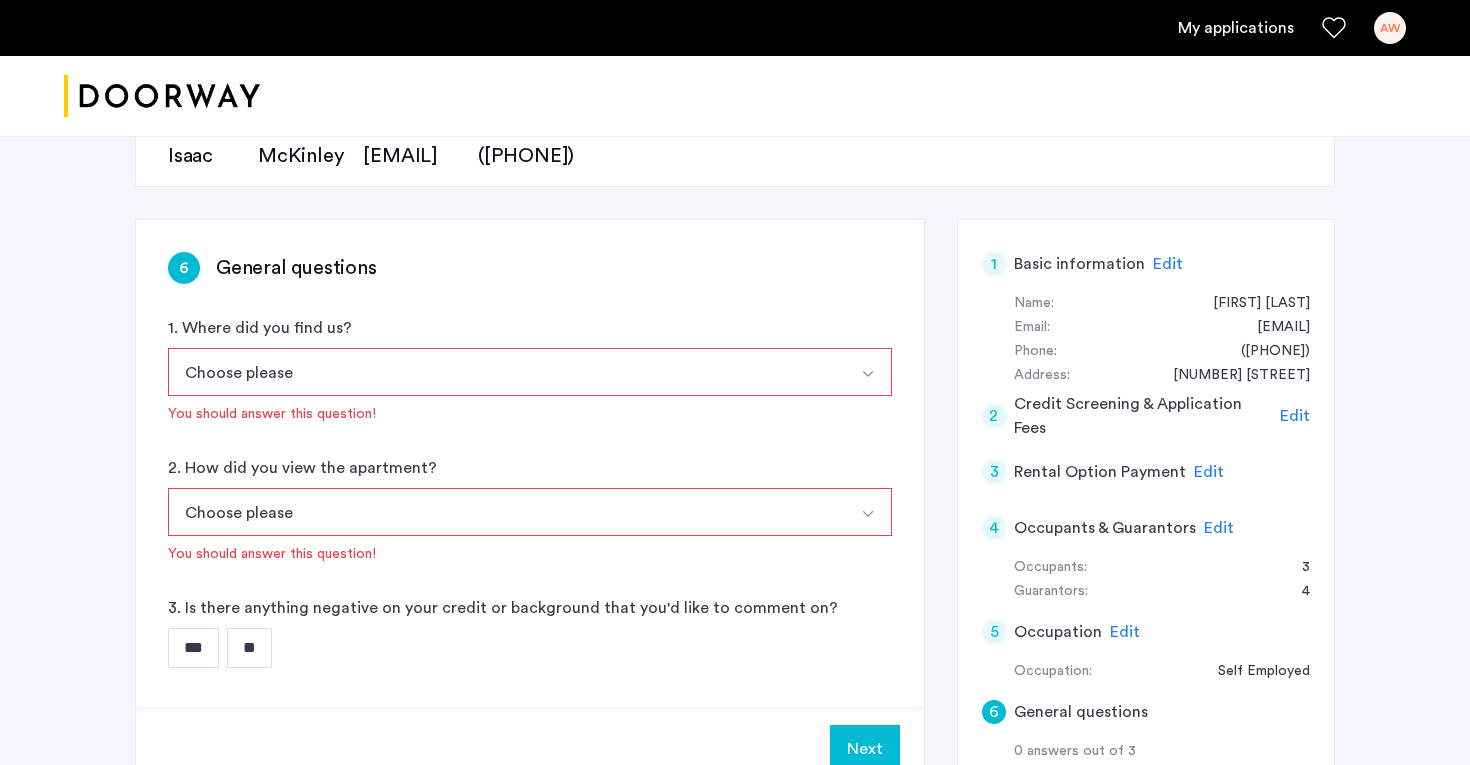 scroll, scrollTop: 236, scrollLeft: 0, axis: vertical 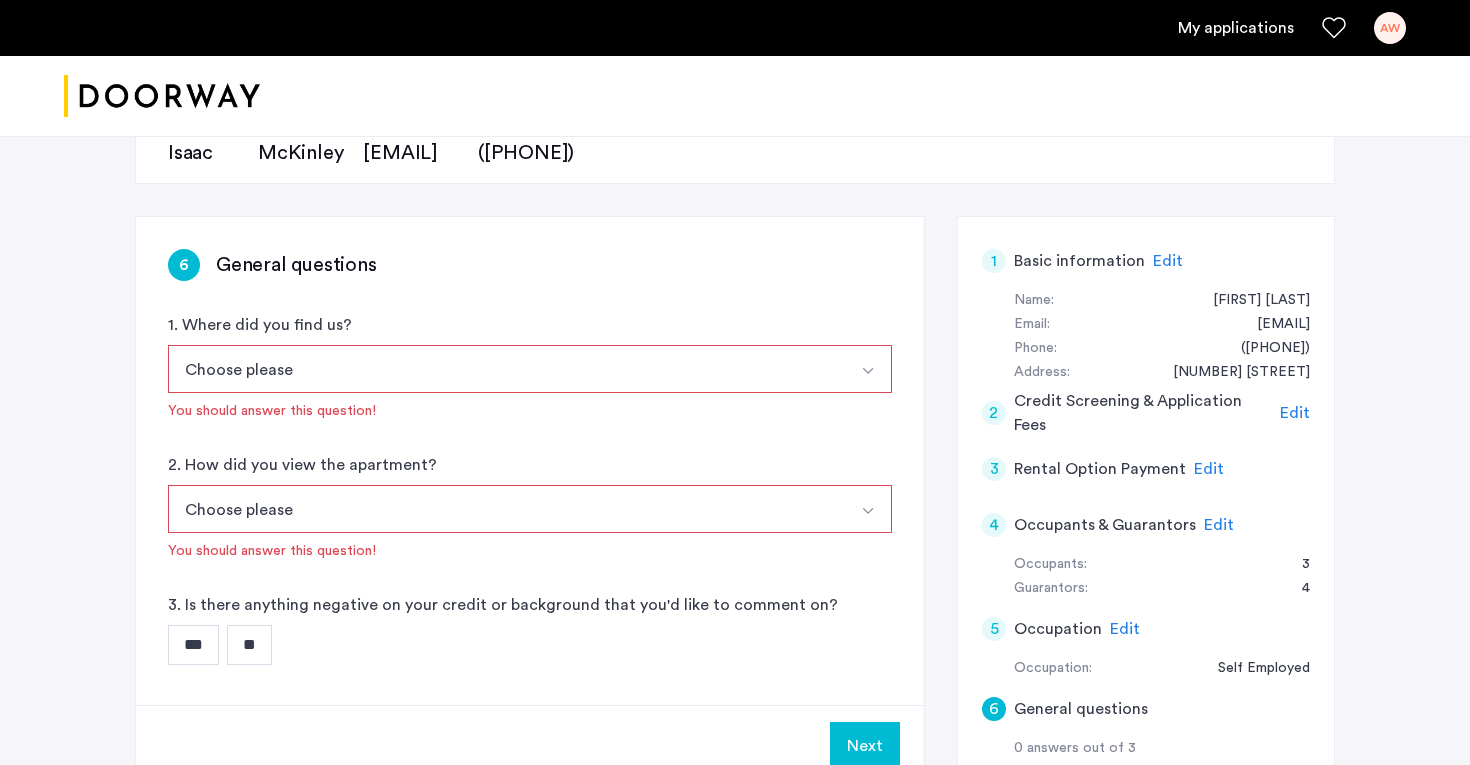 click on "Choose please" at bounding box center [506, 369] 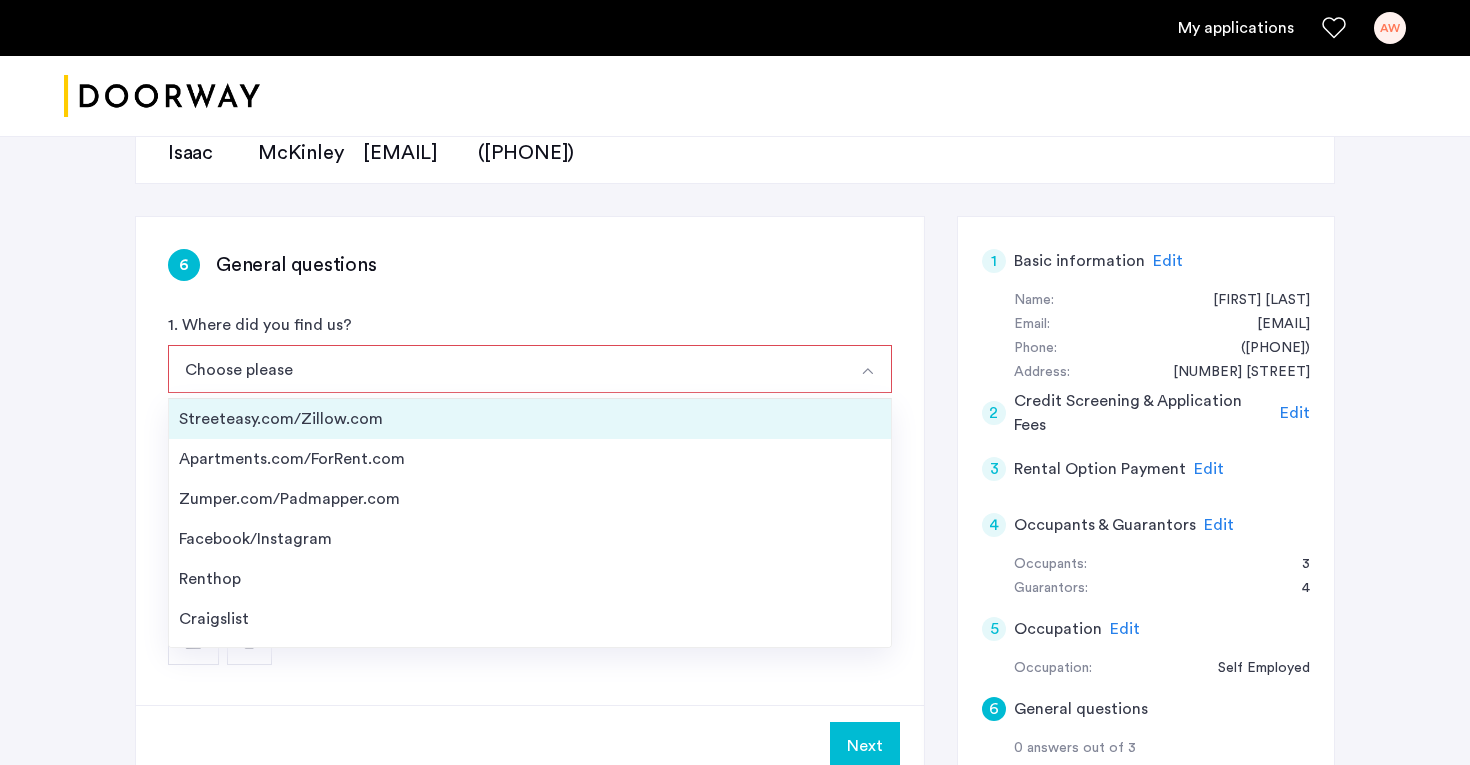 click on "Streeteasy.com/Zillow.com" at bounding box center [530, 419] 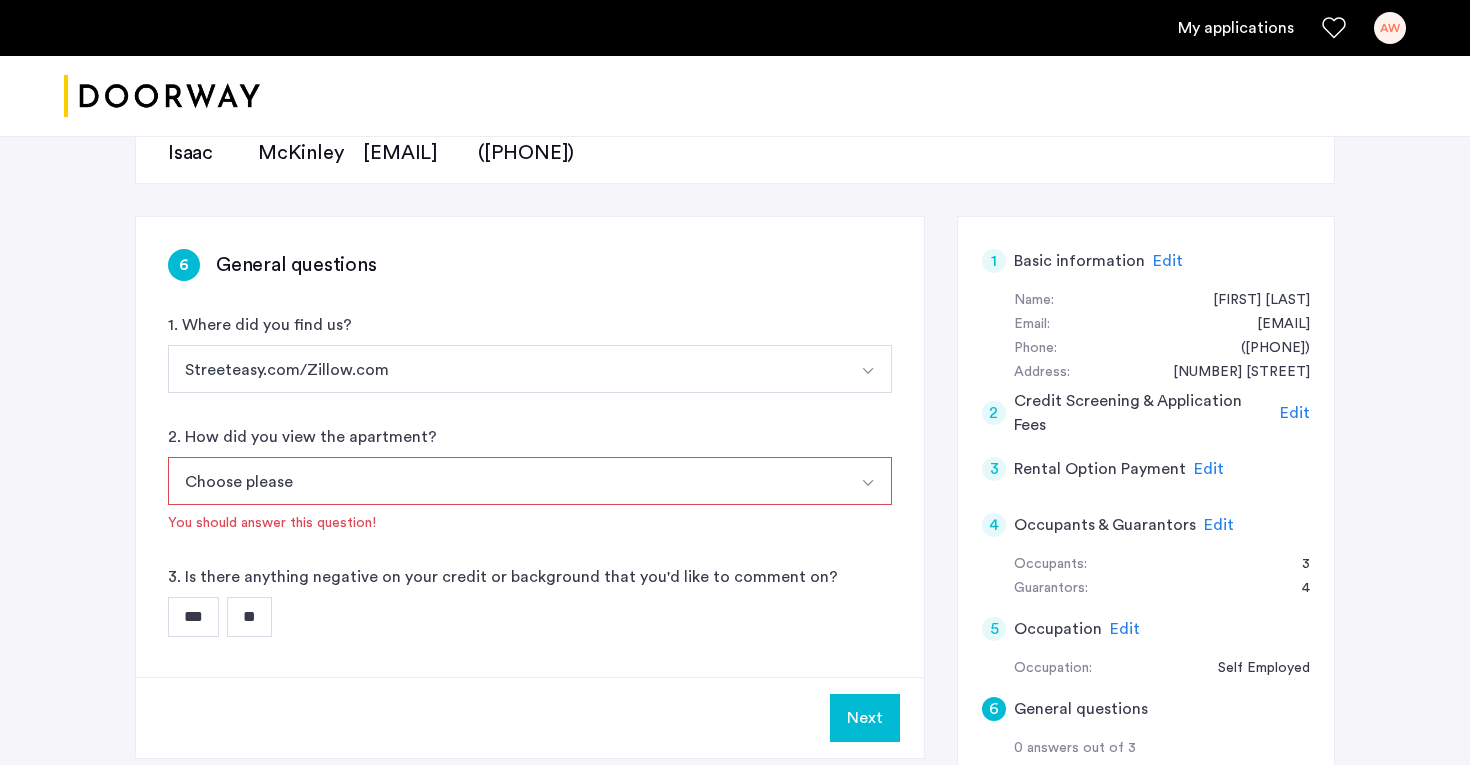 click on "Choose please" at bounding box center (506, 481) 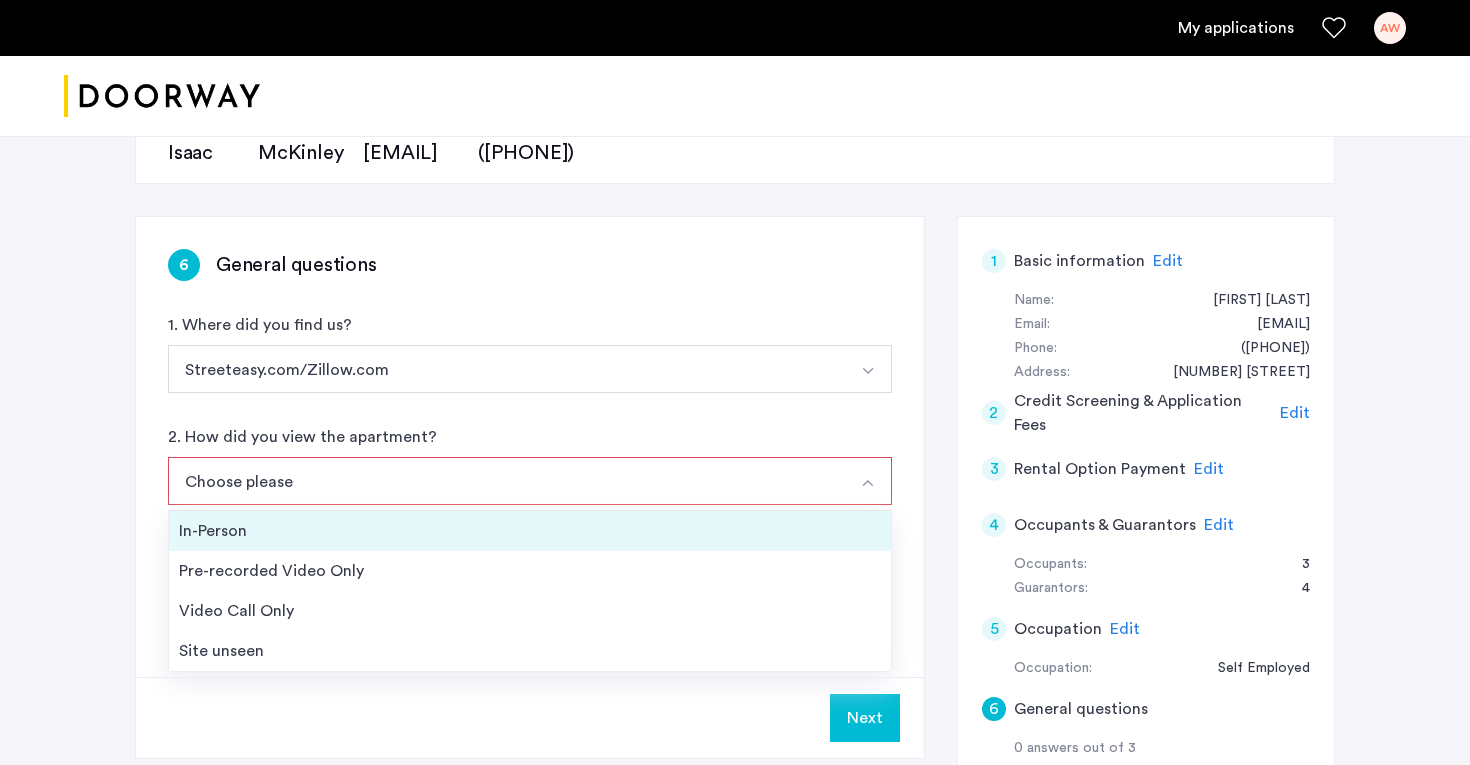 click on "In-Person" at bounding box center (530, 531) 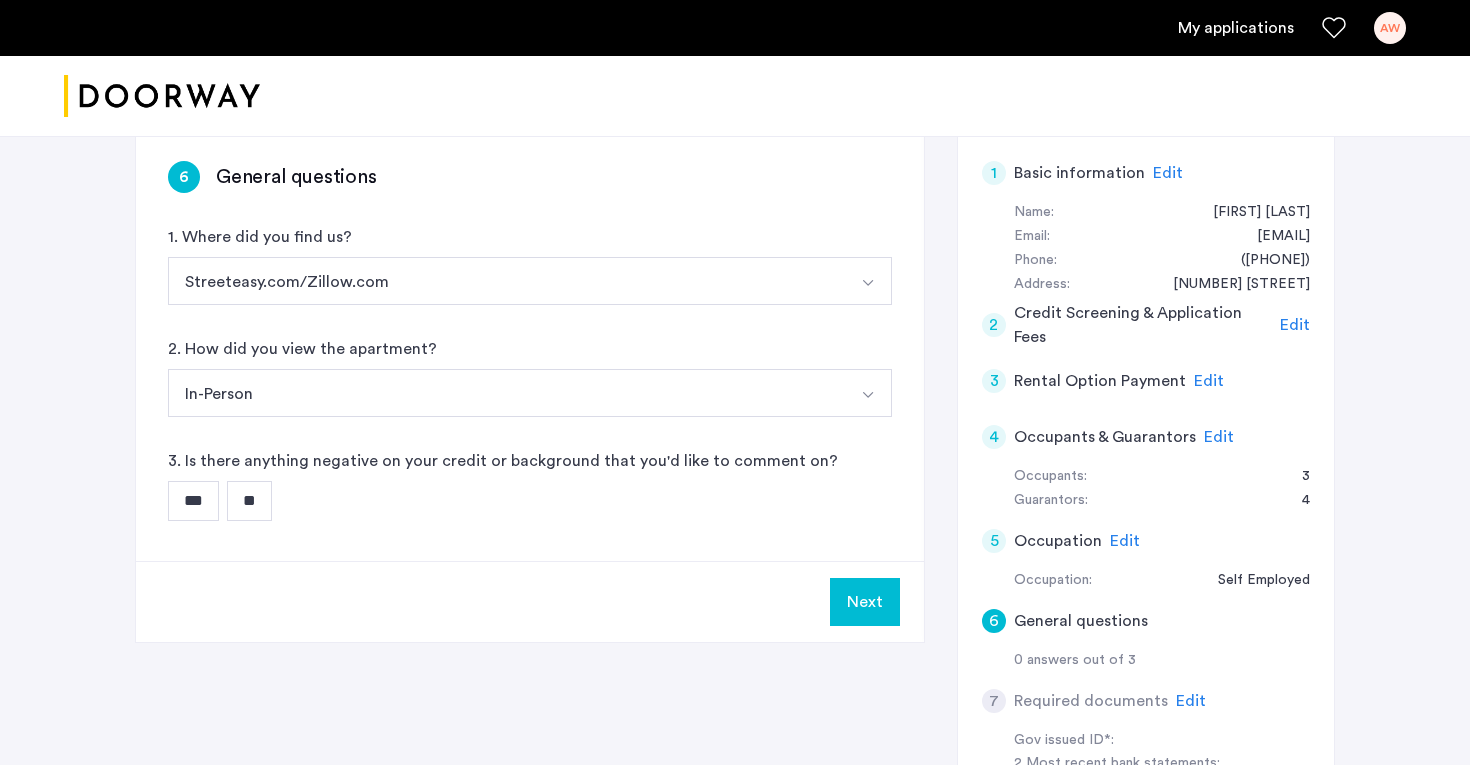 scroll, scrollTop: 351, scrollLeft: 0, axis: vertical 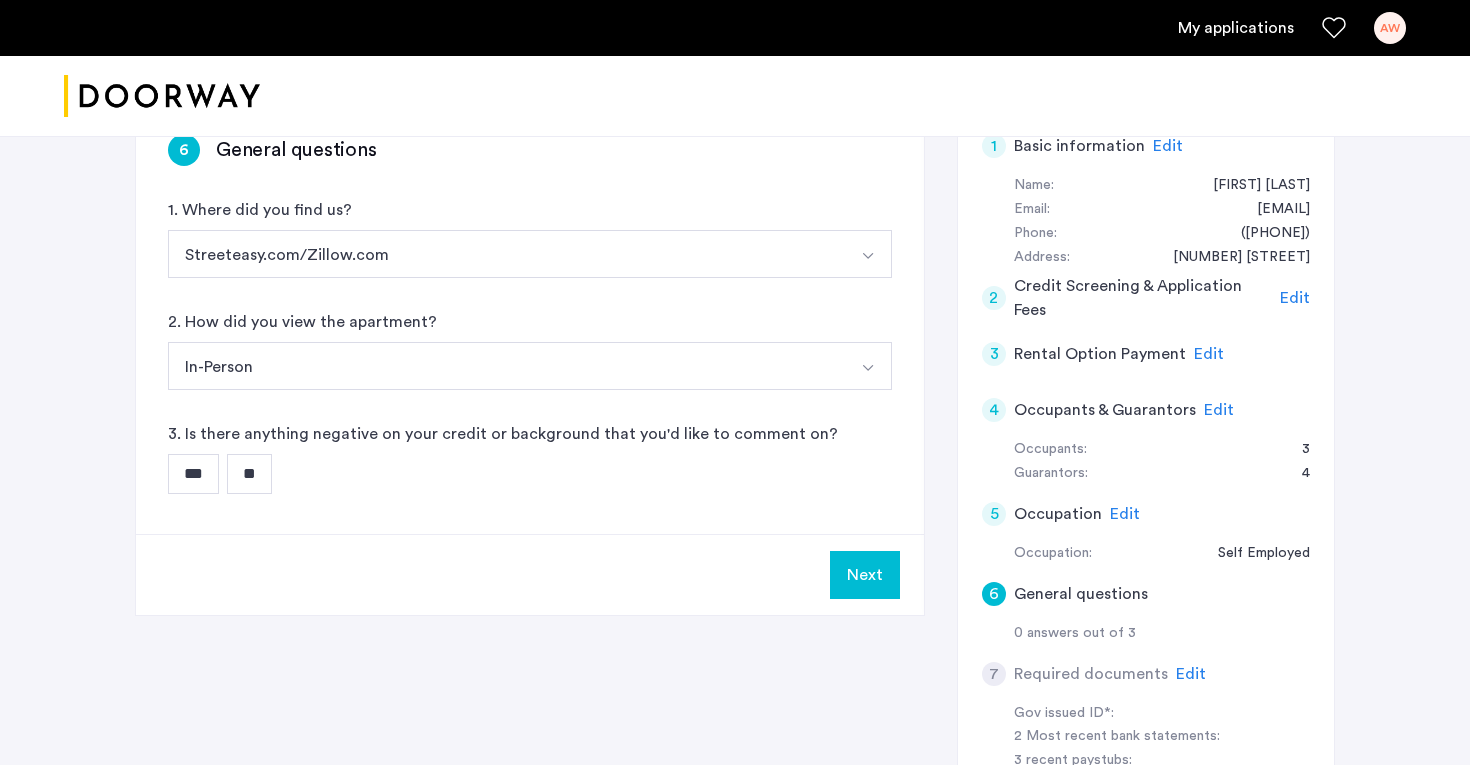 click on "**" at bounding box center (249, 474) 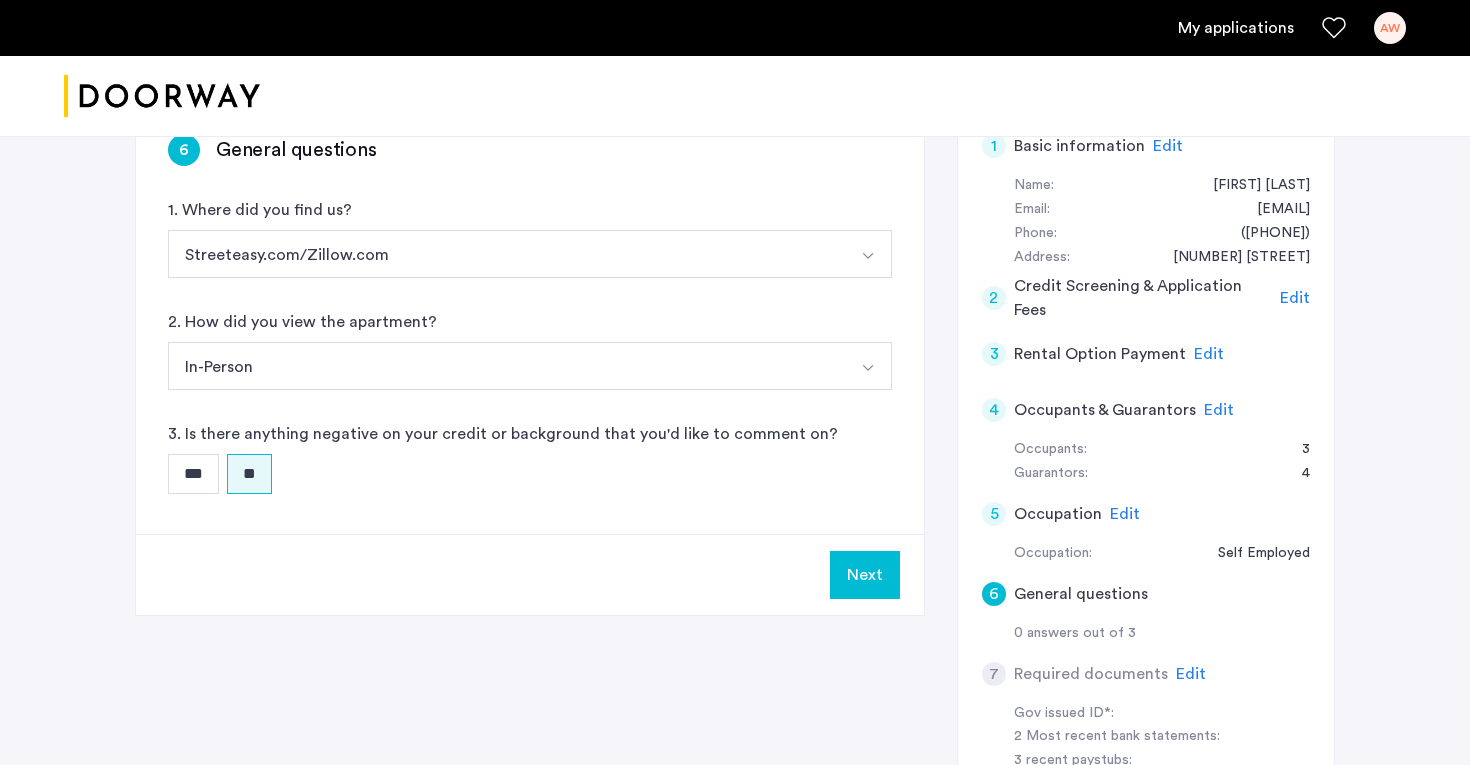 click on "Next" at bounding box center (865, 575) 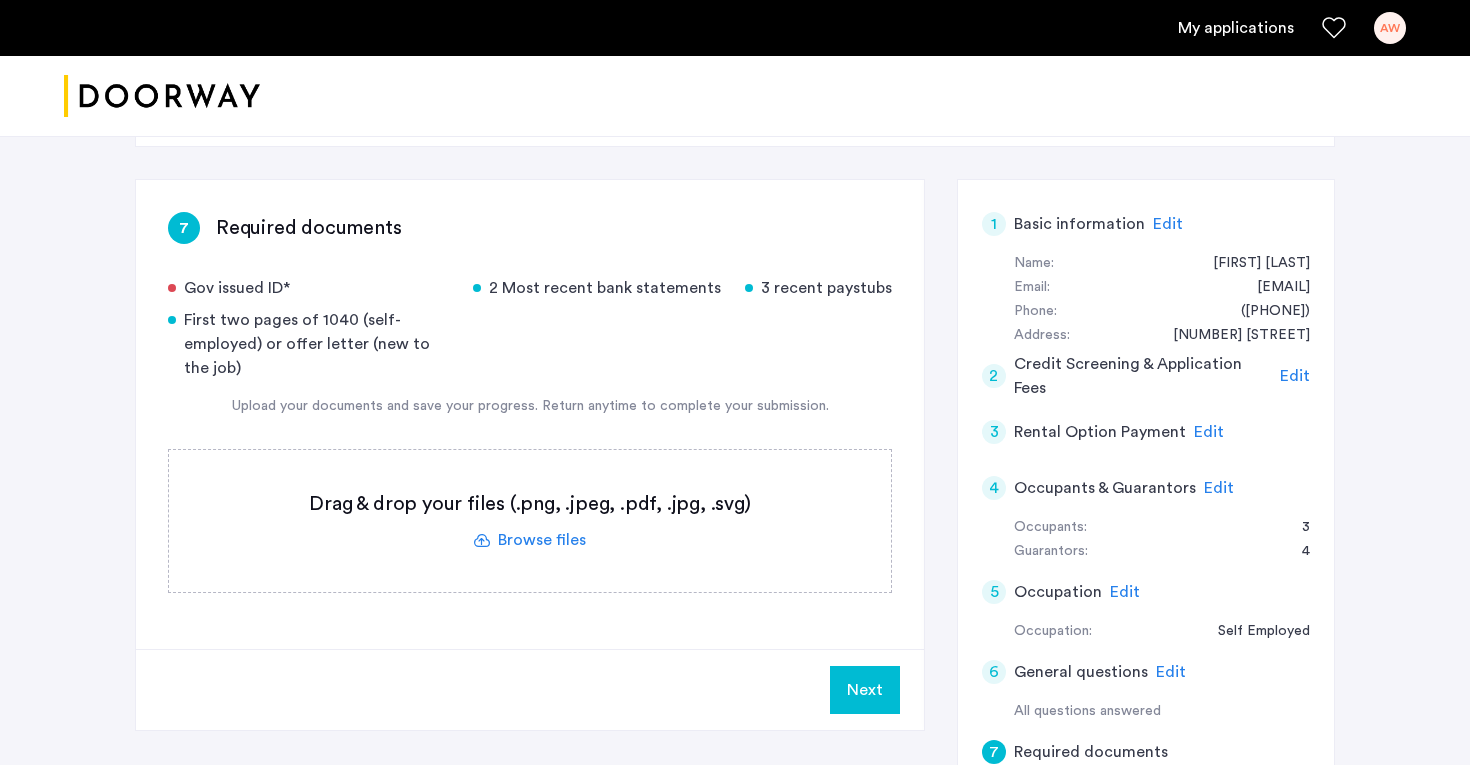 scroll, scrollTop: 305, scrollLeft: 0, axis: vertical 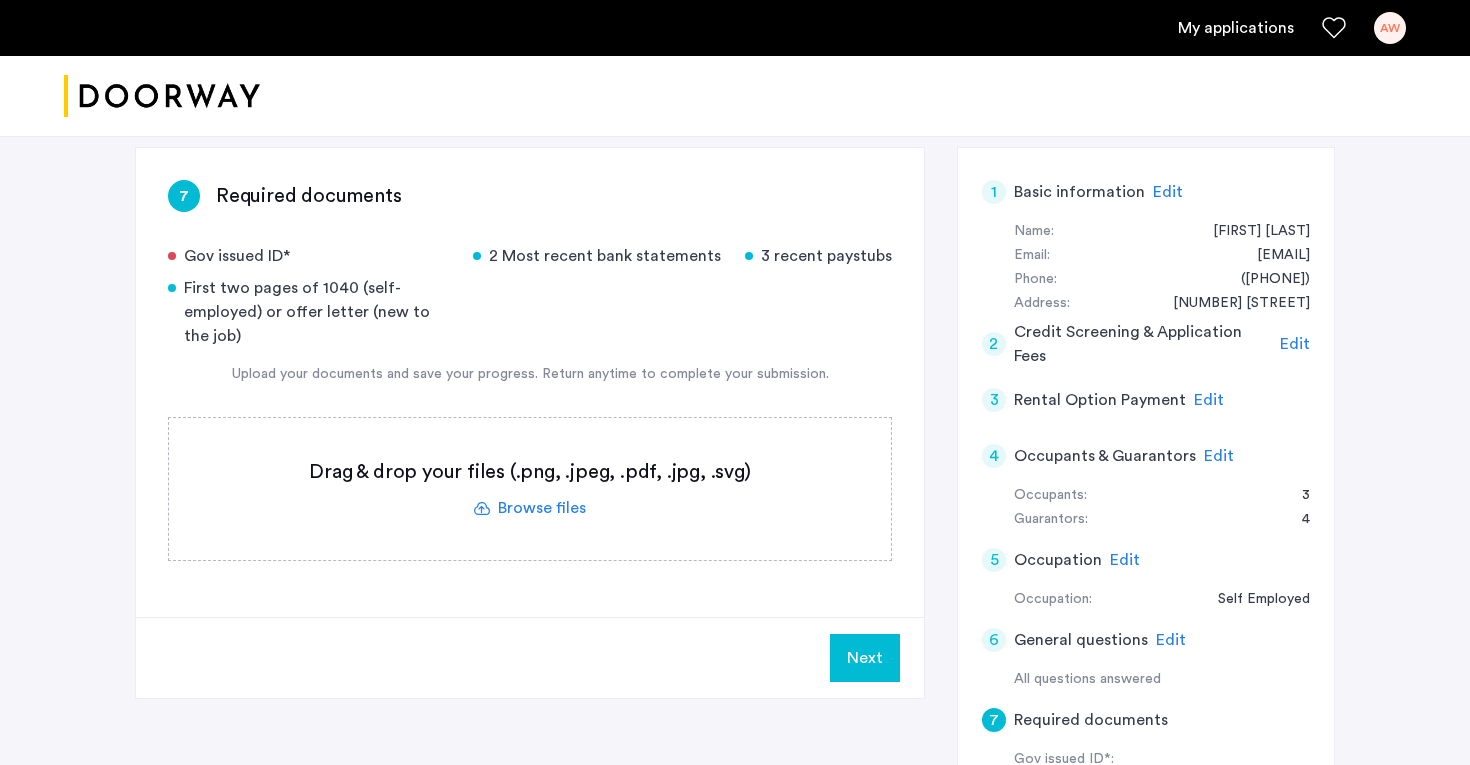 click 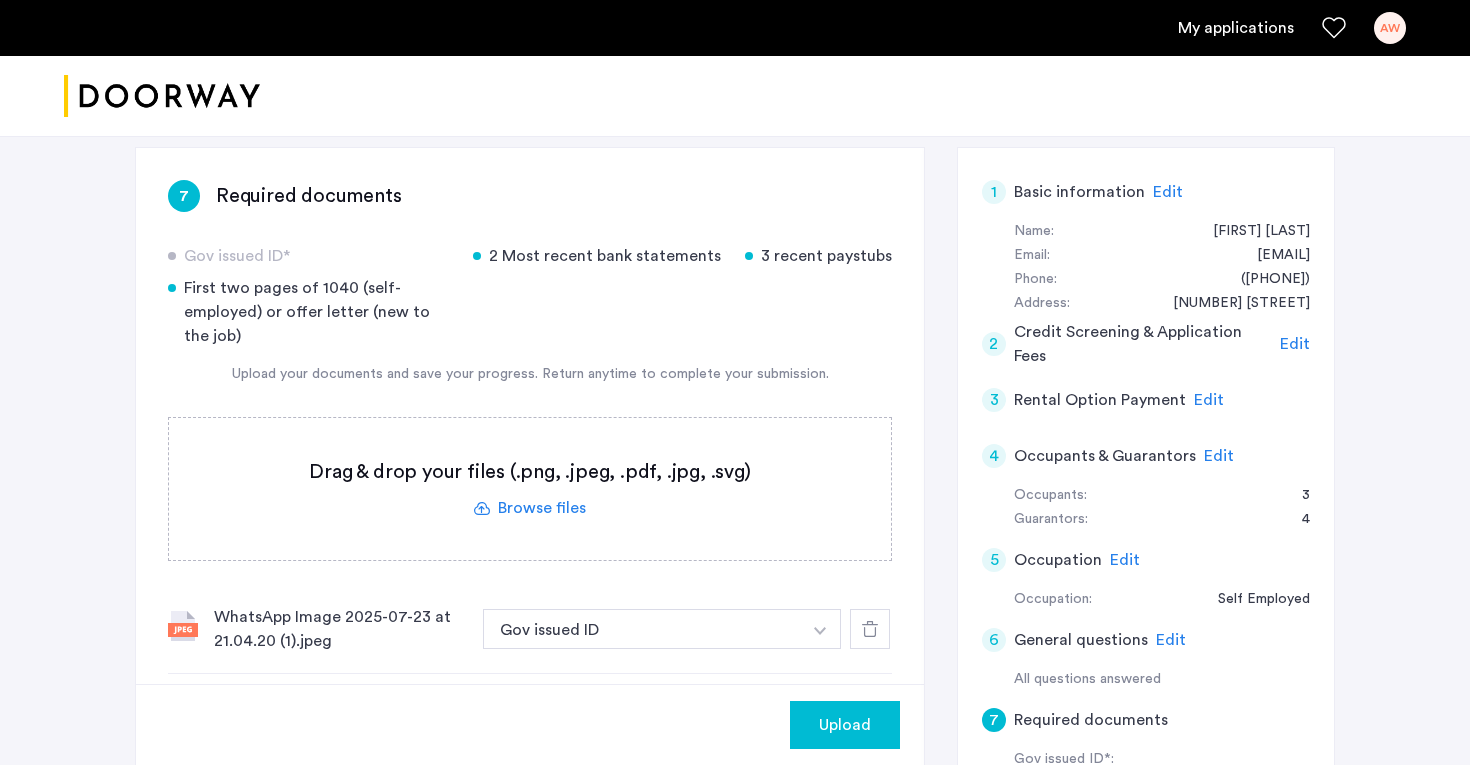 scroll, scrollTop: 351, scrollLeft: 0, axis: vertical 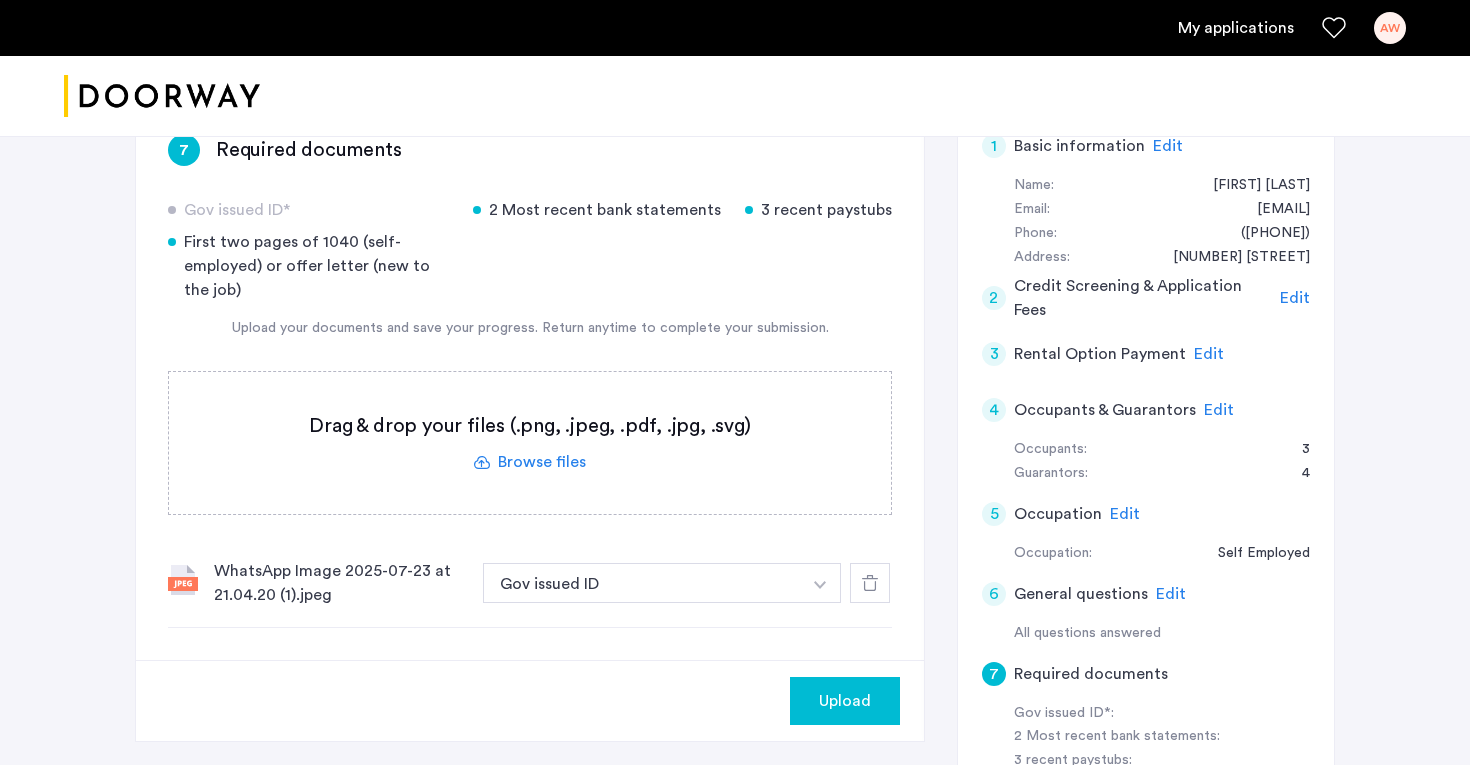click 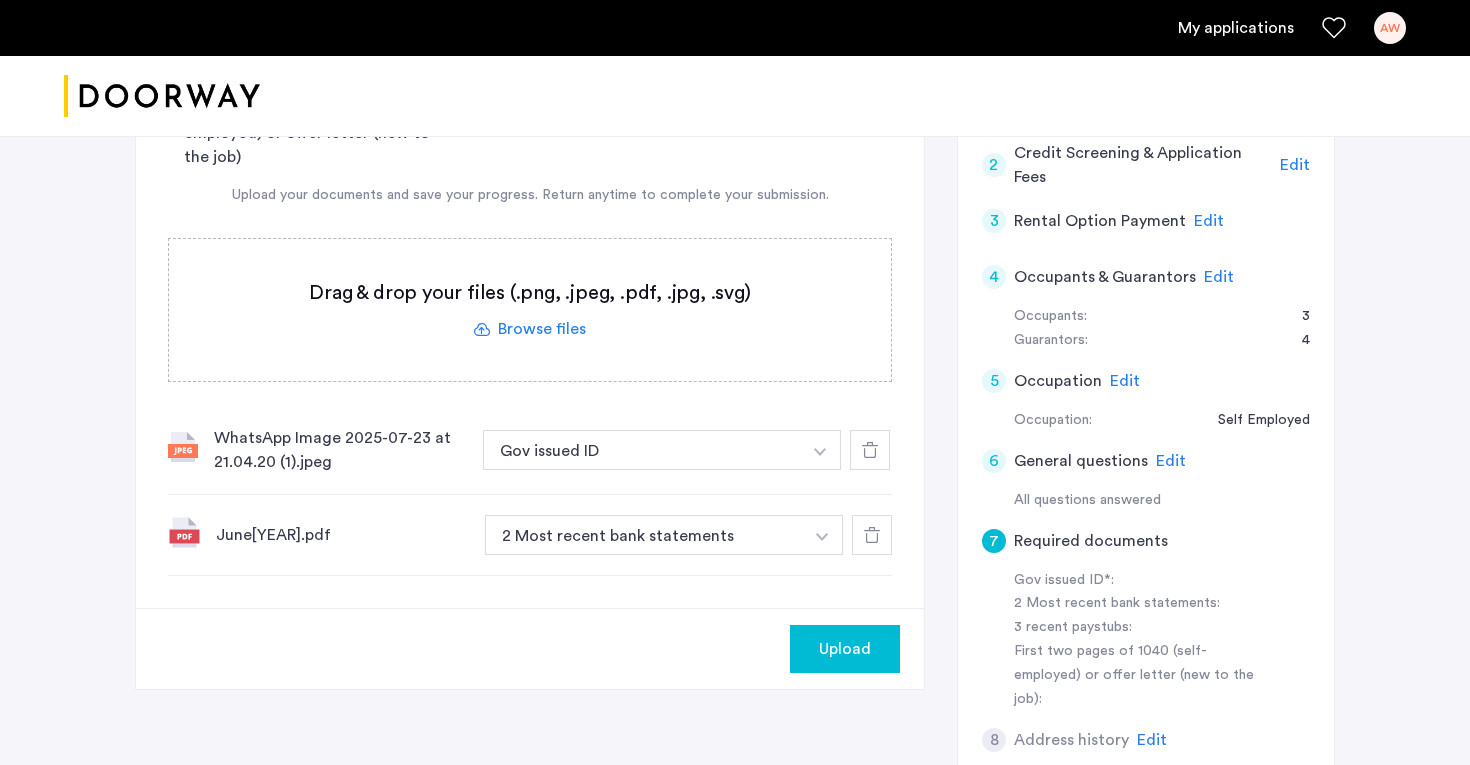 scroll, scrollTop: 447, scrollLeft: 0, axis: vertical 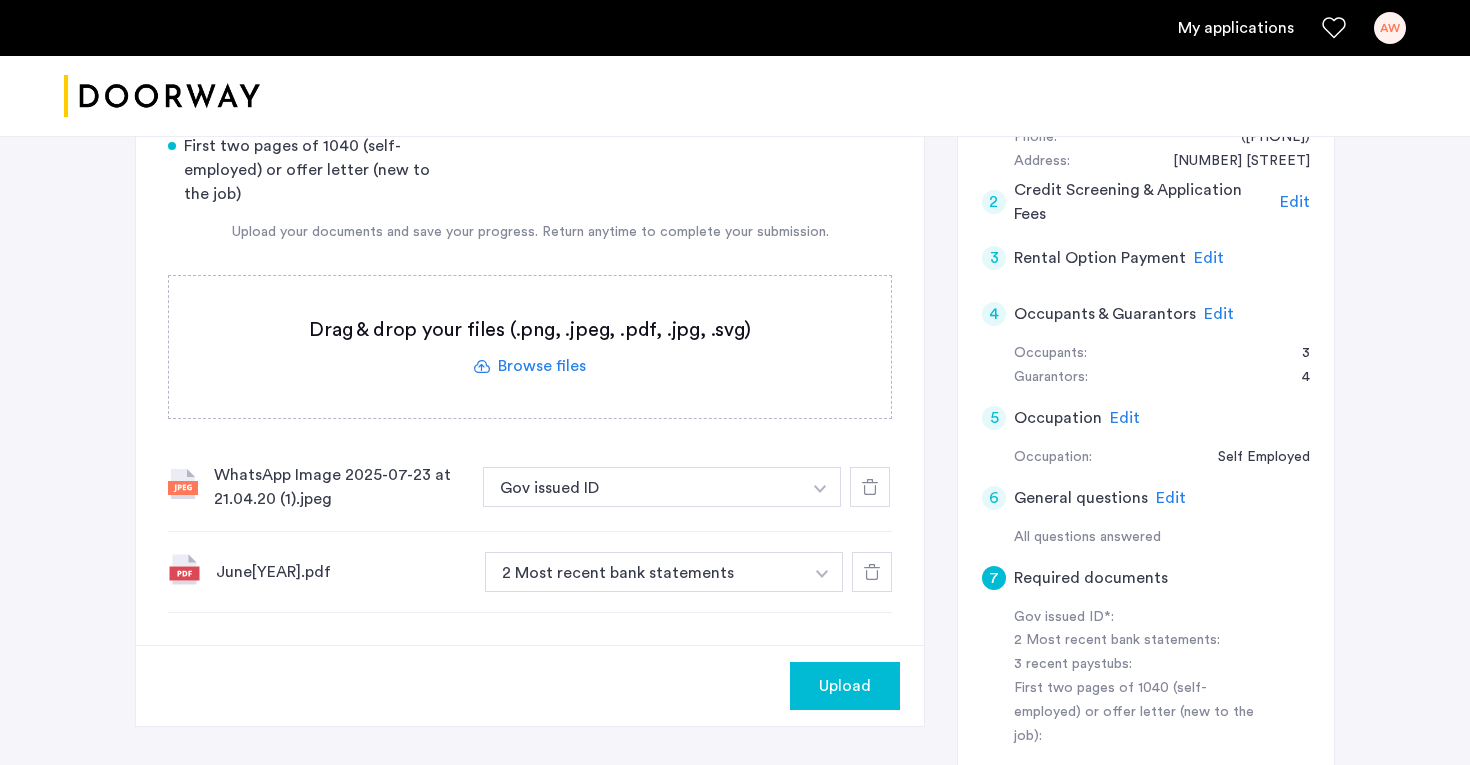 click 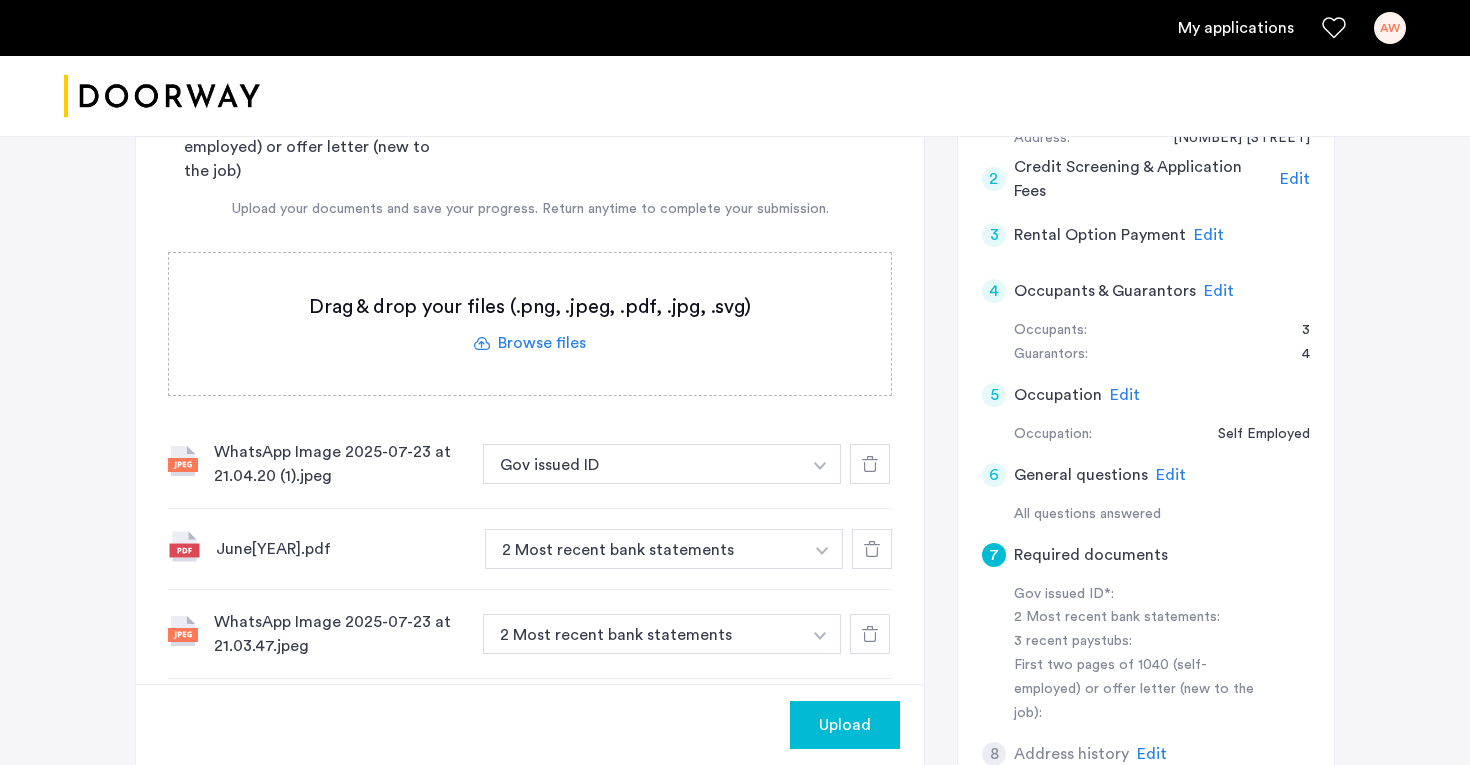 scroll, scrollTop: 498, scrollLeft: 0, axis: vertical 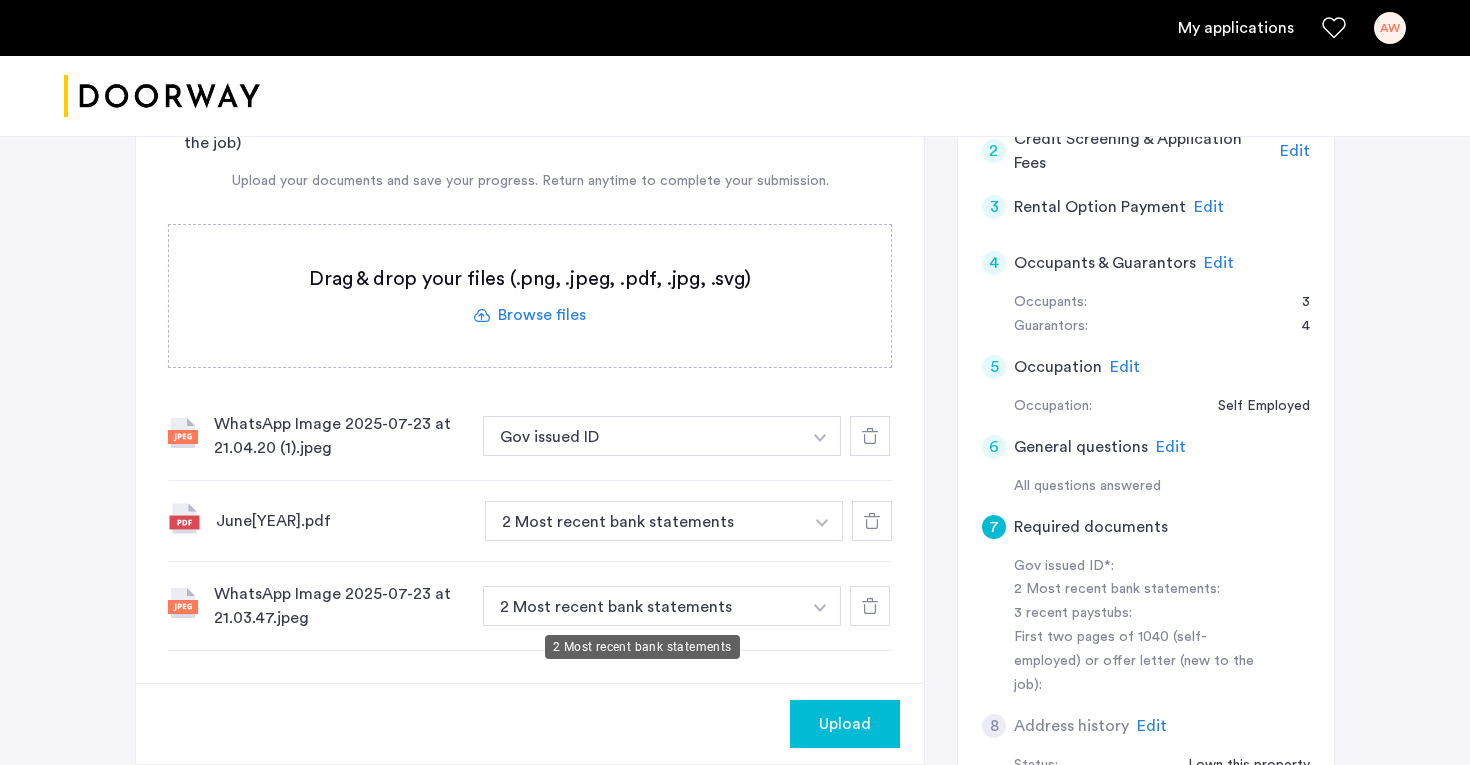 click on "2 Most recent bank statements" at bounding box center (642, 606) 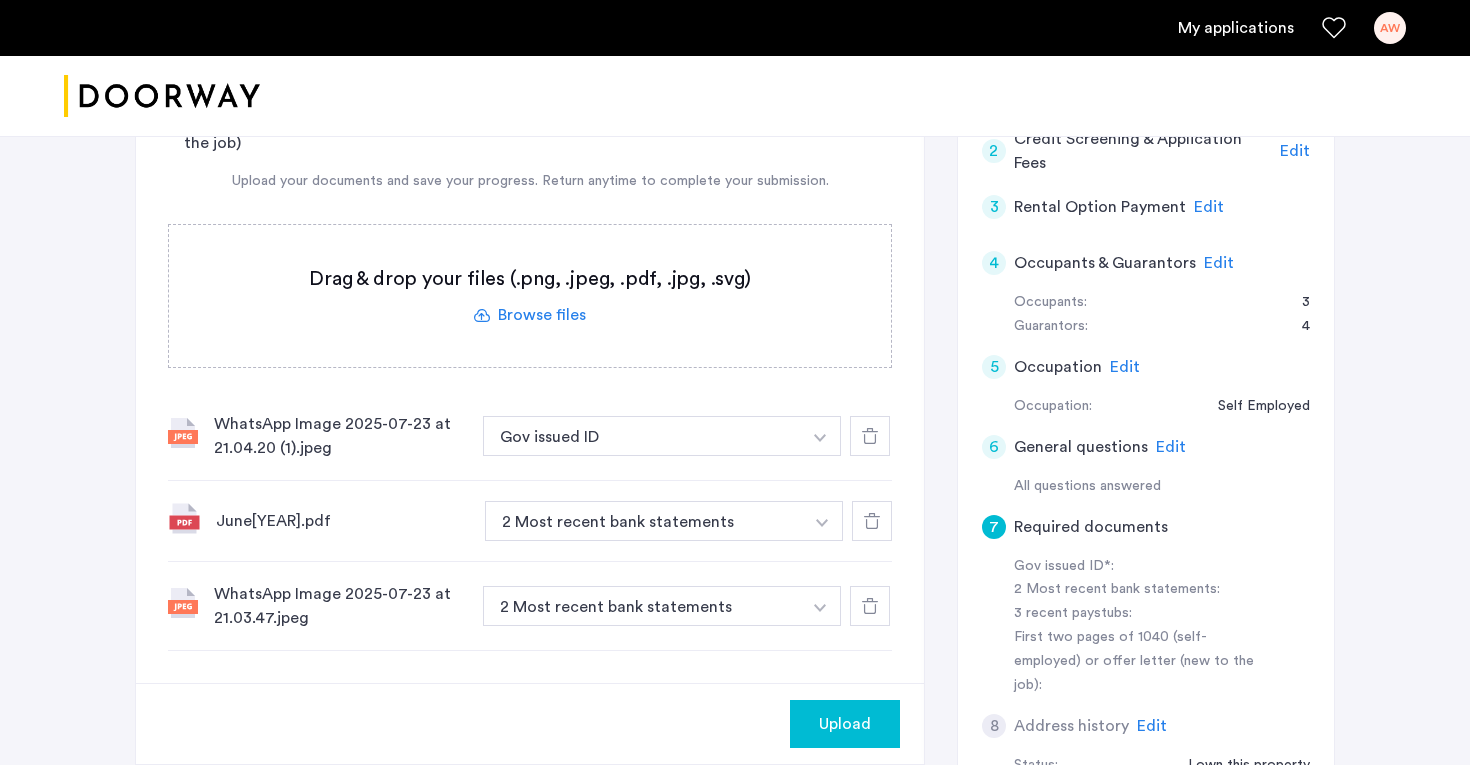 click on "2 Most recent bank statements" at bounding box center (642, 606) 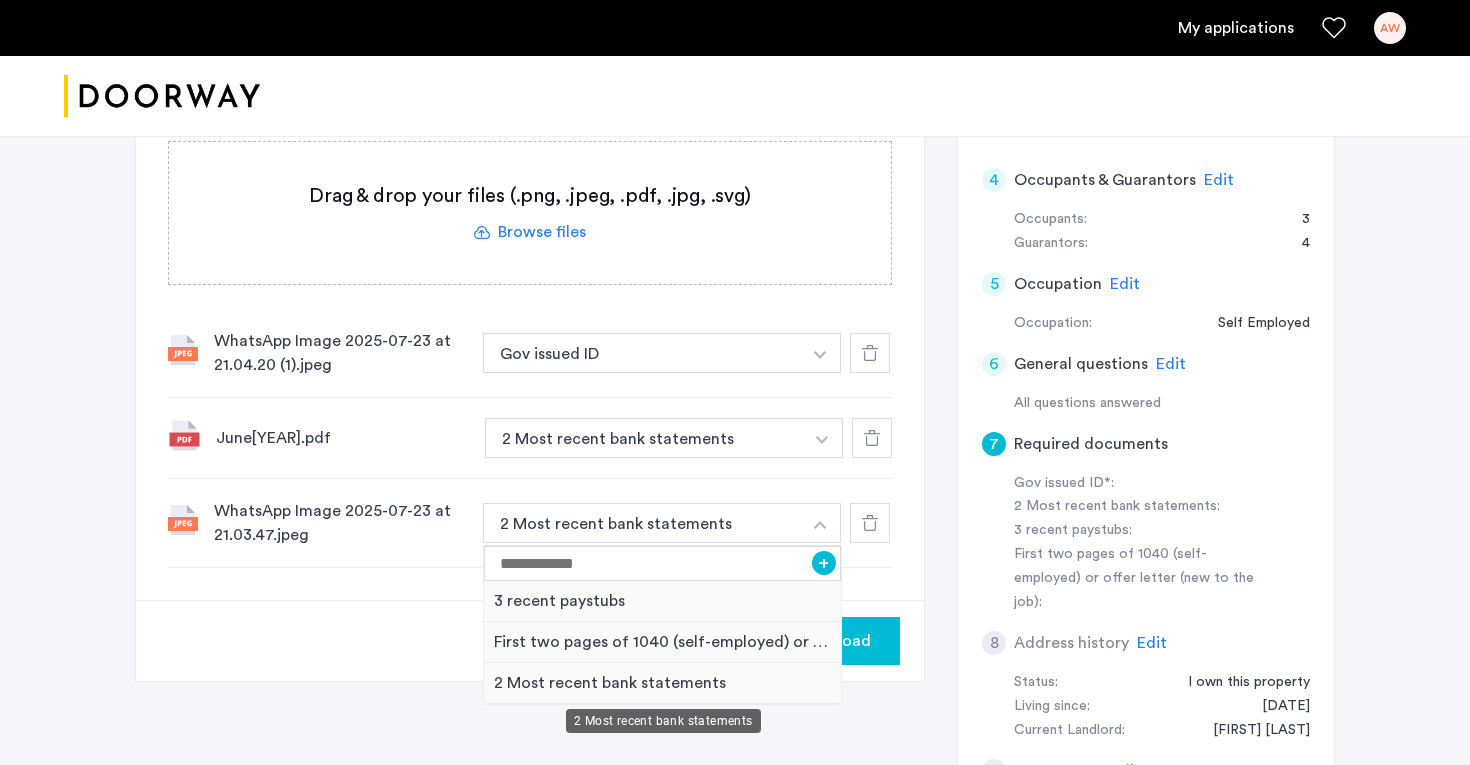 scroll, scrollTop: 585, scrollLeft: 0, axis: vertical 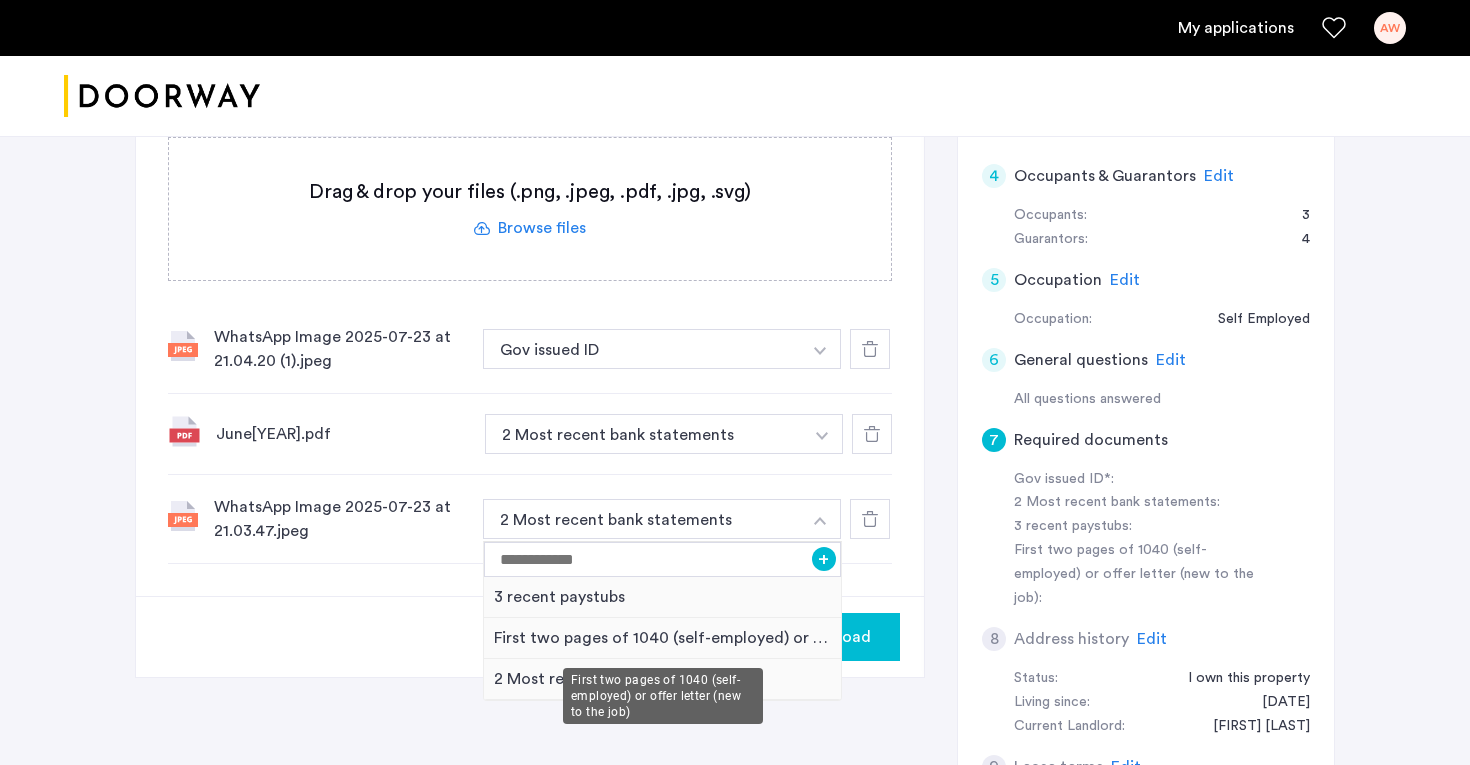 click on "First two pages of 1040 (self-employed) or offer letter (new to the job)" at bounding box center [662, 638] 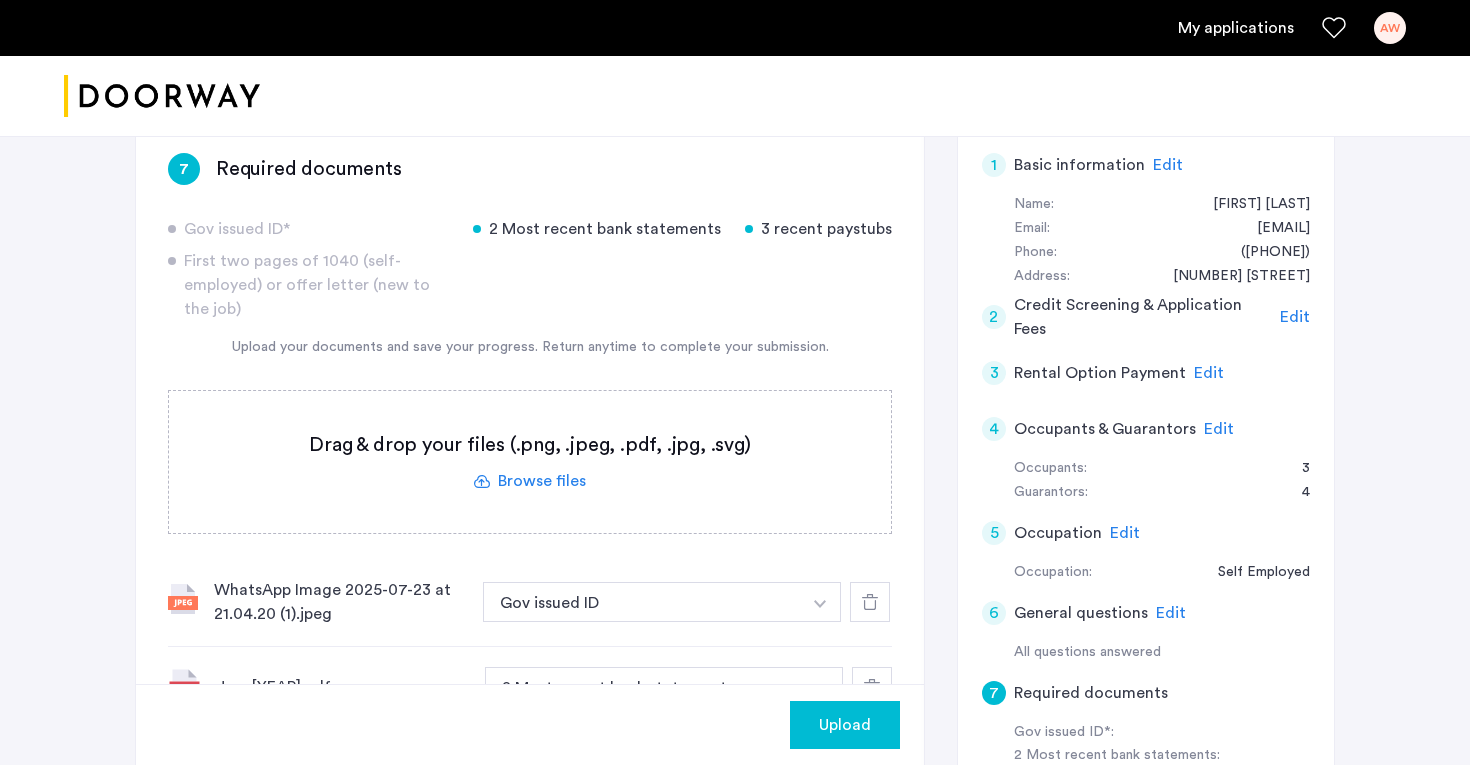 scroll, scrollTop: 336, scrollLeft: 0, axis: vertical 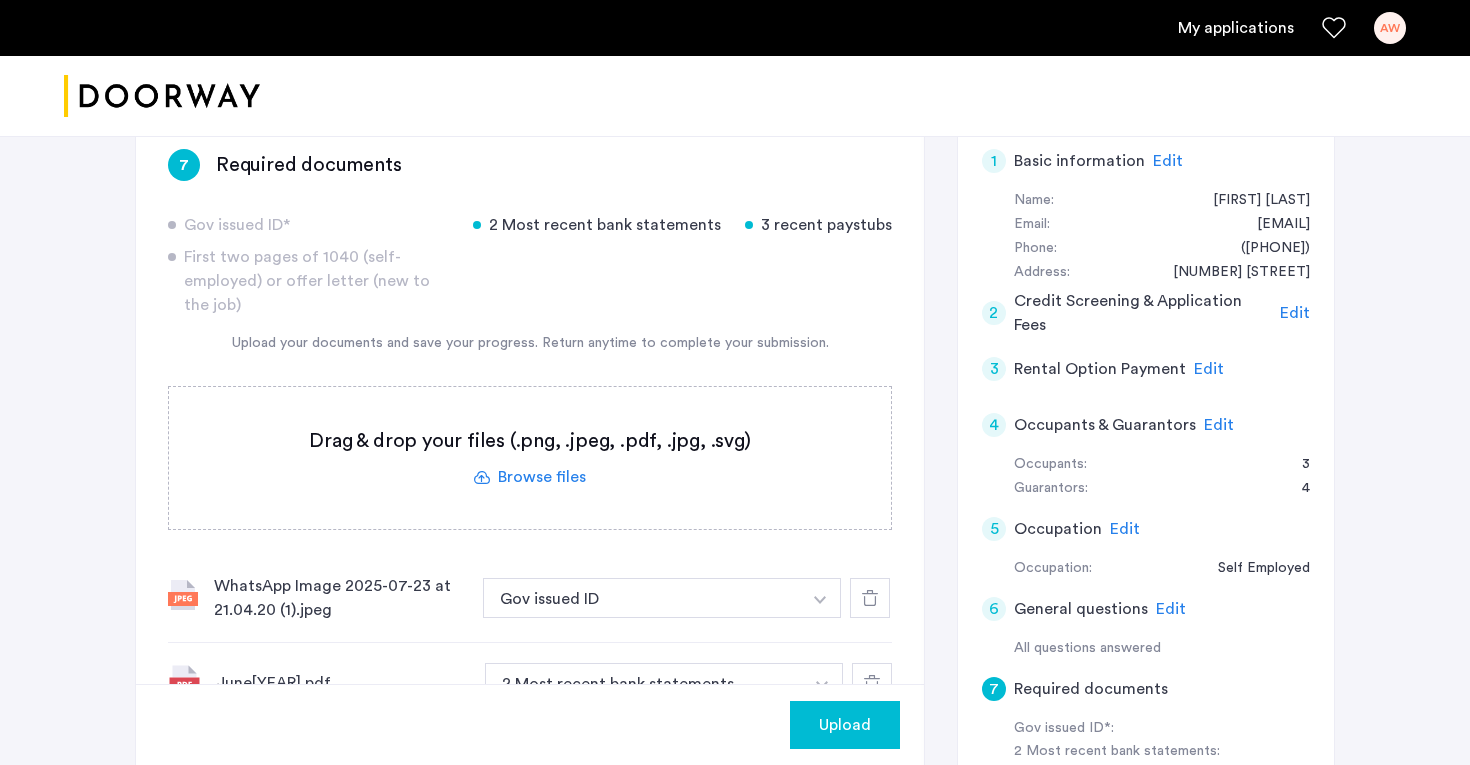 click 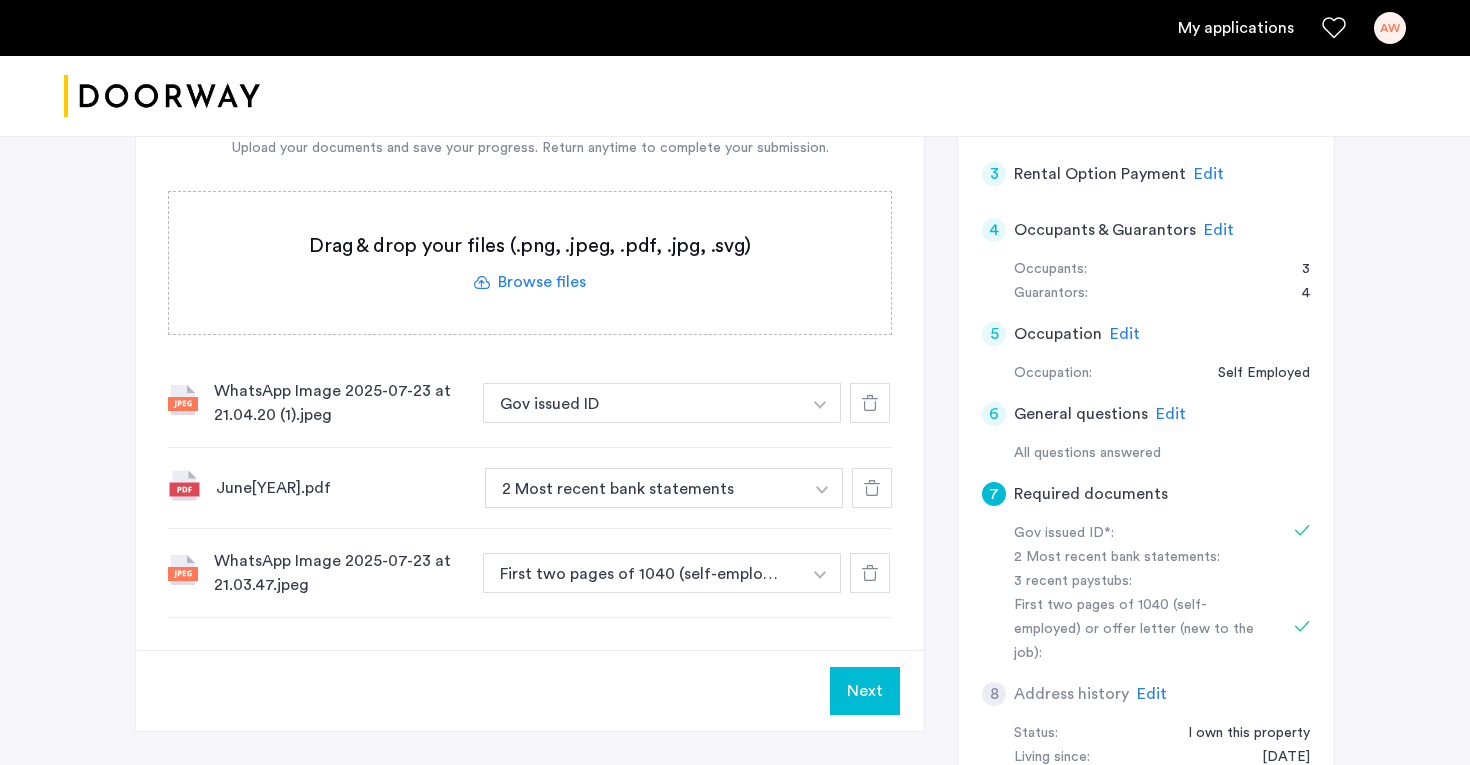 scroll, scrollTop: 548, scrollLeft: 0, axis: vertical 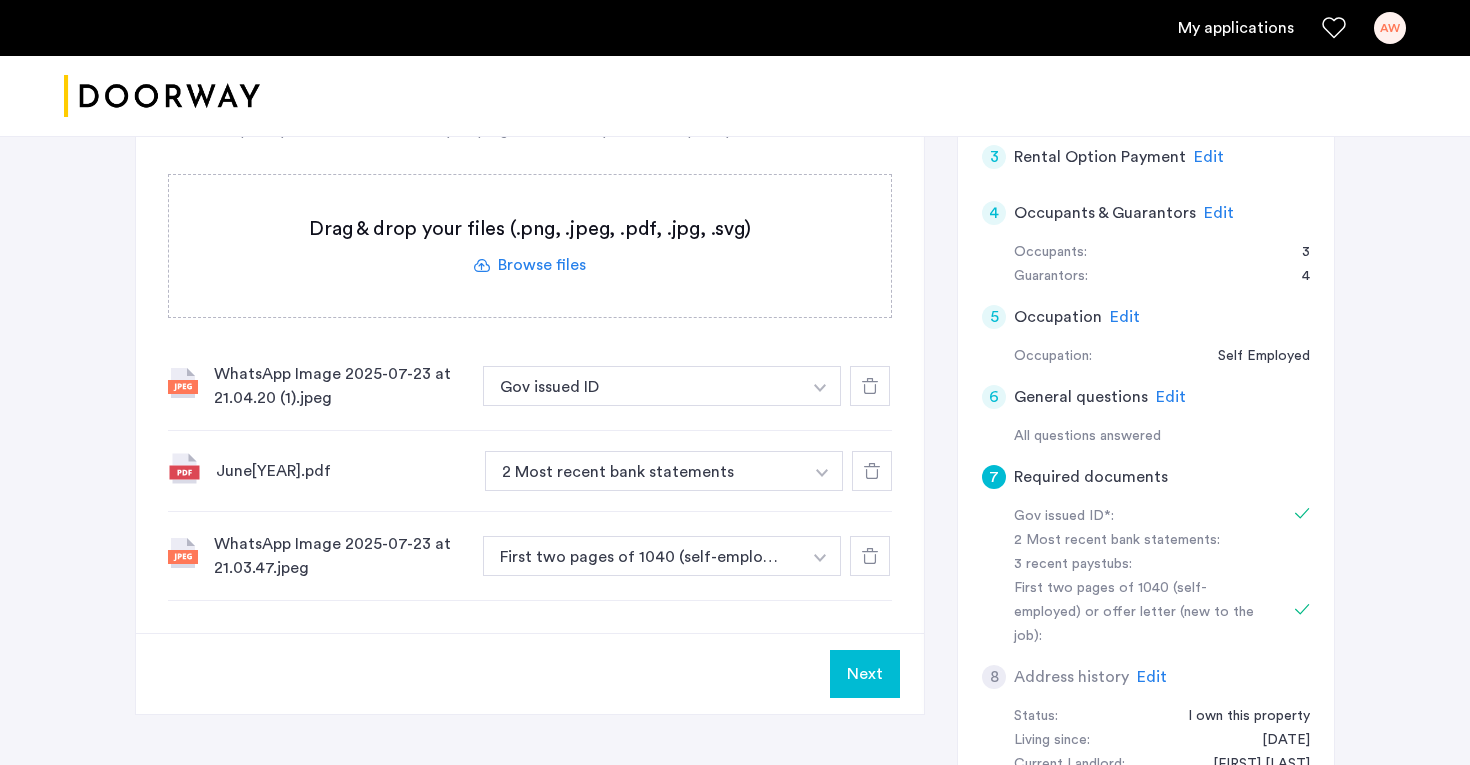 click on "Next" 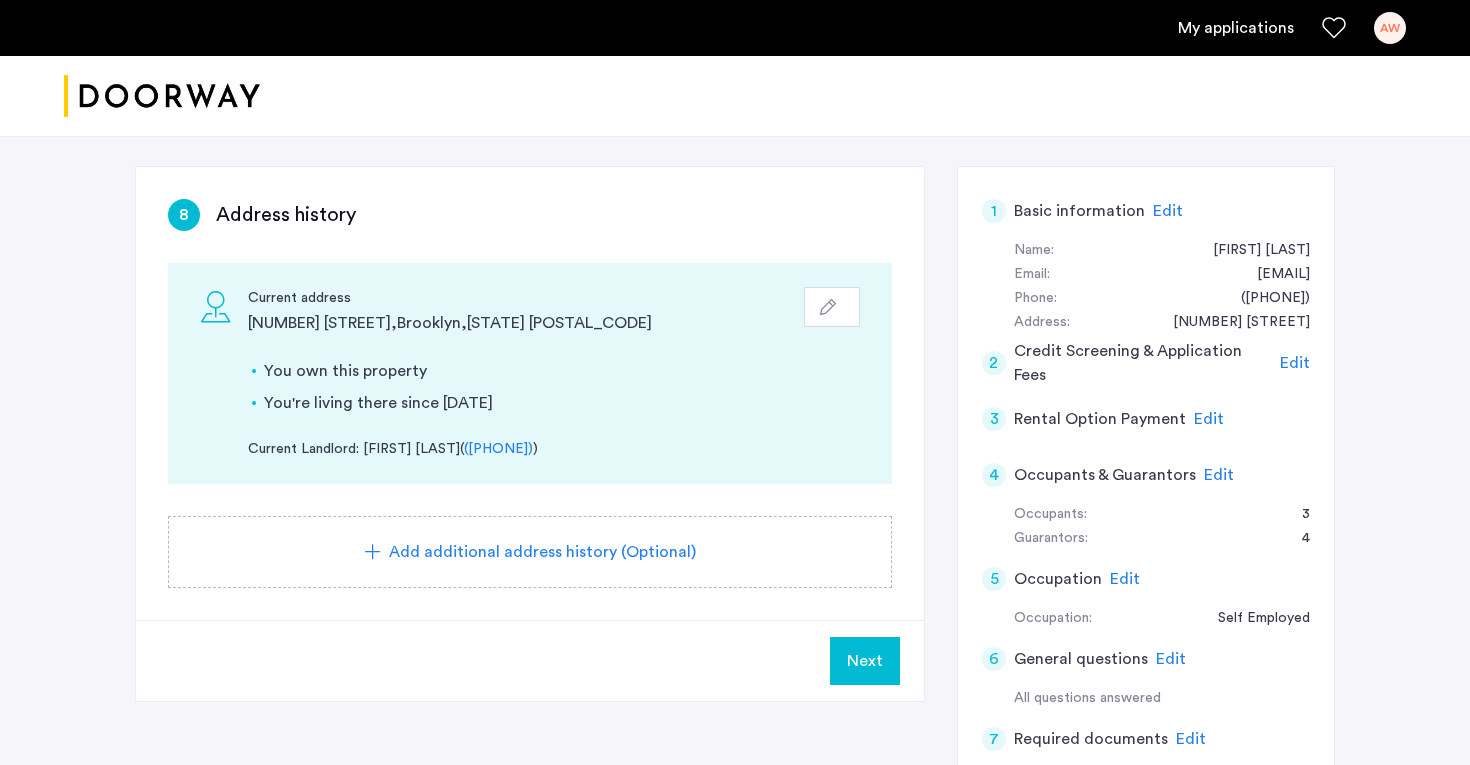 scroll, scrollTop: 354, scrollLeft: 0, axis: vertical 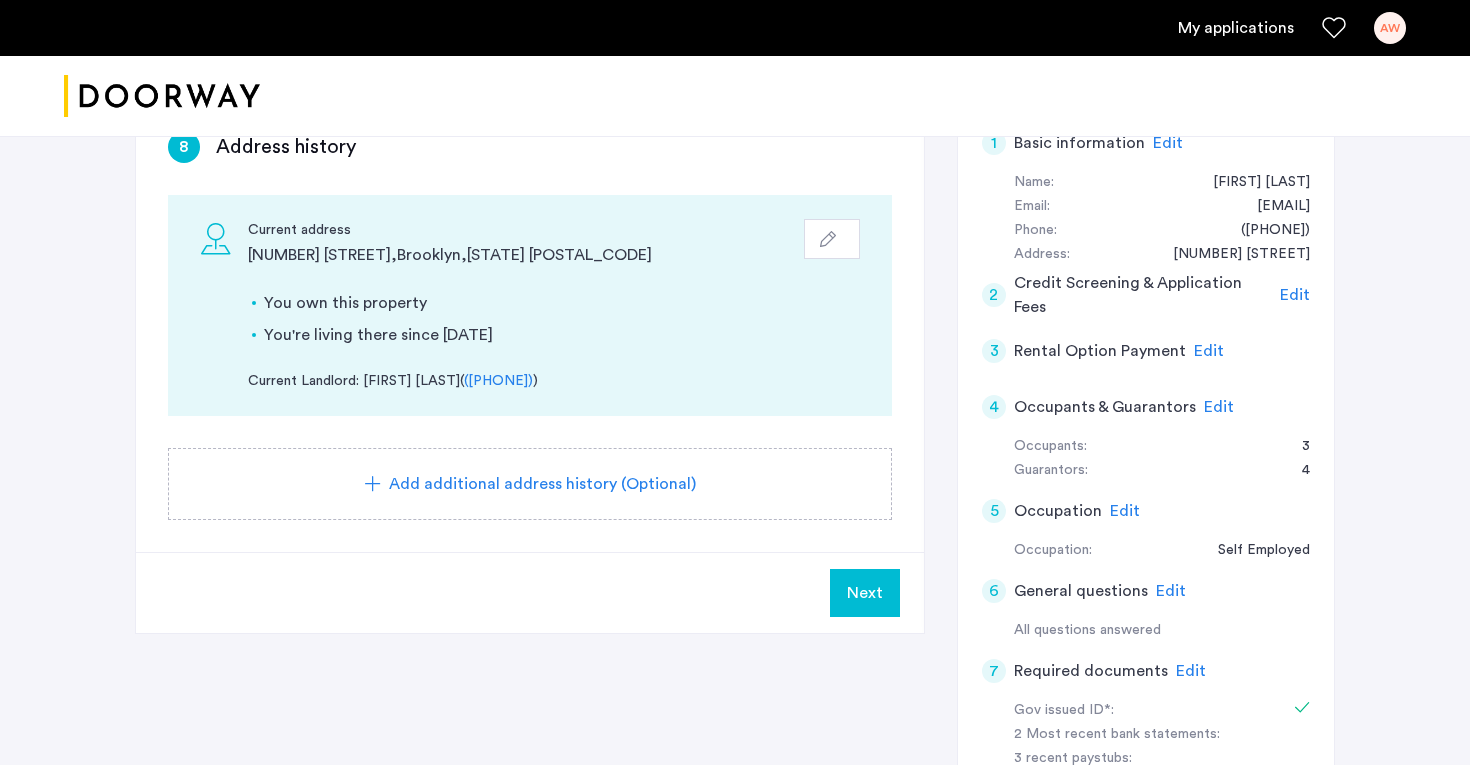 click on "Next" 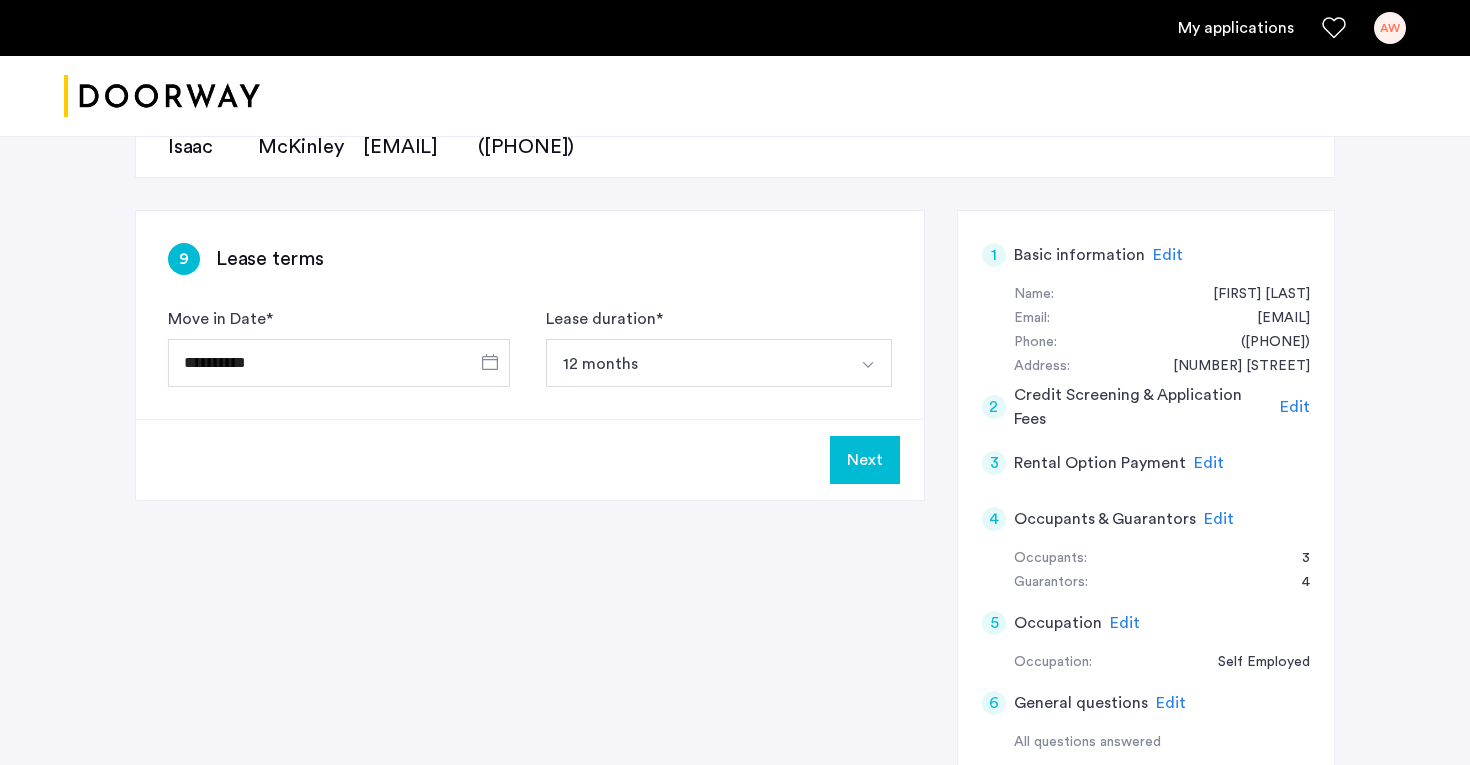 scroll, scrollTop: 243, scrollLeft: 0, axis: vertical 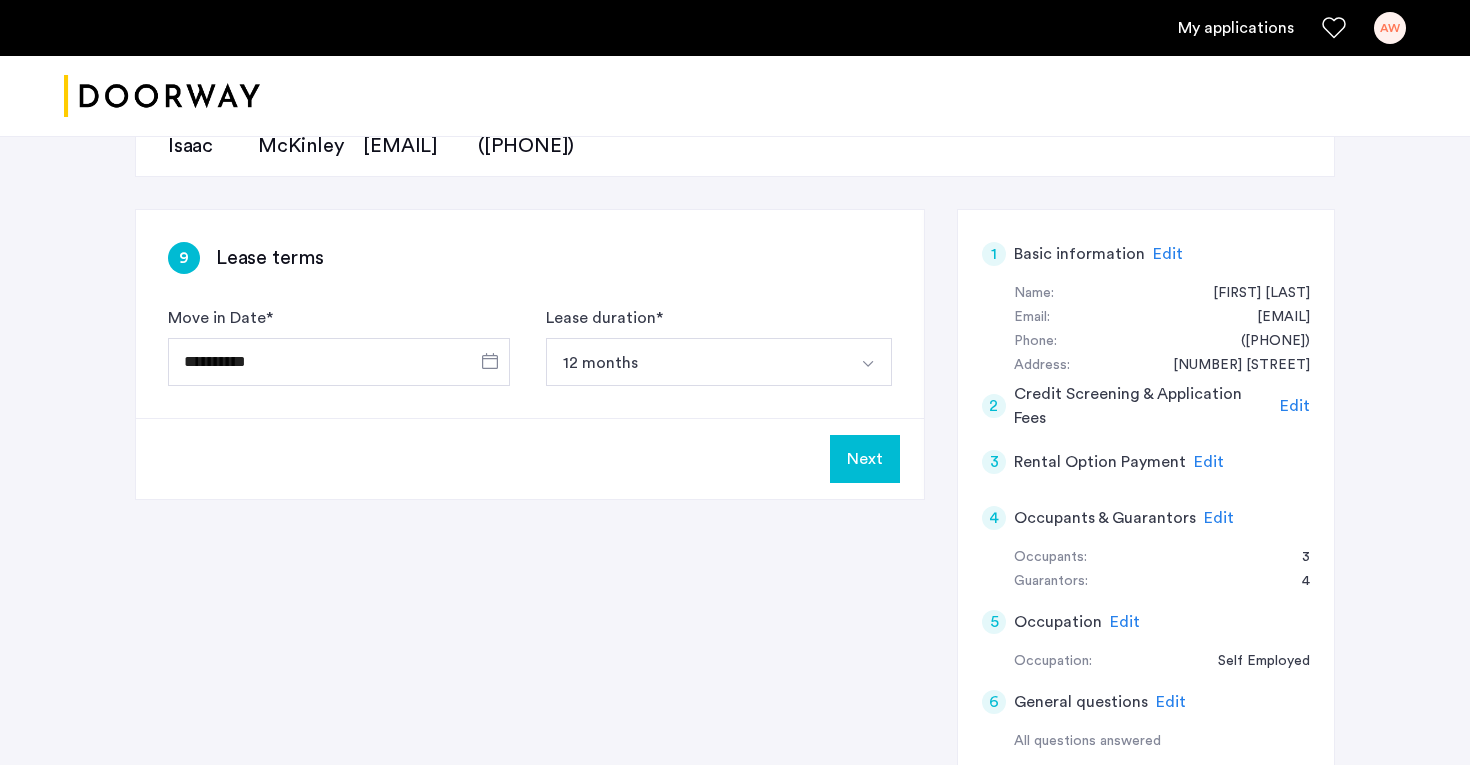 click on "Next" 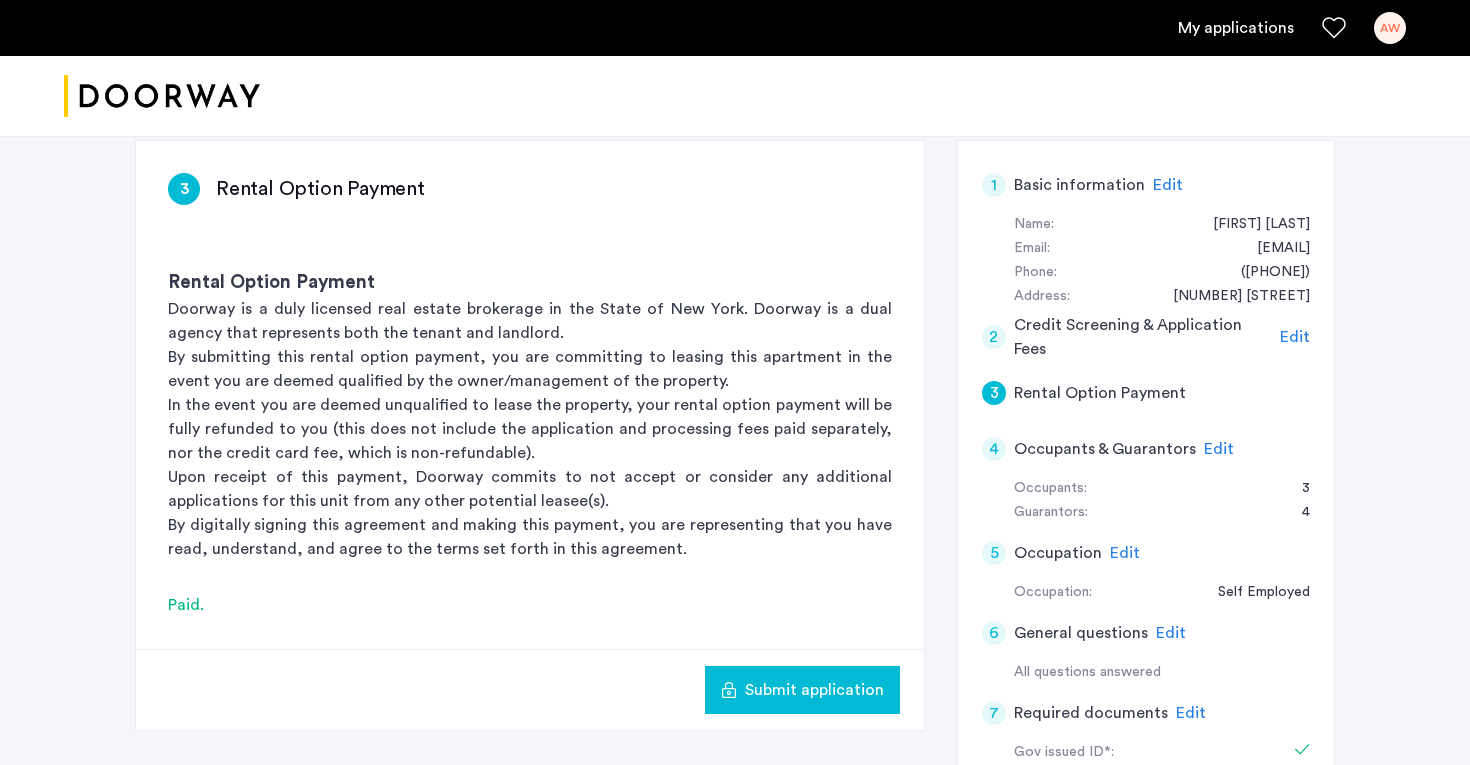 scroll, scrollTop: 396, scrollLeft: 0, axis: vertical 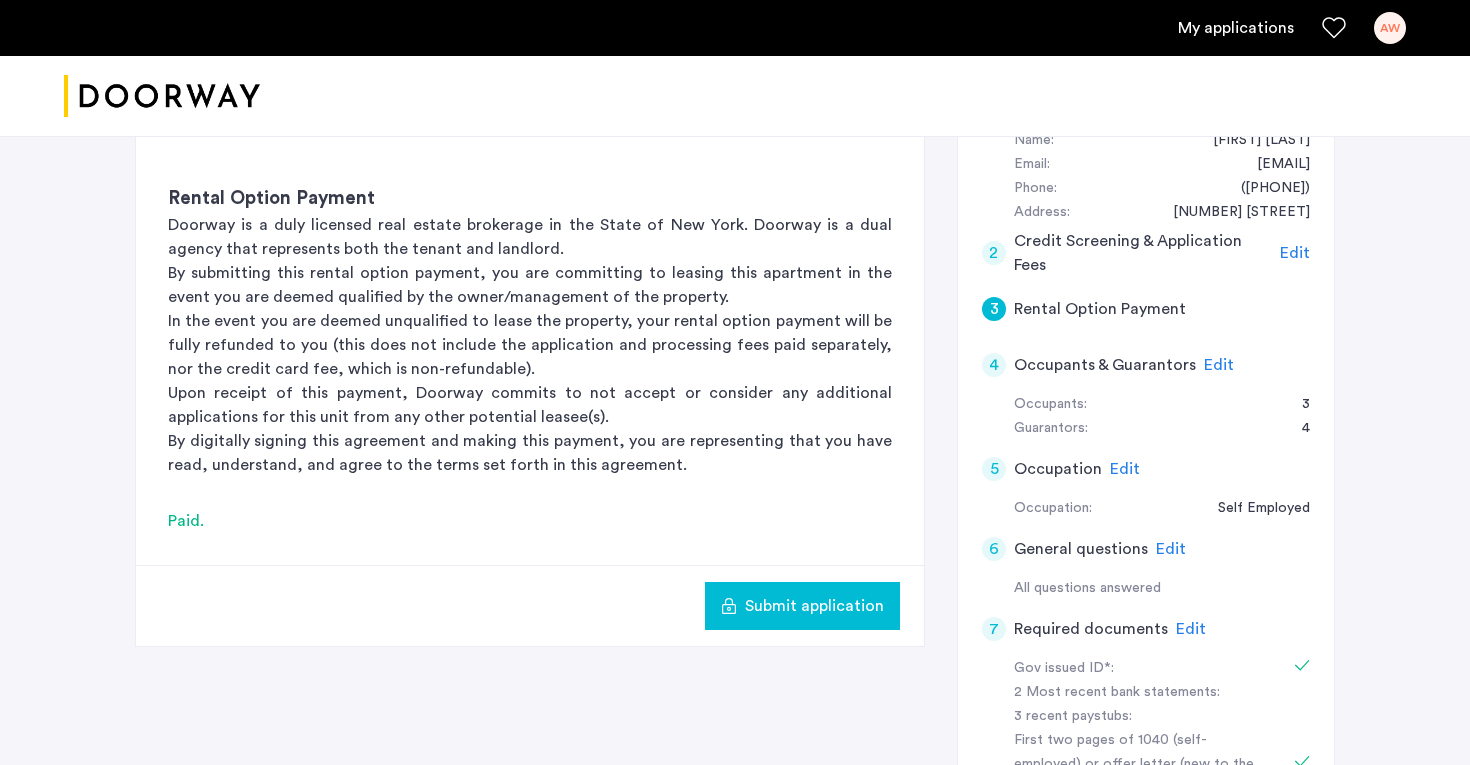 click on "Submit application" 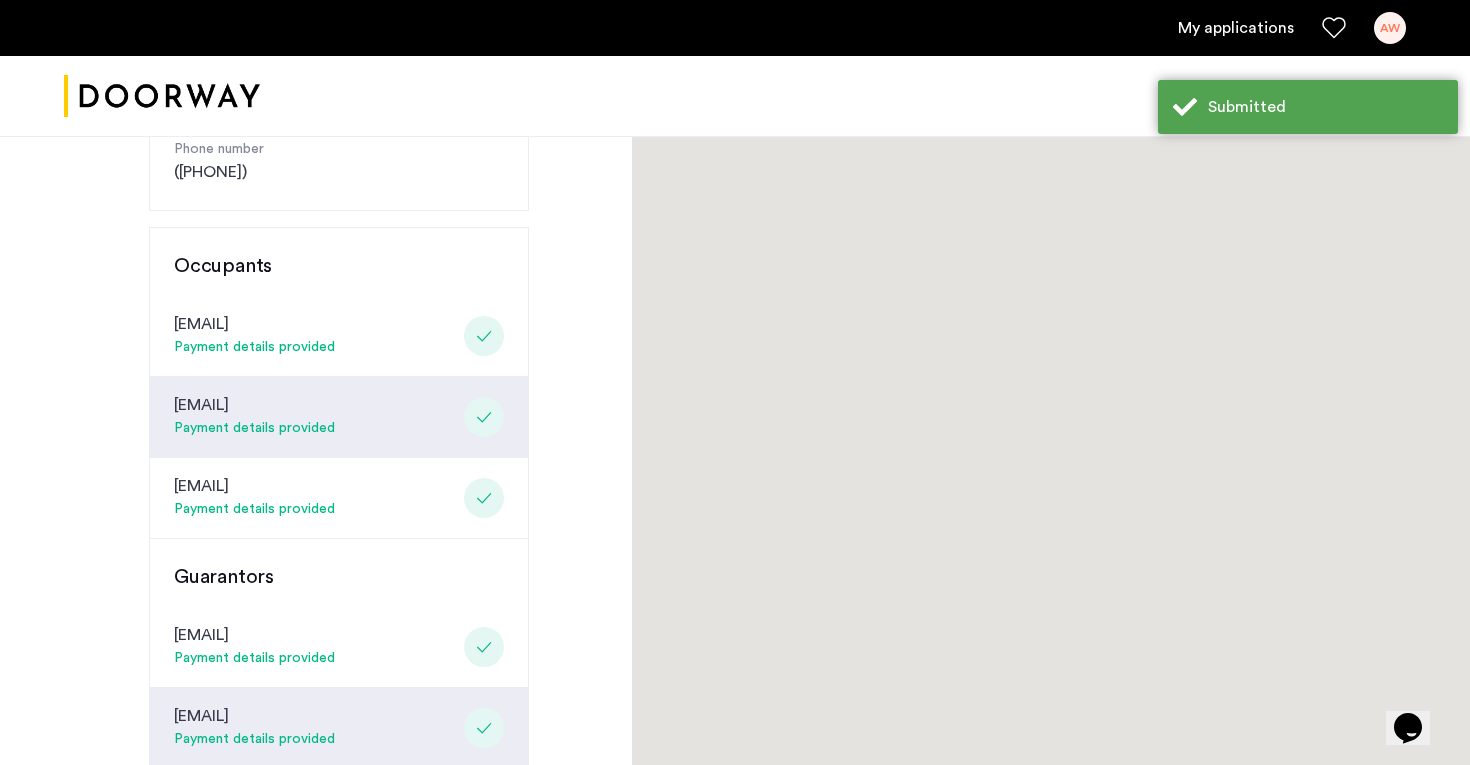 scroll, scrollTop: 0, scrollLeft: 0, axis: both 